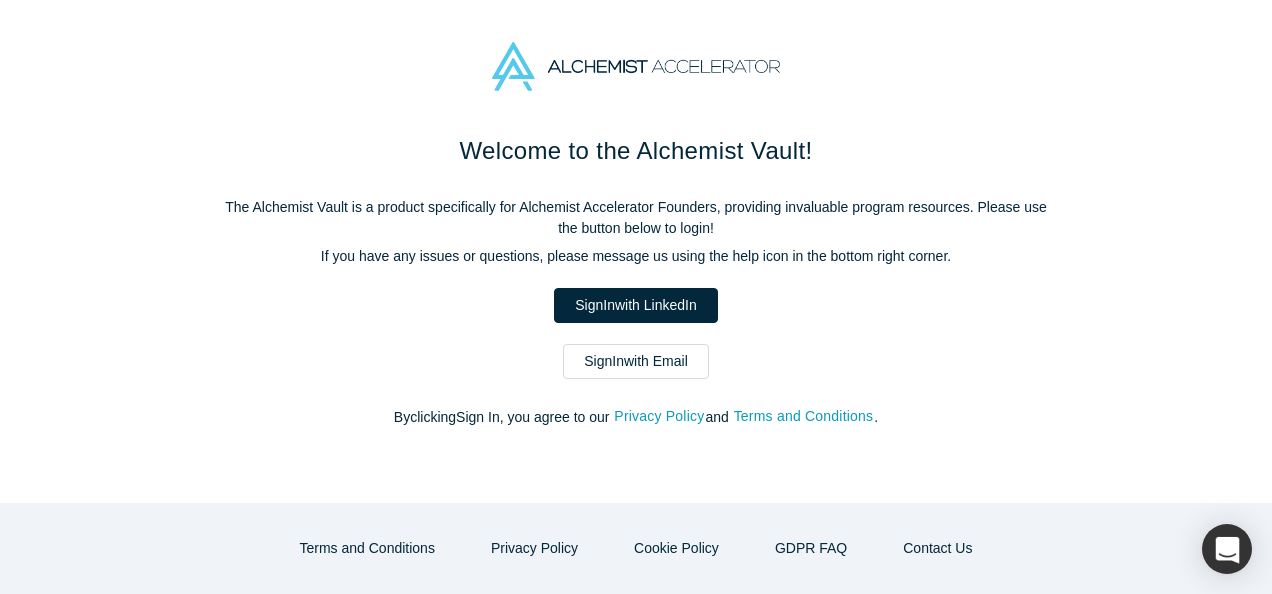 scroll, scrollTop: 0, scrollLeft: 0, axis: both 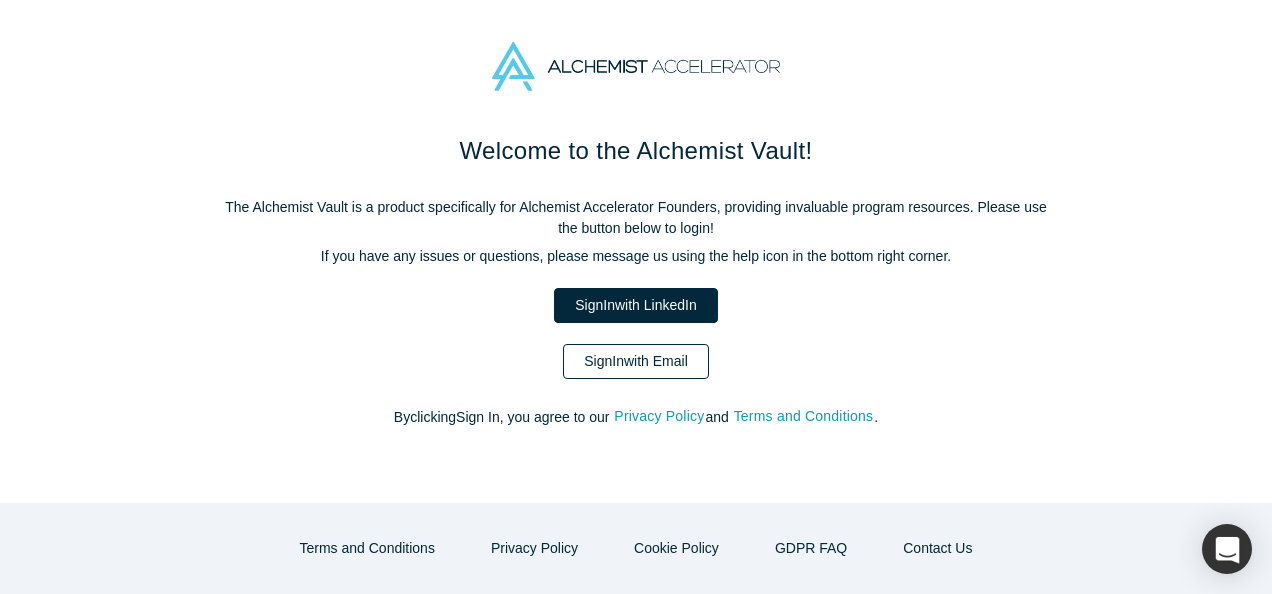 click on "Sign  In  with Email" at bounding box center (636, 361) 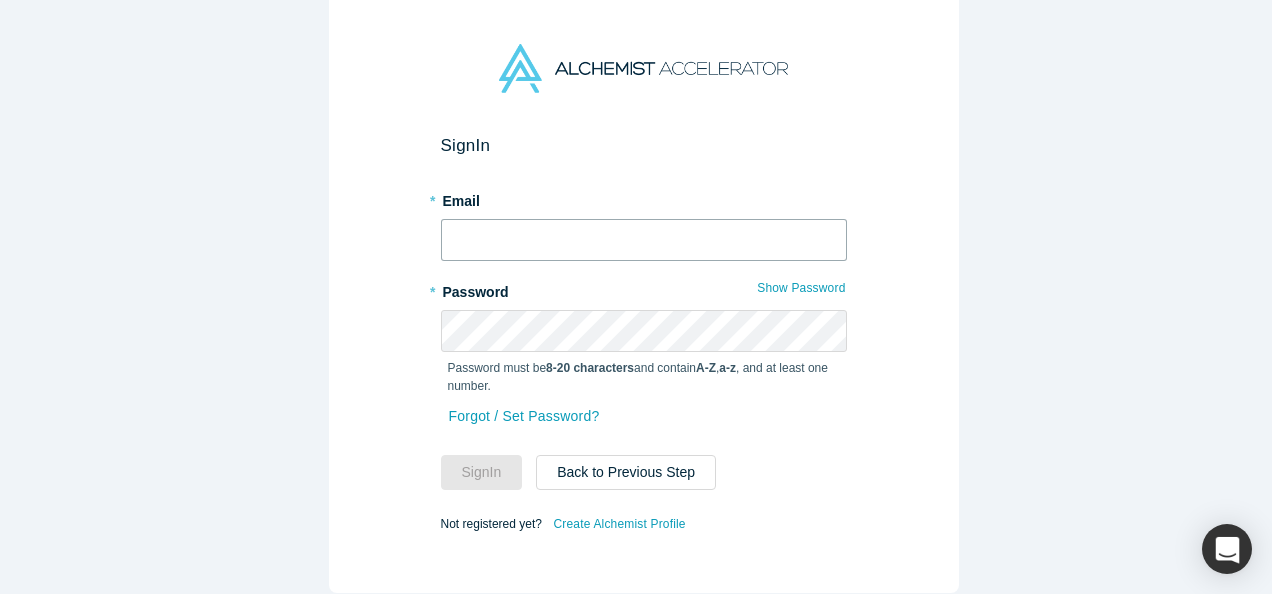 click at bounding box center (644, 240) 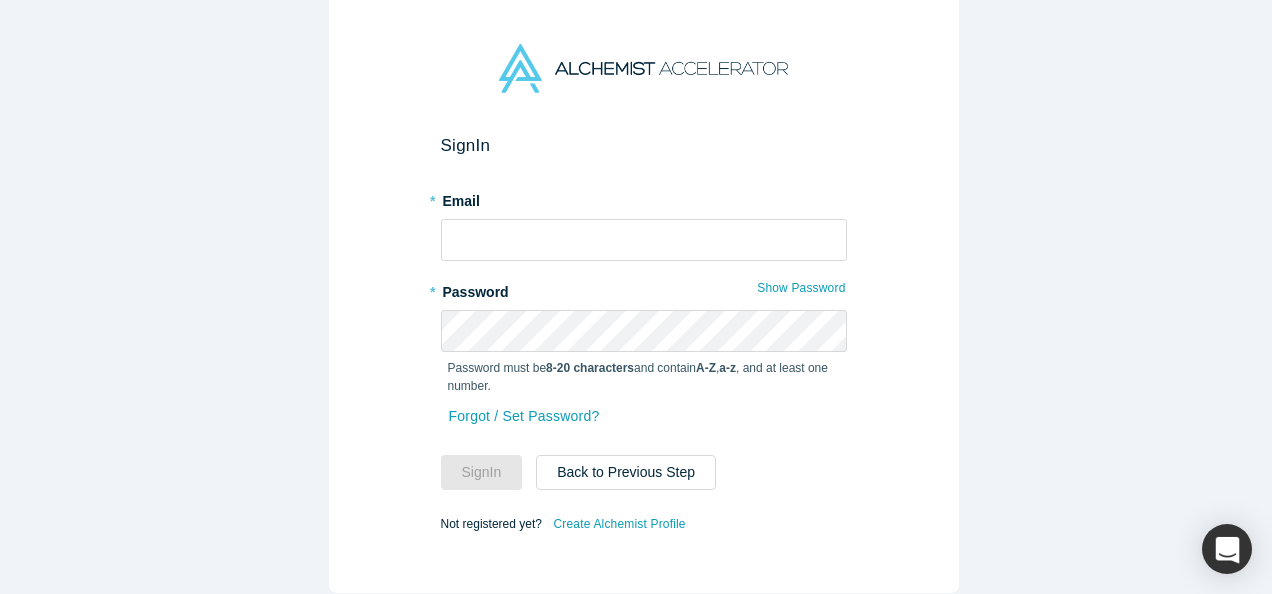 click on "Sign  In   * Email * Password Show Password Password must be  8-20 characters  and contain  A-Z ,  a-z , and at least one number. Forgot / Set Password? Sign  In Back to Previous Step Not registered yet? Create Alchemist Profile" at bounding box center [643, 304] 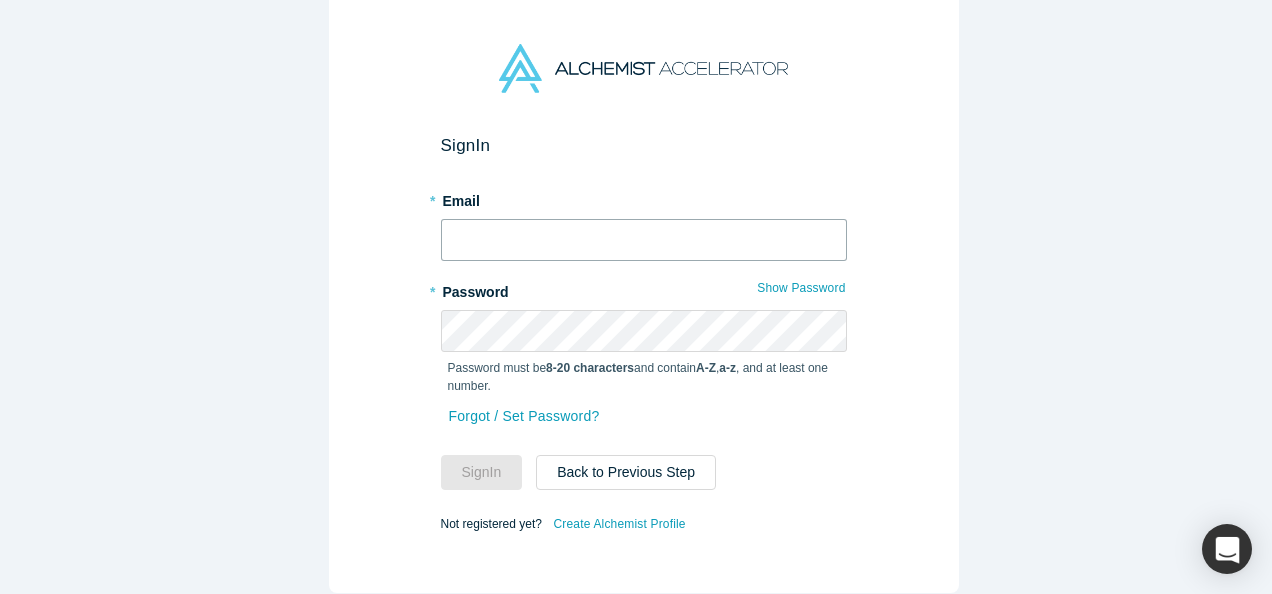 click at bounding box center [644, 240] 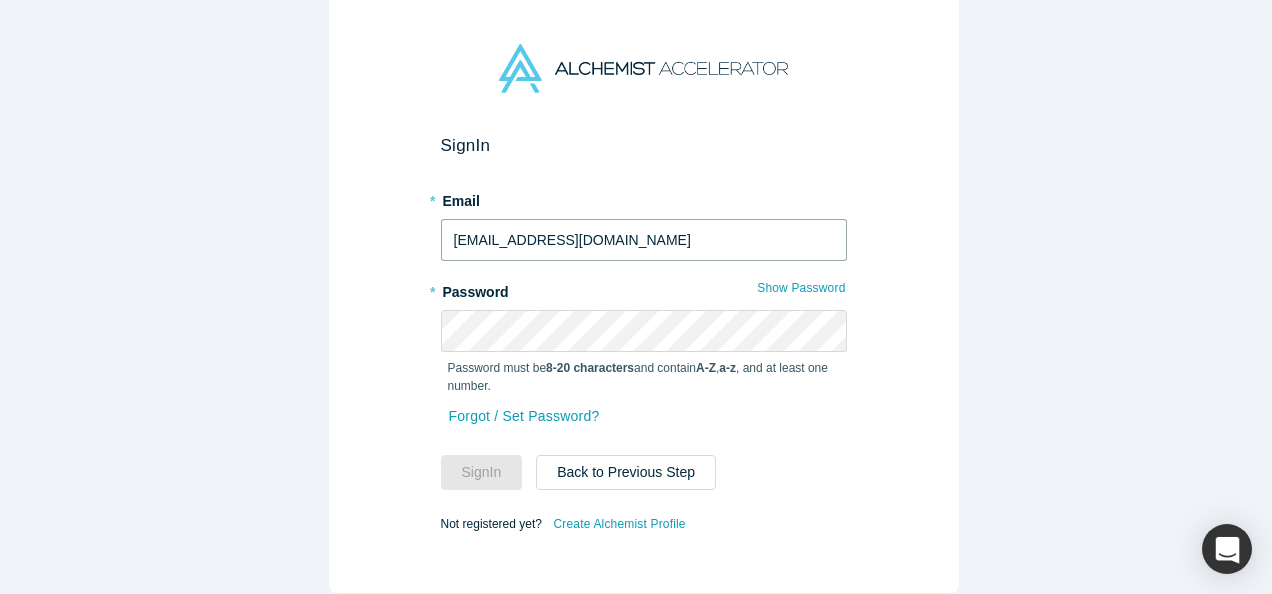 type on "105kenrobo@gmail.com" 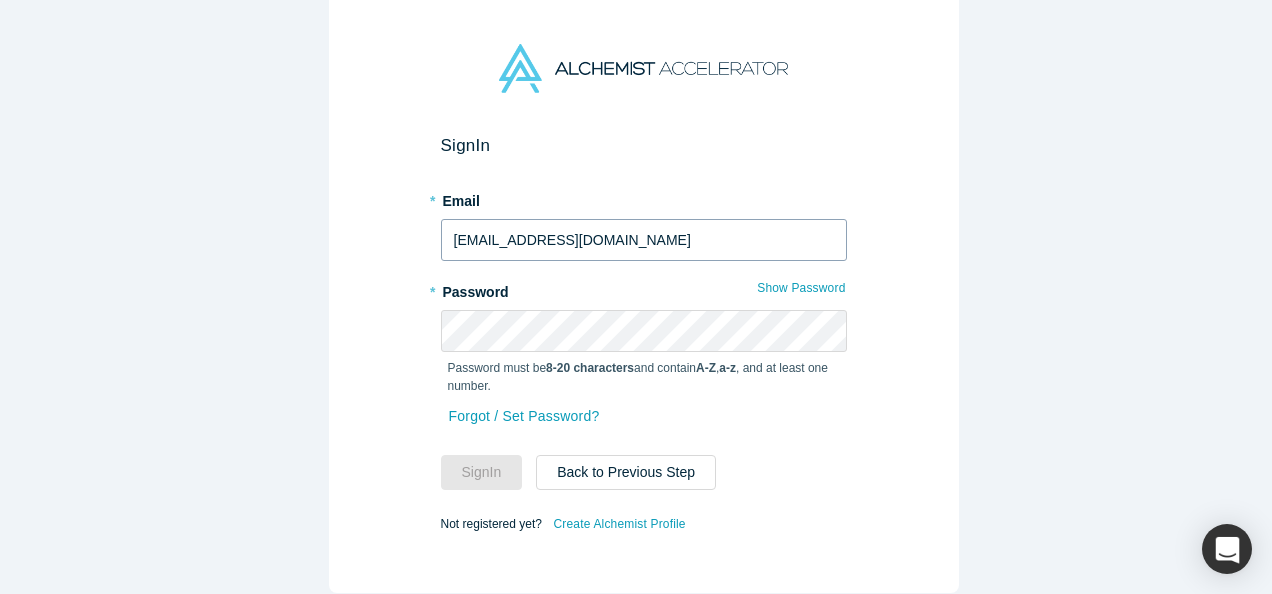 type 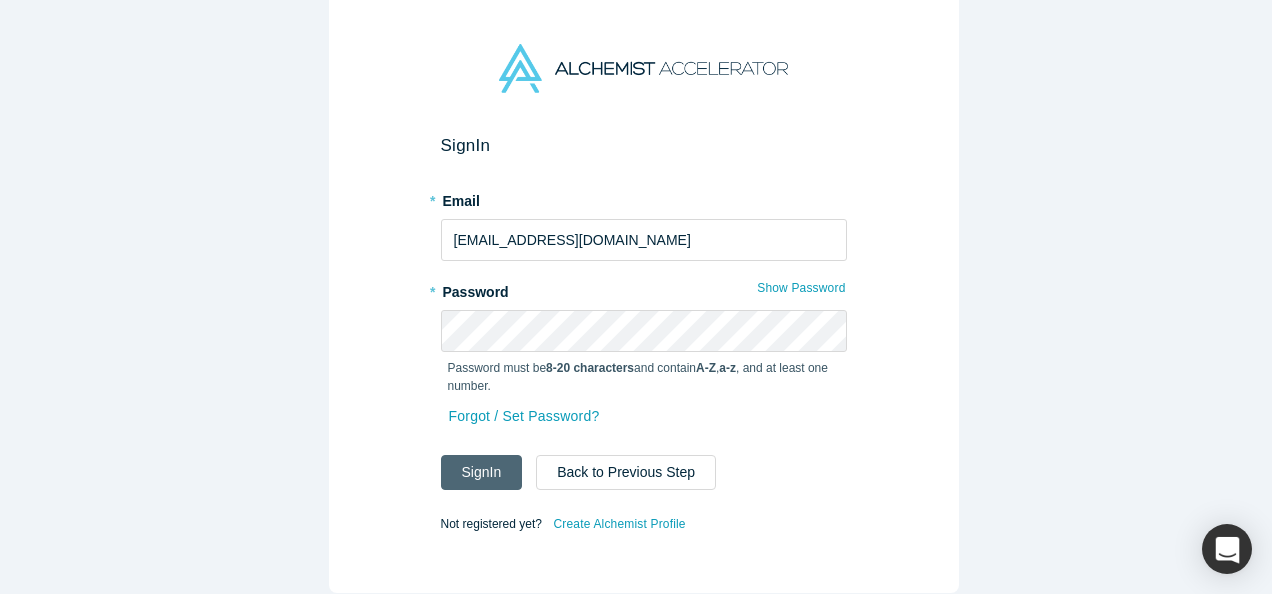 click on "Sign  In" at bounding box center (482, 472) 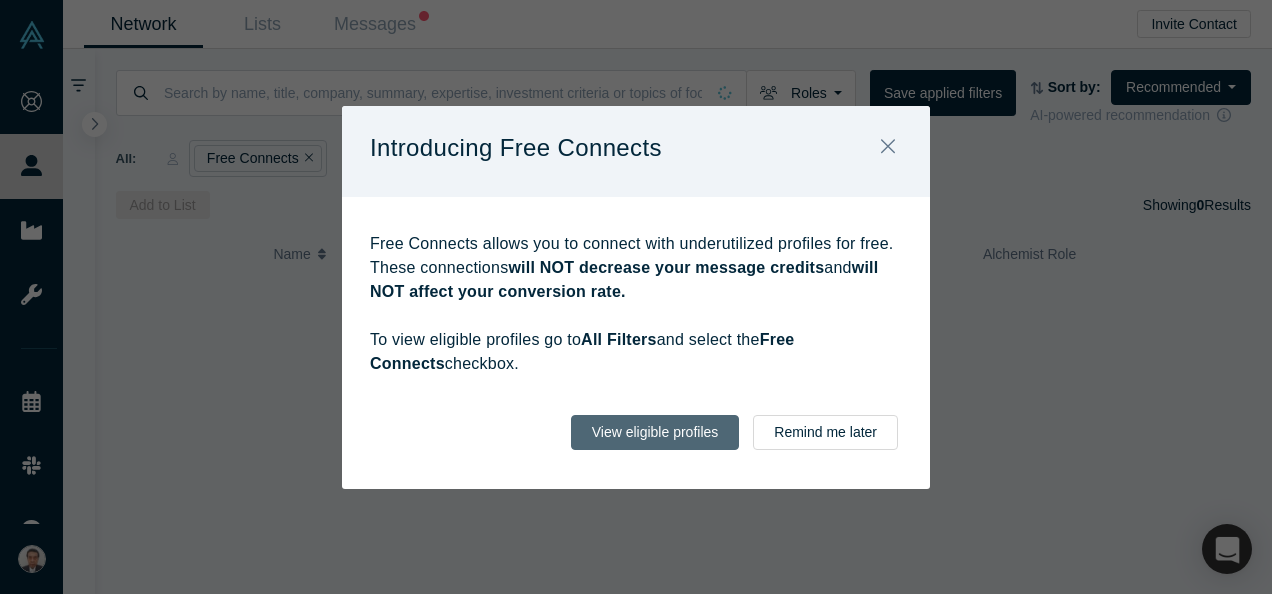 click on "View eligible profiles" at bounding box center (655, 432) 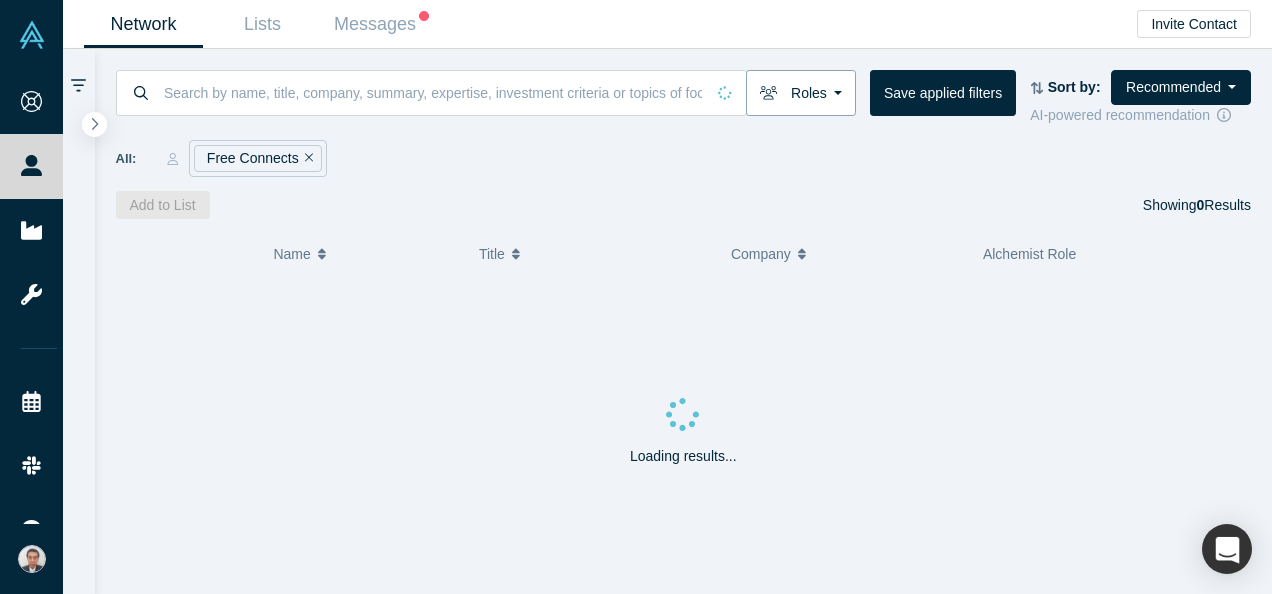 click on "Roles" at bounding box center (801, 93) 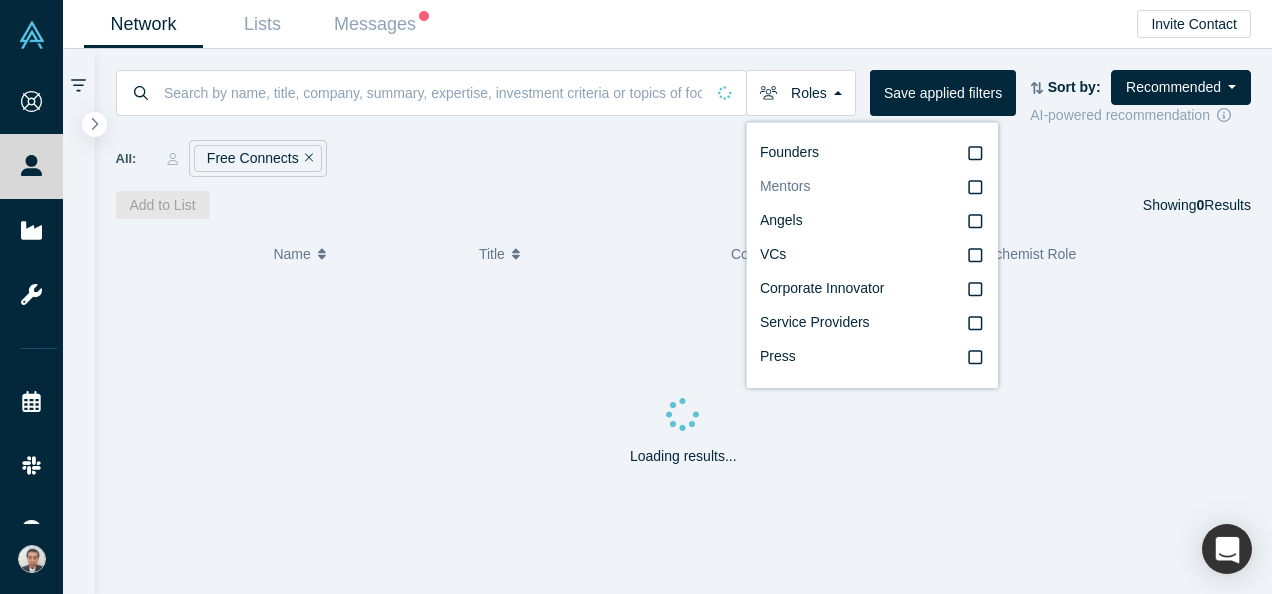 click 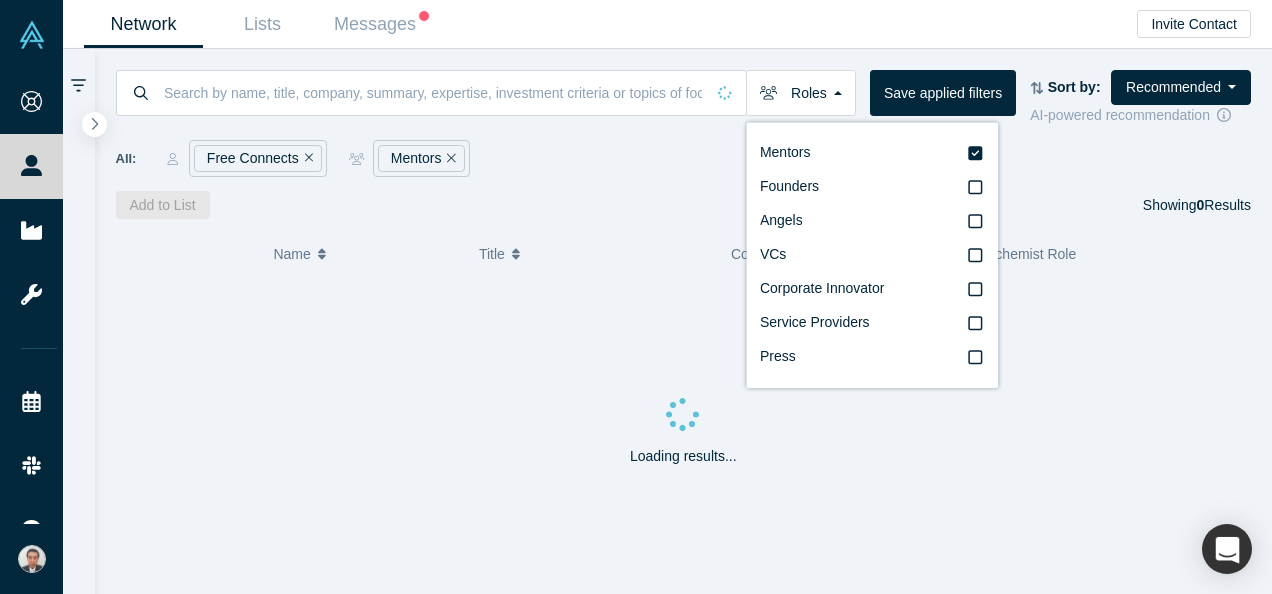 click on "Roles Mentors Founders Angels VCs Corporate Innovator Service Providers Press Save applied filters Sort by: Recommended Recommended Highest Ranking Highest Responsiveness Most Recent Updates AI-powered recommendation  All:   Free Connects   Mentors Add to List Showing  0  Results" at bounding box center [684, 134] 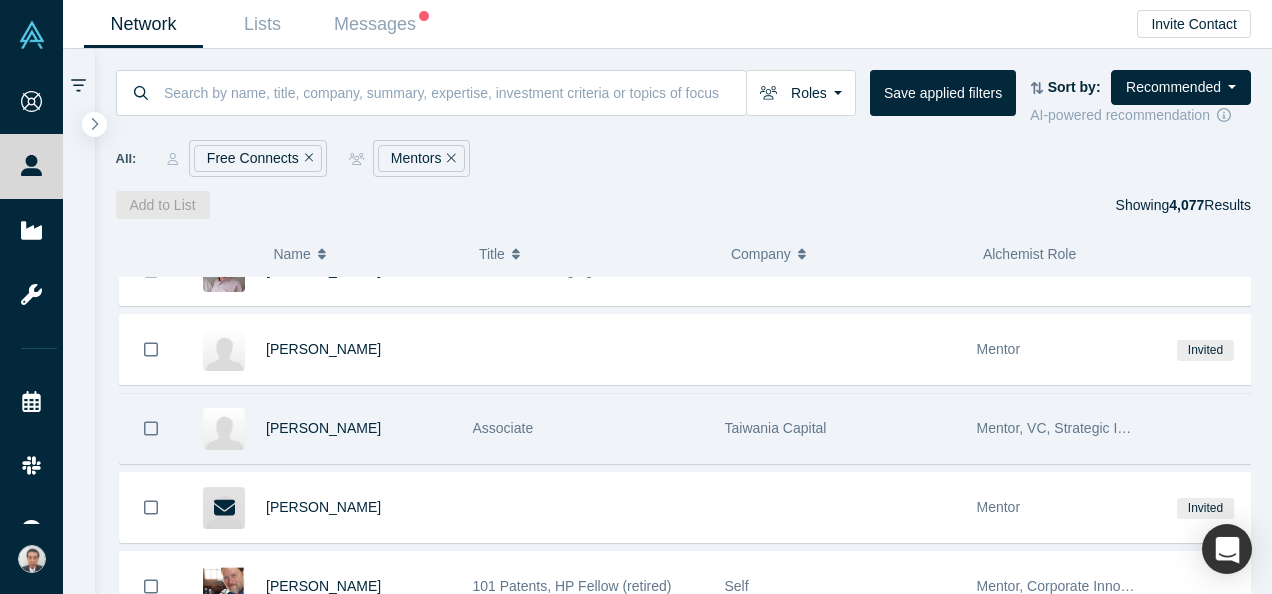 scroll, scrollTop: 0, scrollLeft: 0, axis: both 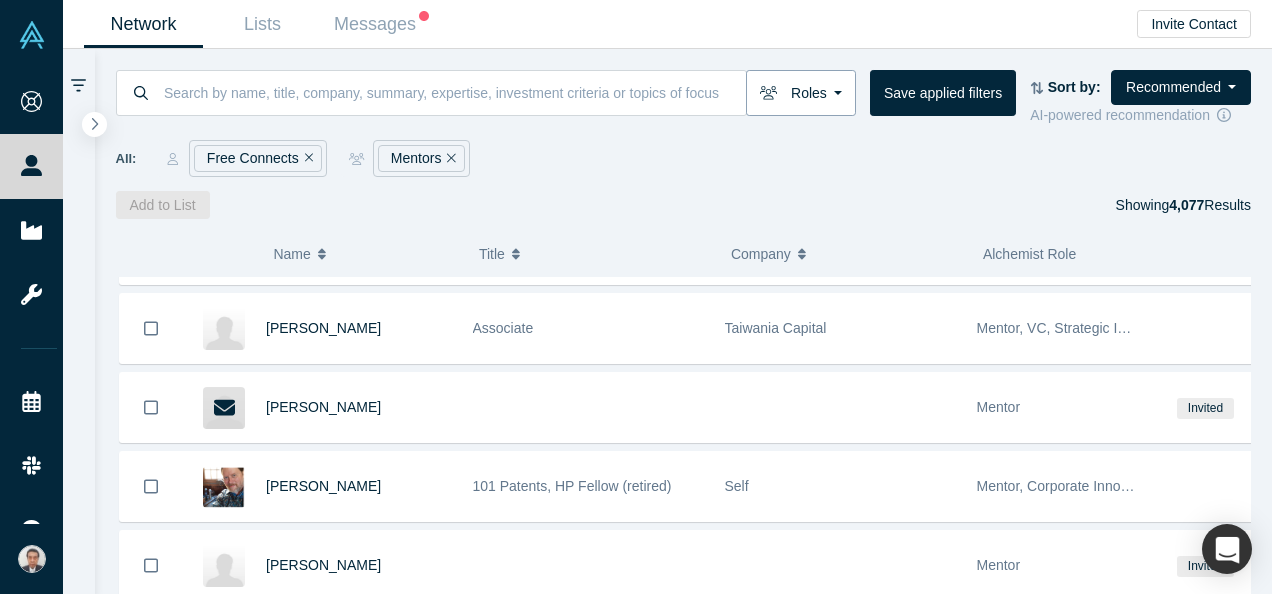 click on "Roles" at bounding box center [801, 93] 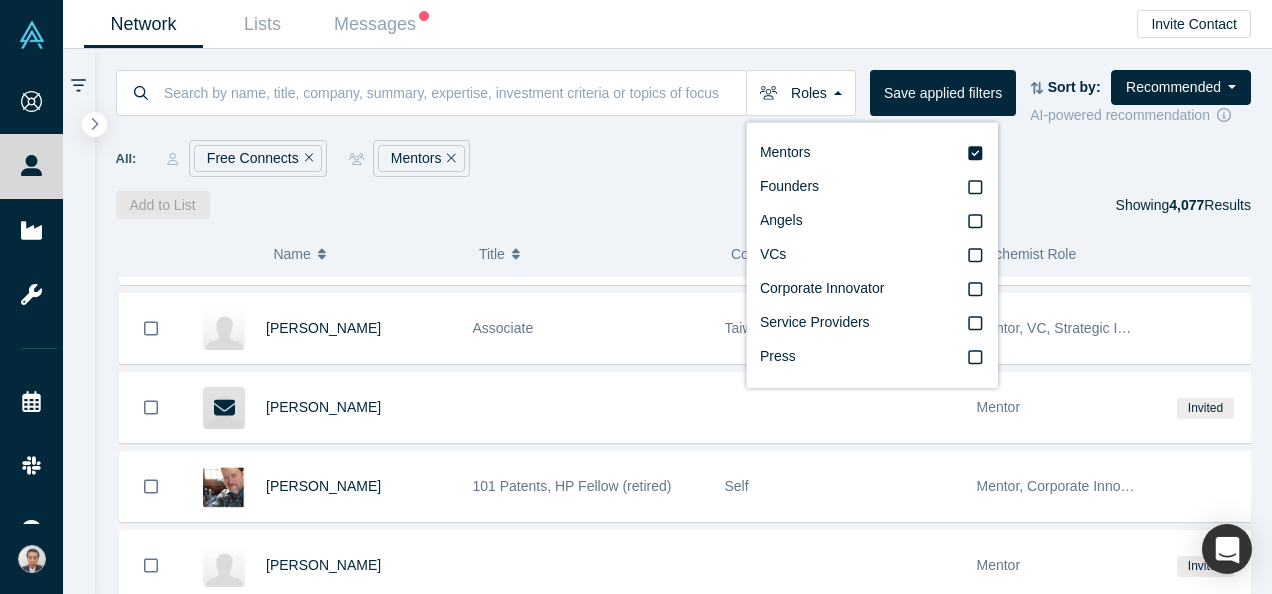 click on "Roles Mentors Founders Angels VCs Corporate Innovator Service Providers Press Save applied filters Sort by: Recommended Recommended Highest Ranking Highest Responsiveness Most Recent Updates AI-powered recommendation  All:   Free Connects   Mentors Add to List Showing  4,077  Results" at bounding box center [684, 134] 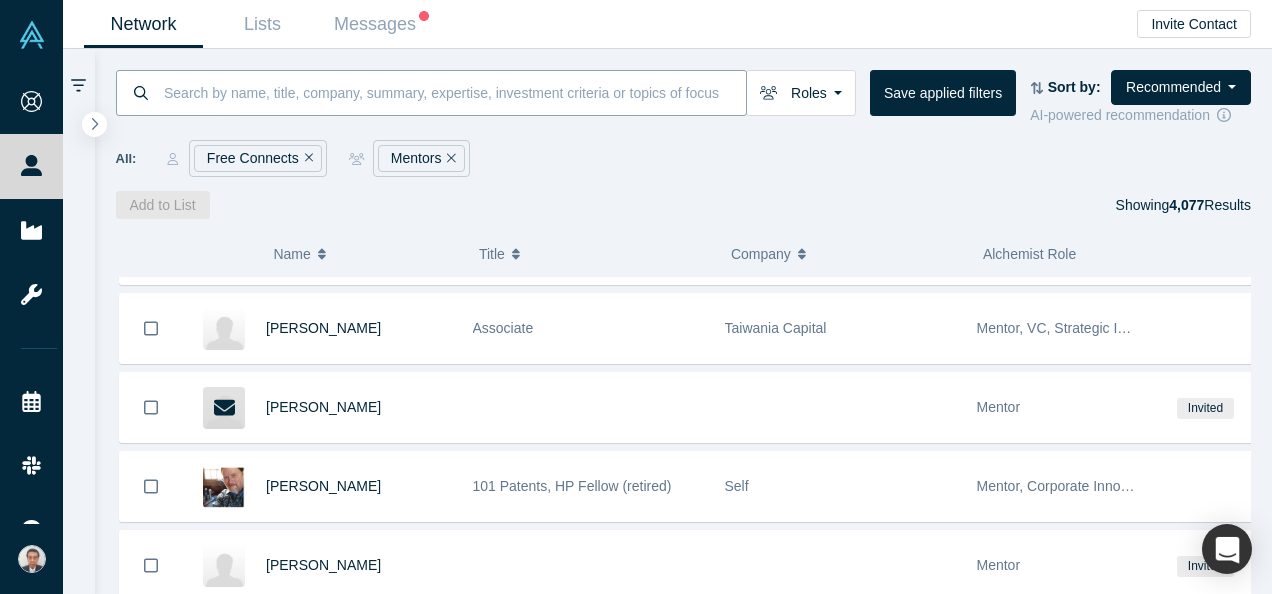 click at bounding box center [454, 92] 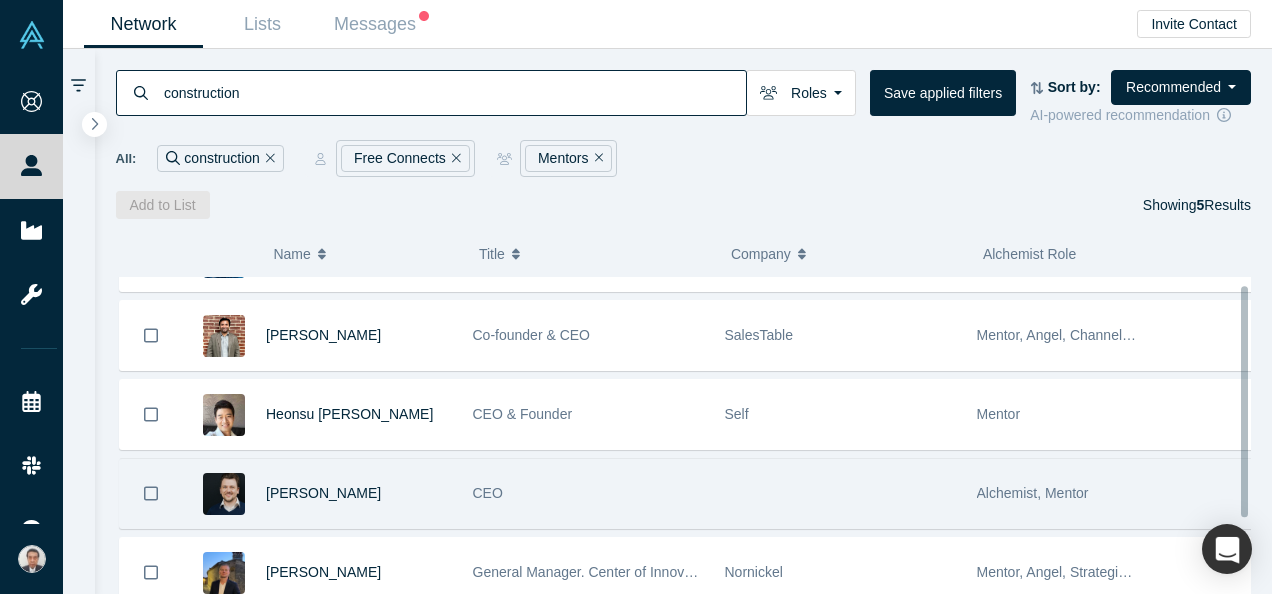scroll, scrollTop: 0, scrollLeft: 0, axis: both 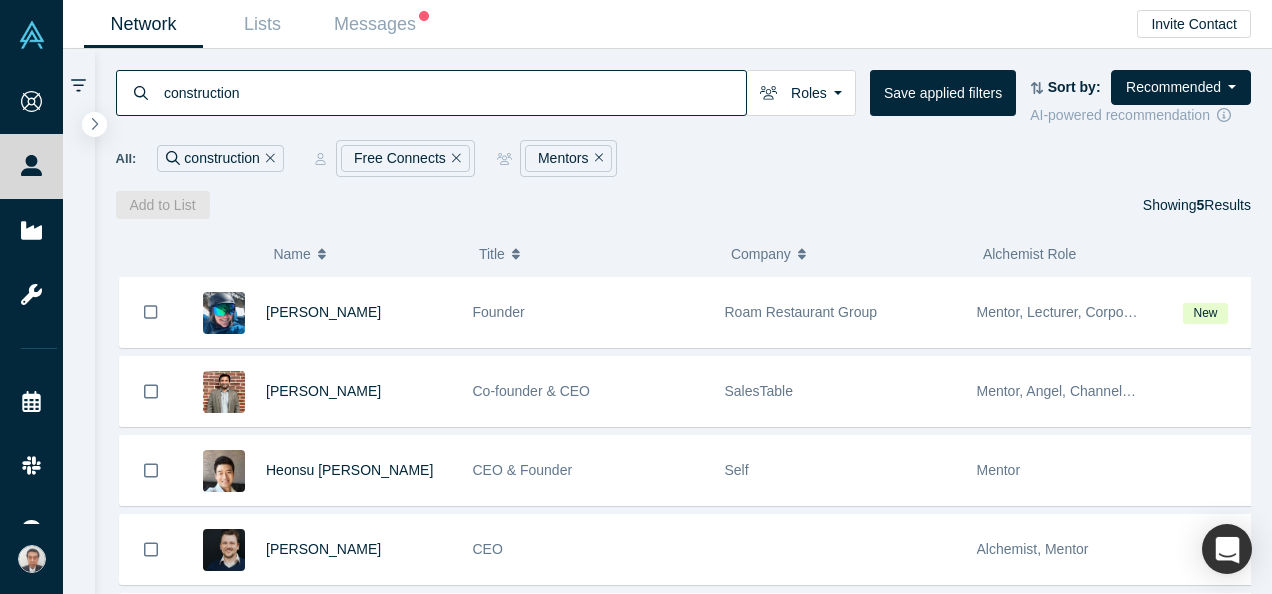 type on "construction" 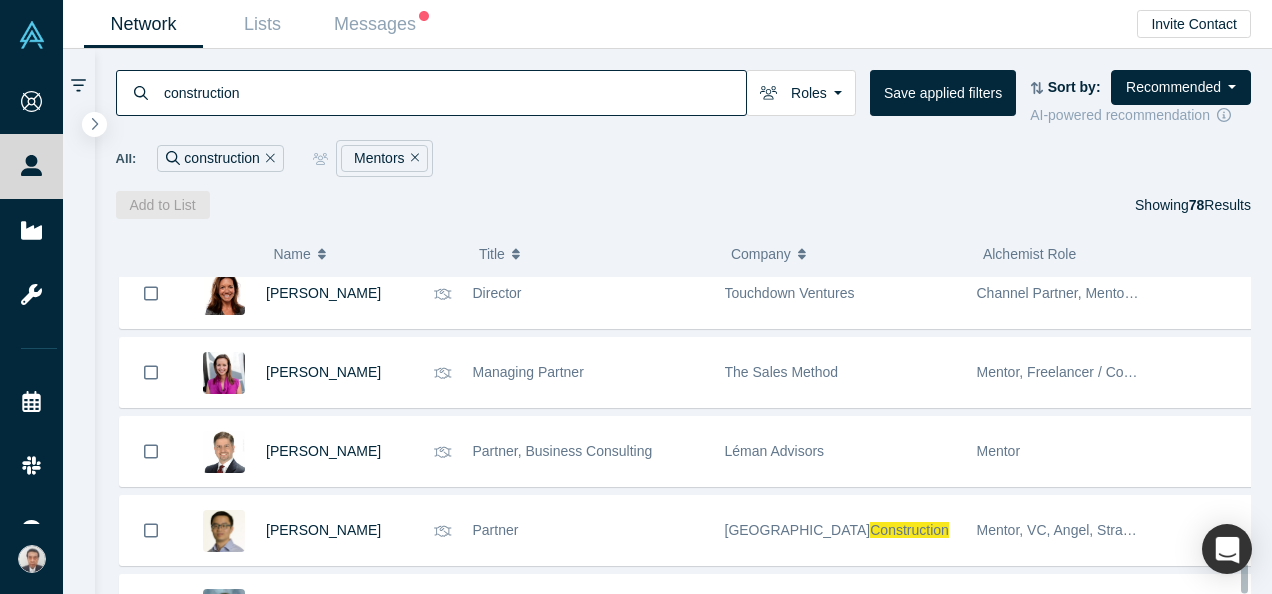 scroll, scrollTop: 5823, scrollLeft: 0, axis: vertical 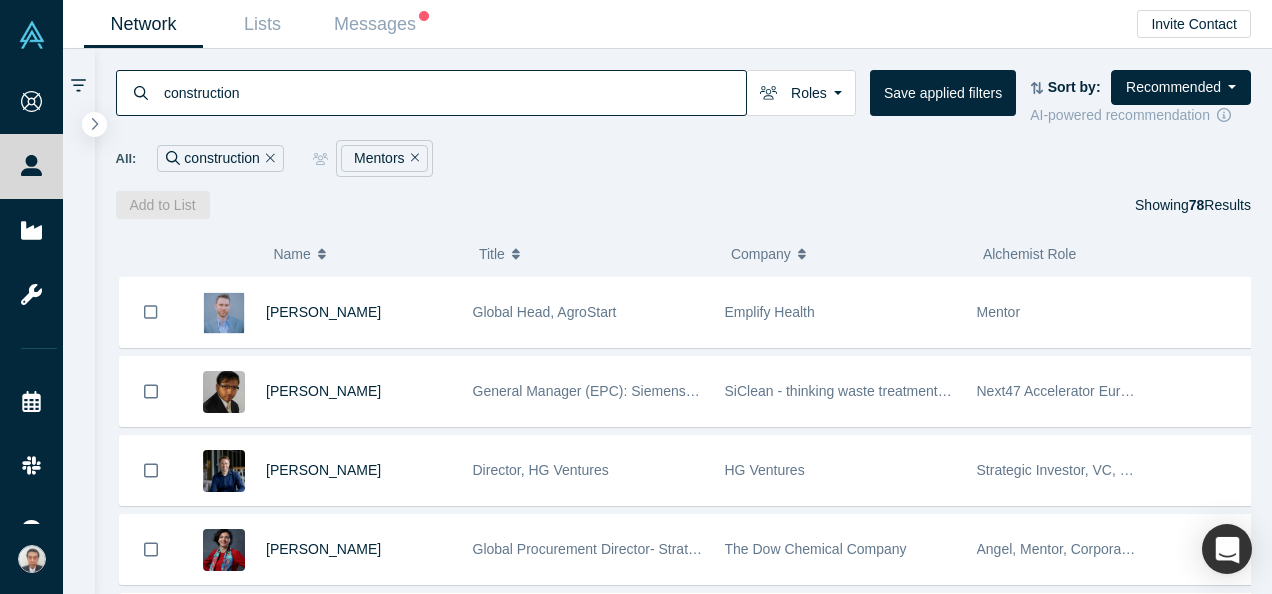 click 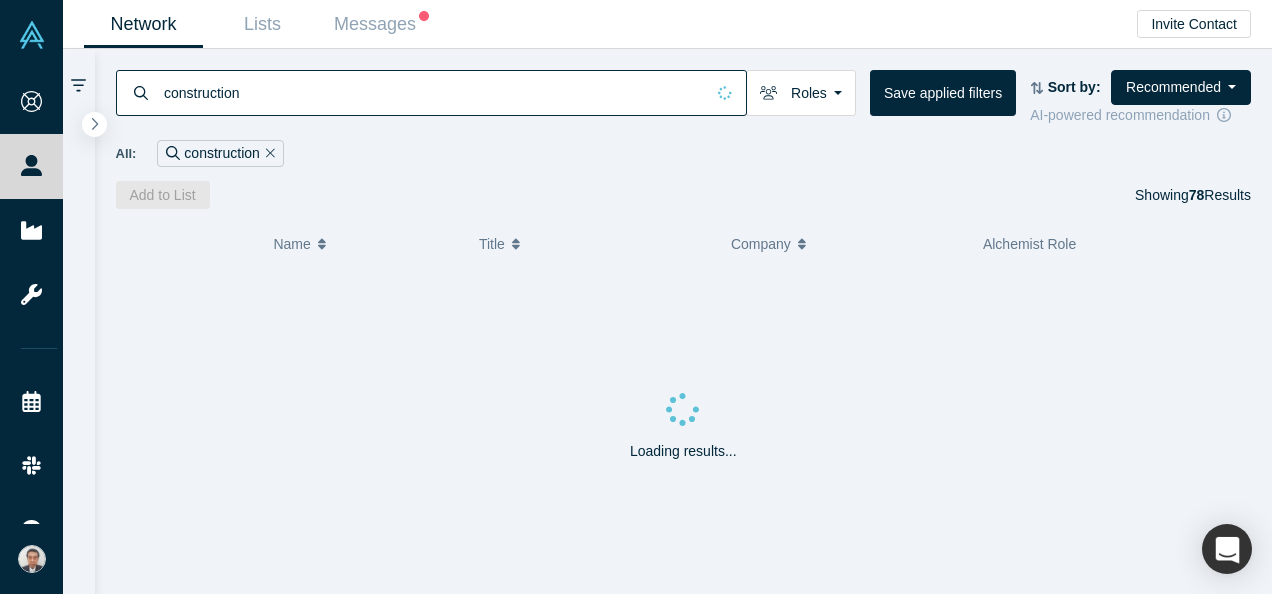 click 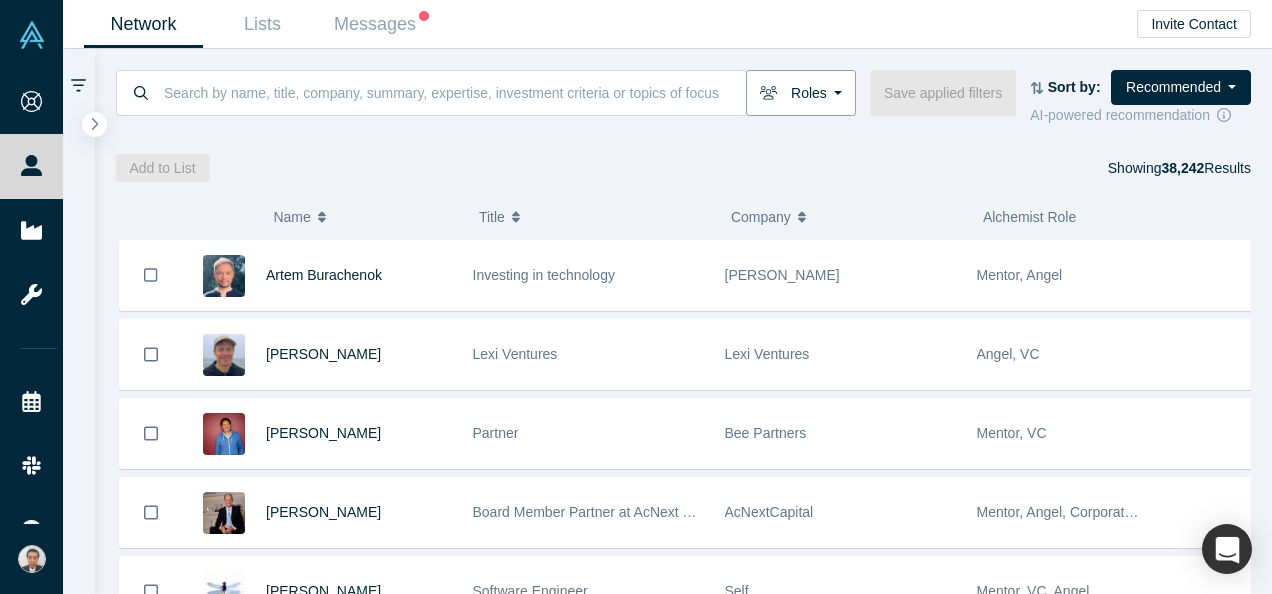 click on "Roles" at bounding box center [801, 93] 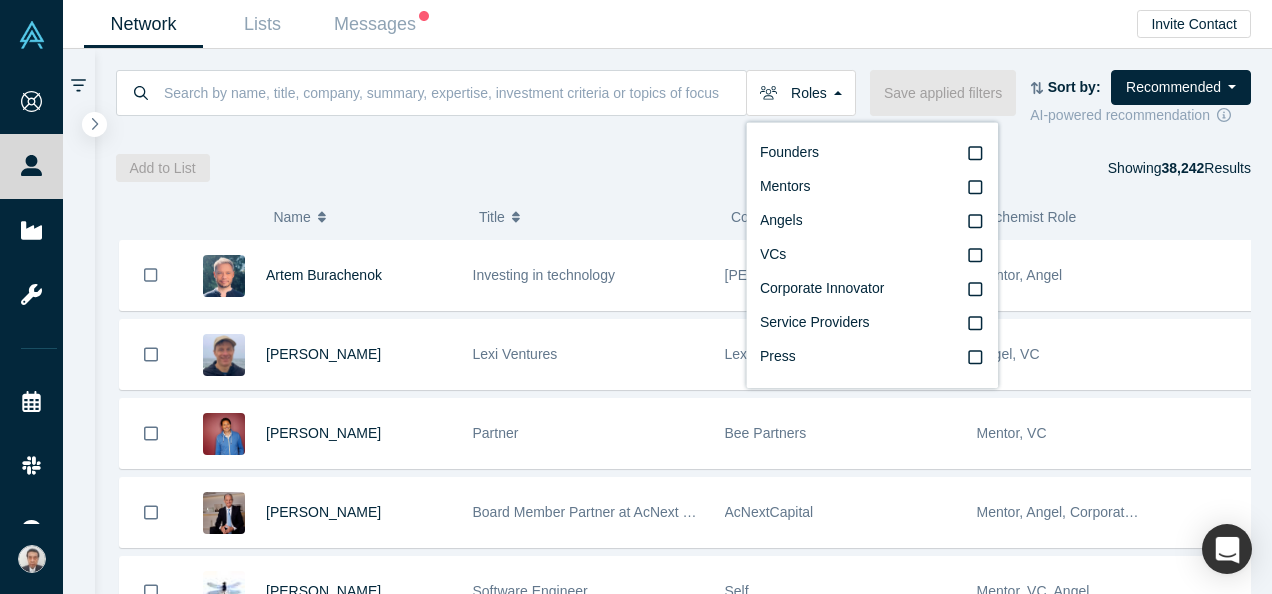 click on "Add to List Showing  38,242  Results" at bounding box center [684, 168] 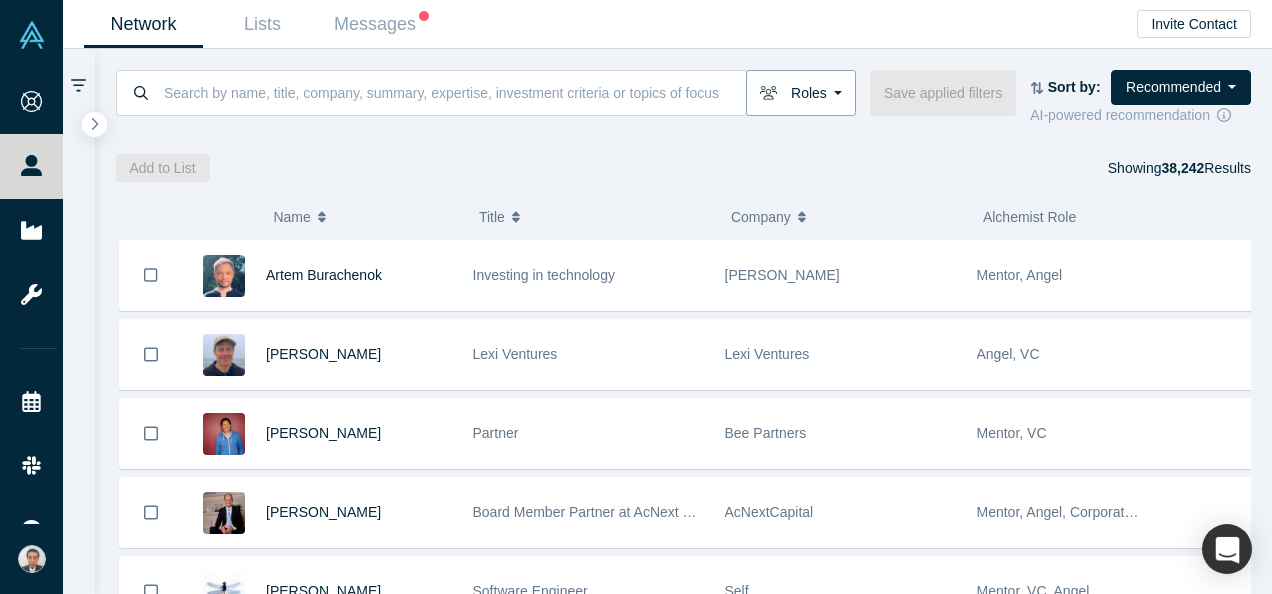 click on "Roles" at bounding box center (801, 93) 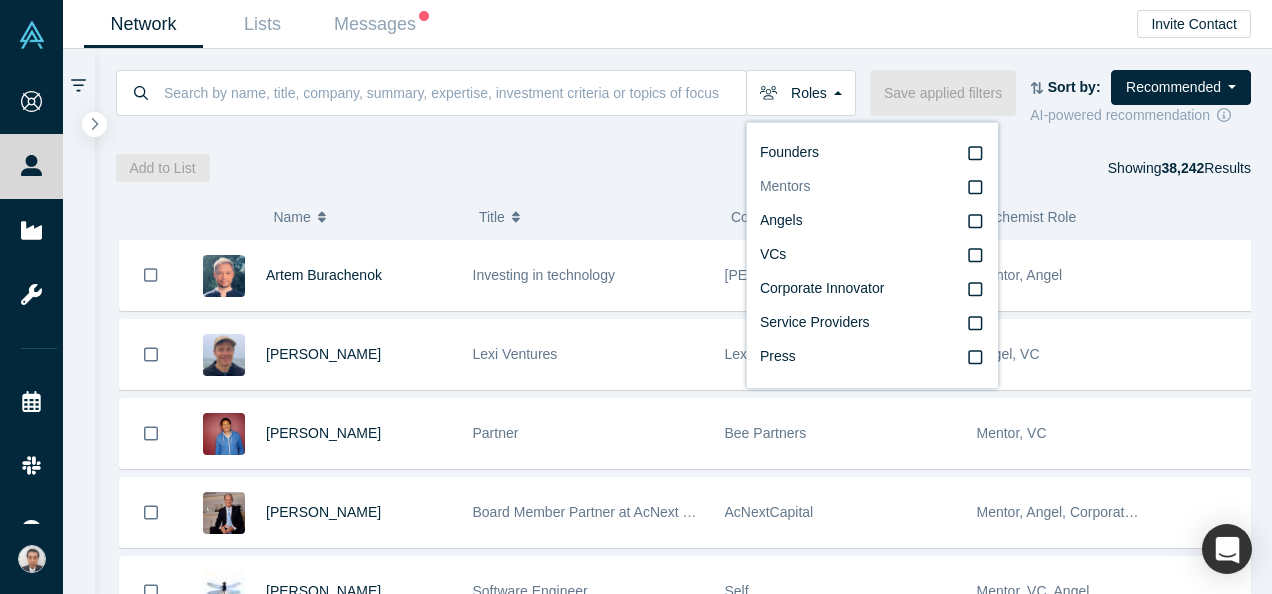 click 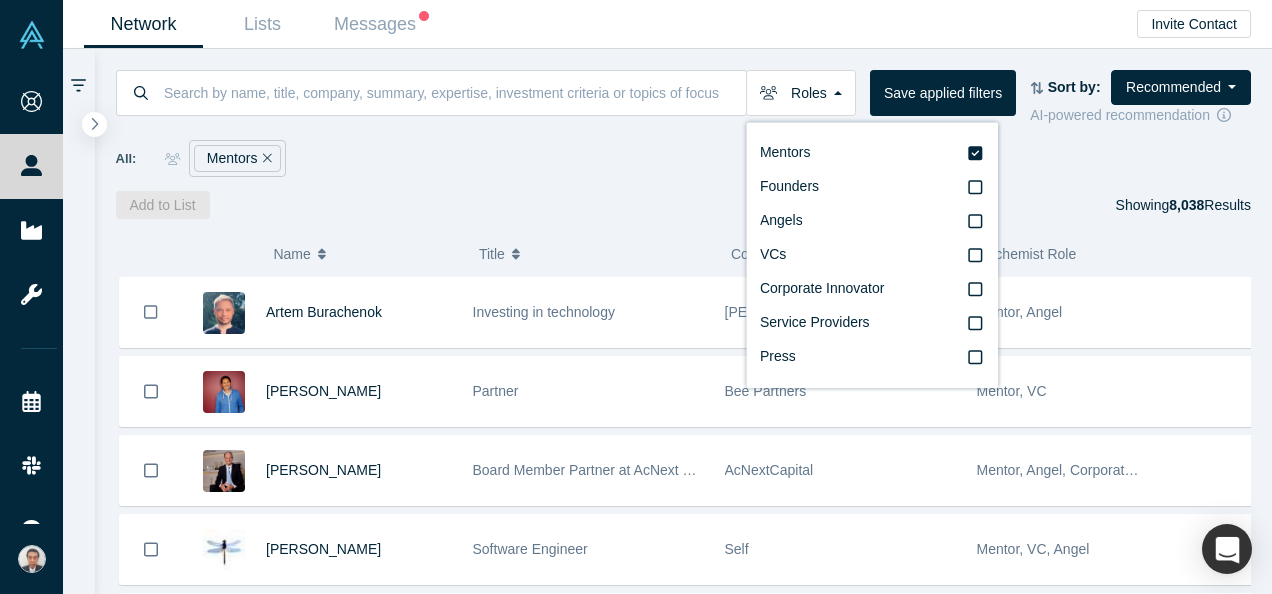 click on "All:   Mentors" at bounding box center (684, 158) 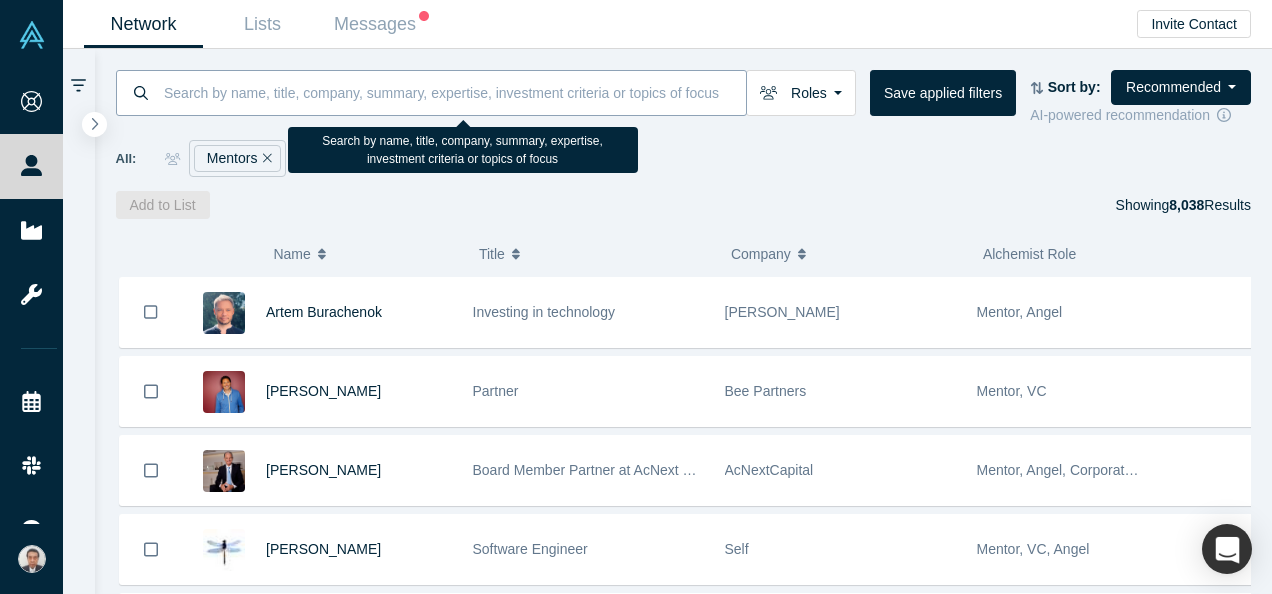 click at bounding box center [454, 92] 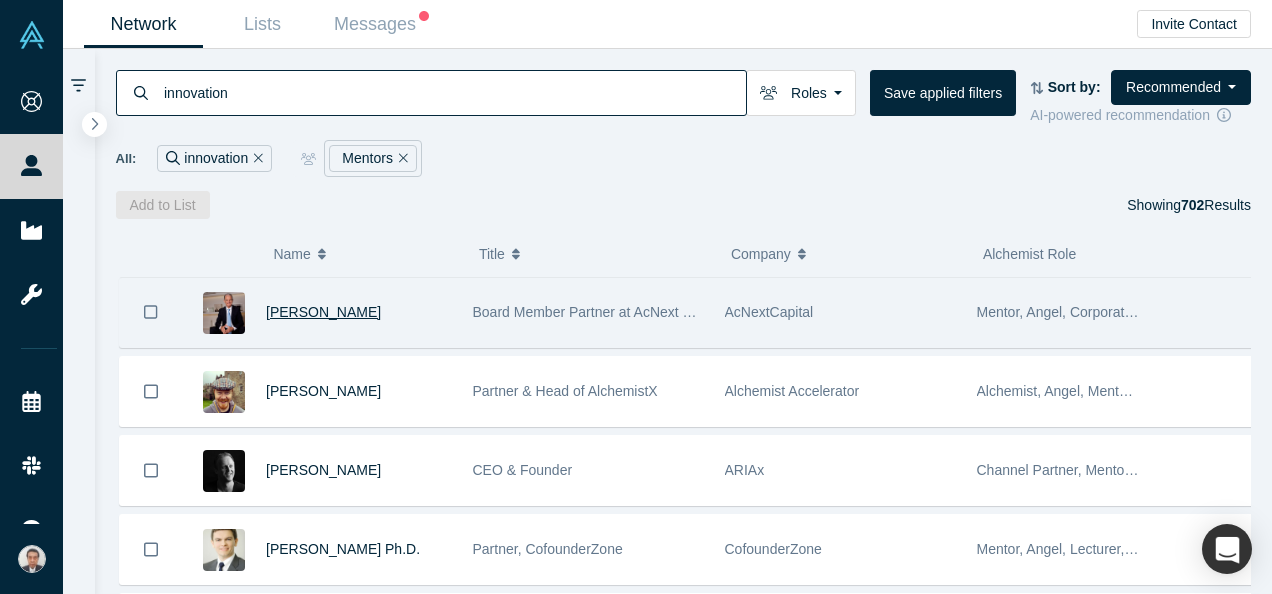 type on "innovation" 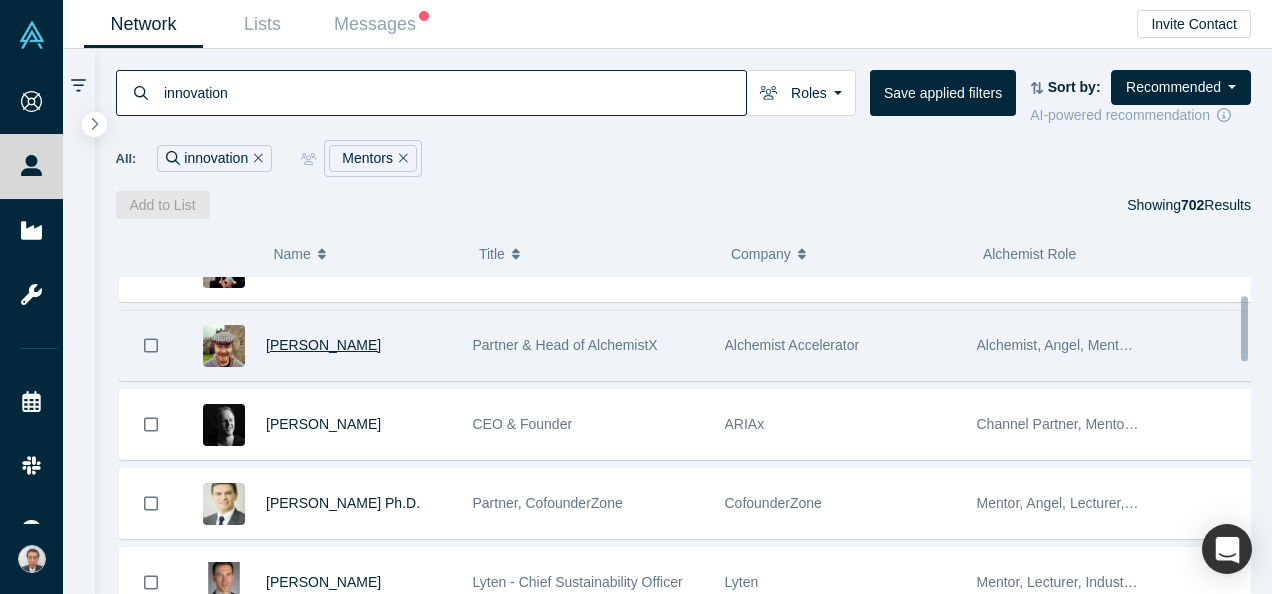 scroll, scrollTop: 0, scrollLeft: 0, axis: both 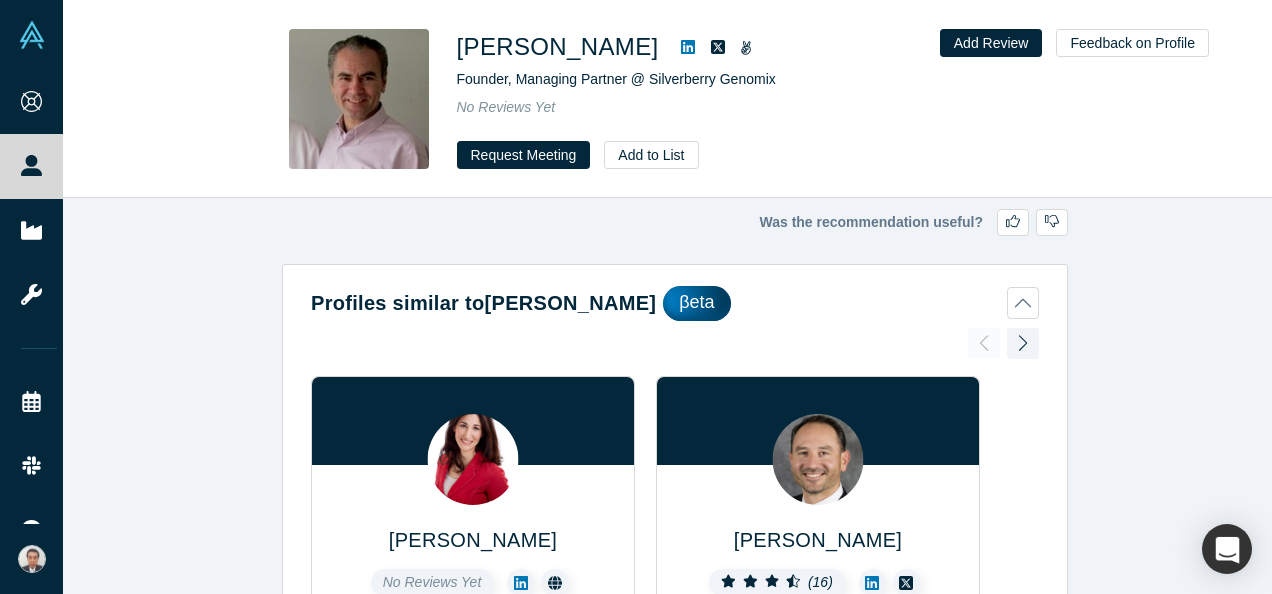 click 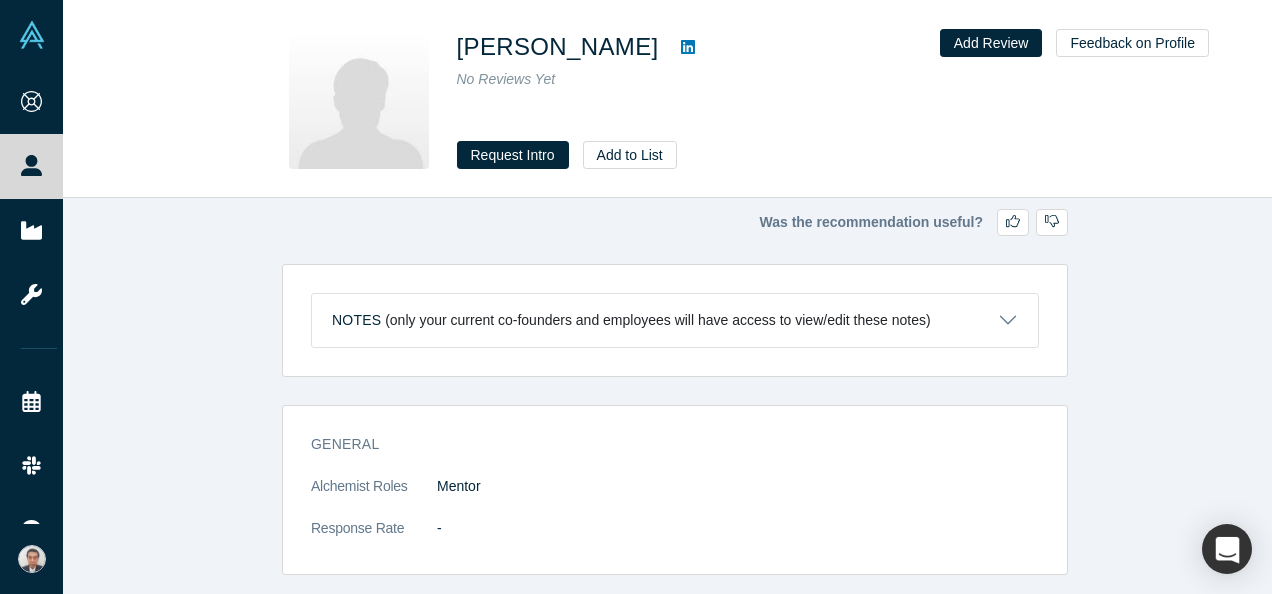 scroll, scrollTop: 0, scrollLeft: 0, axis: both 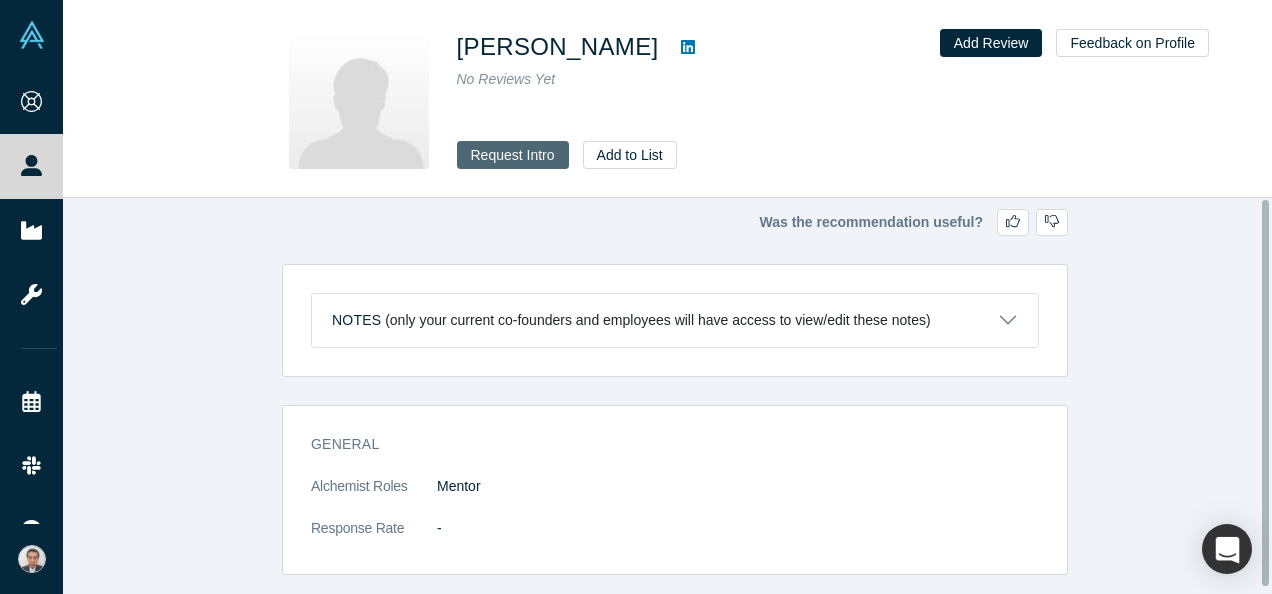 click on "Request Intro" at bounding box center (513, 155) 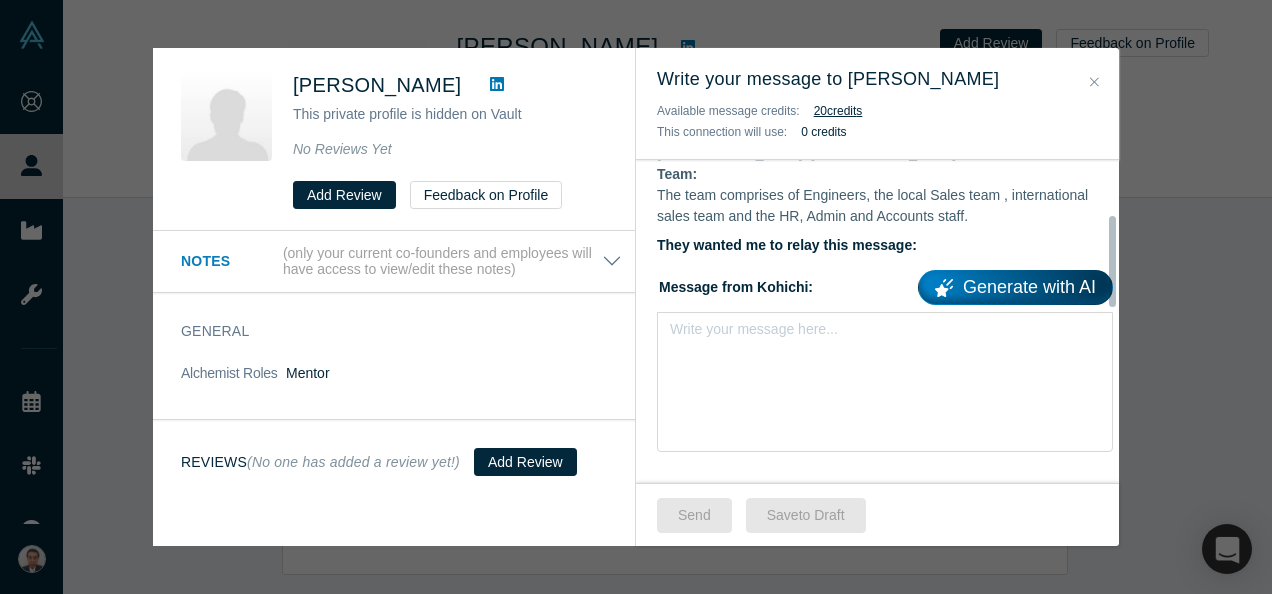 scroll, scrollTop: 116, scrollLeft: 0, axis: vertical 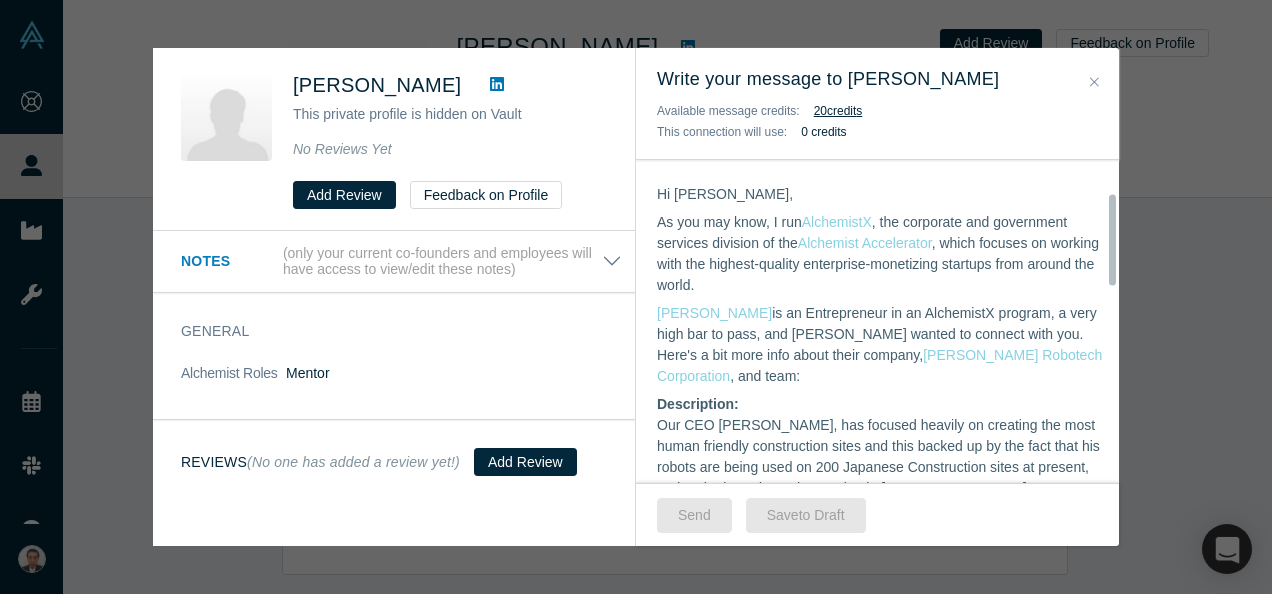 click 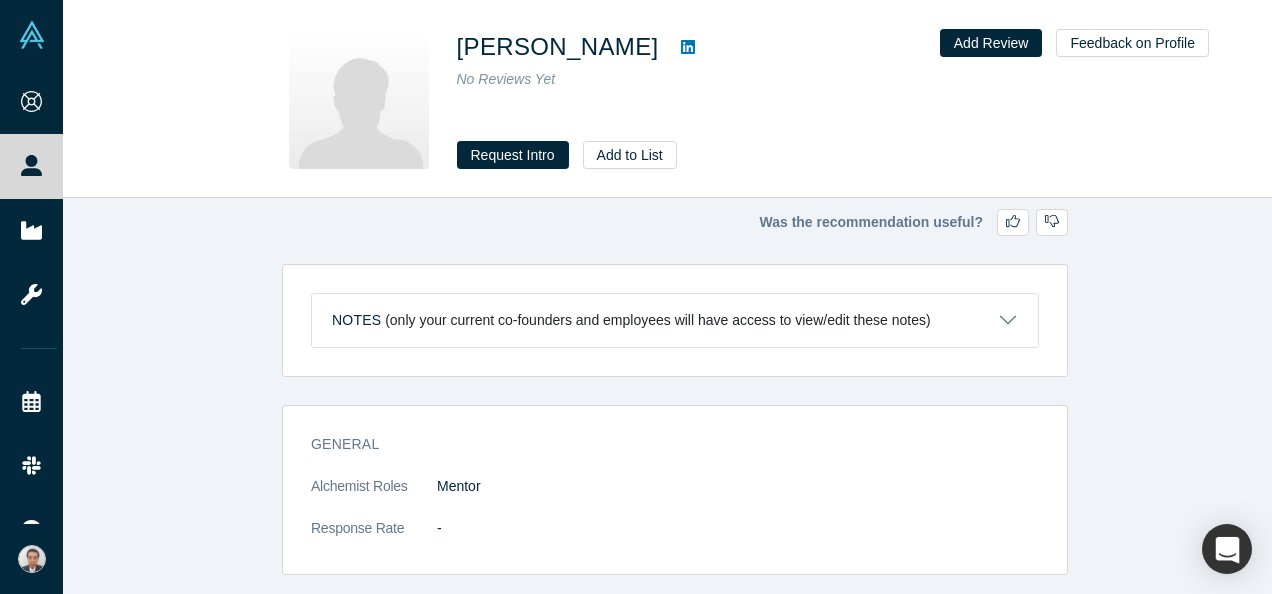 click 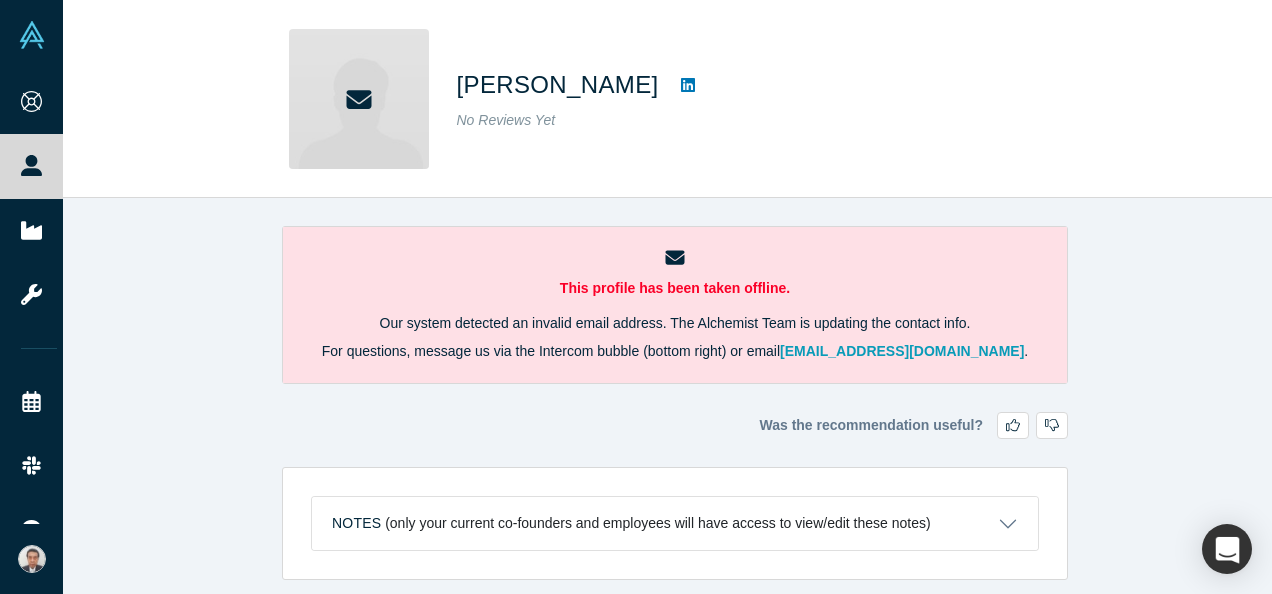 scroll, scrollTop: 0, scrollLeft: 0, axis: both 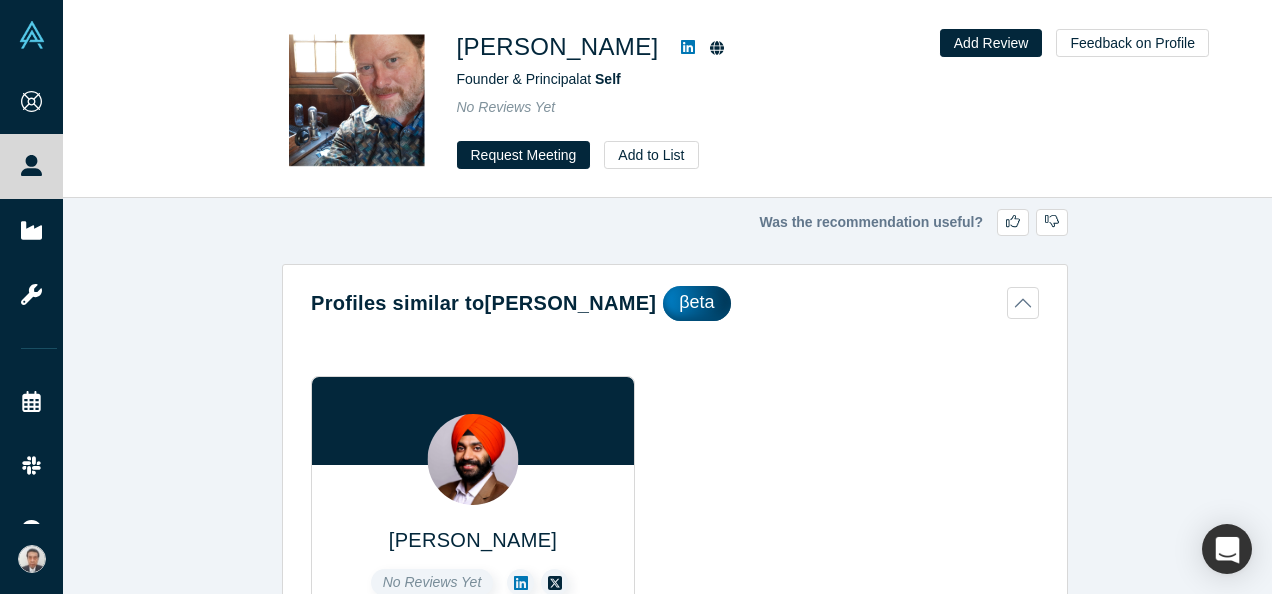 click 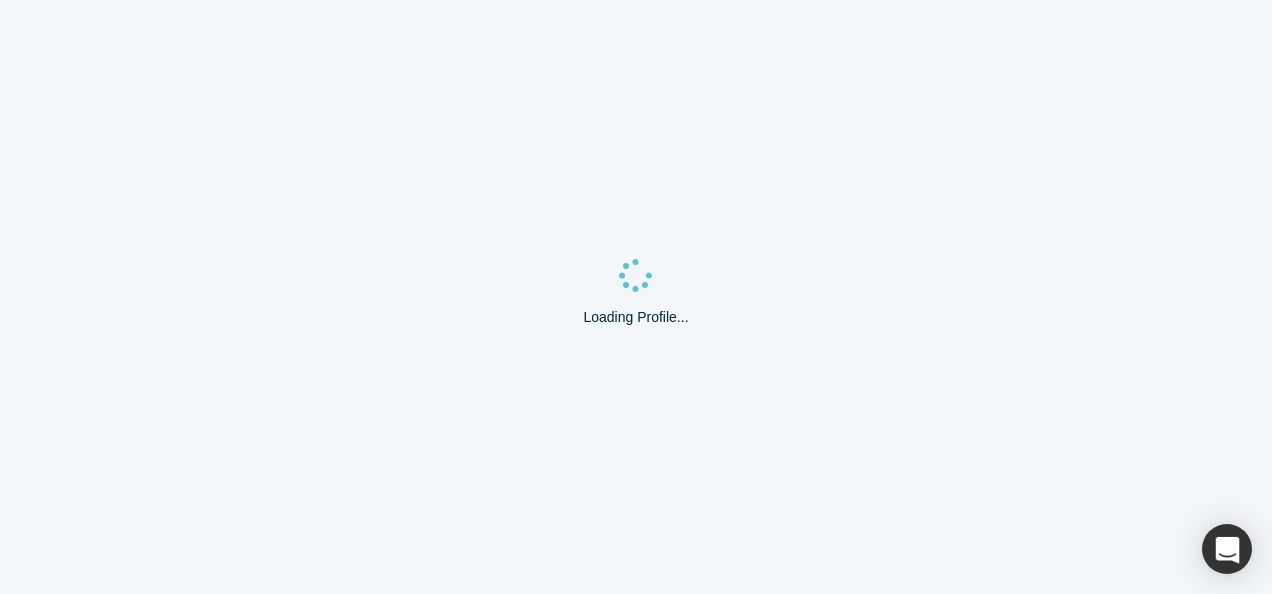 scroll, scrollTop: 0, scrollLeft: 0, axis: both 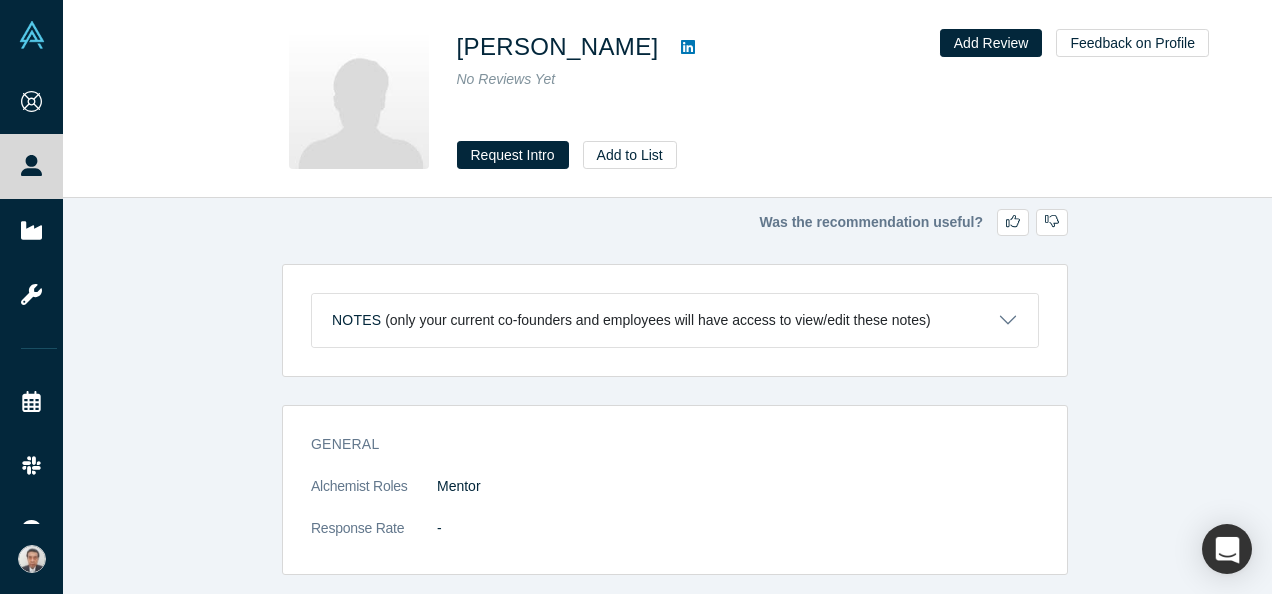 click 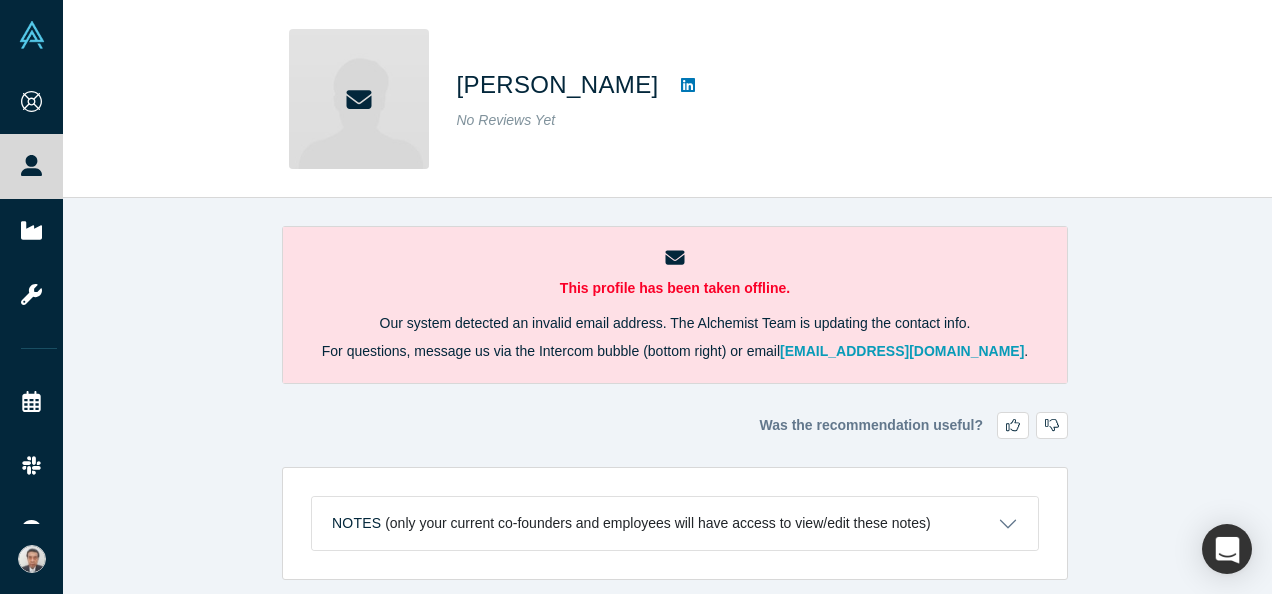 scroll, scrollTop: 0, scrollLeft: 0, axis: both 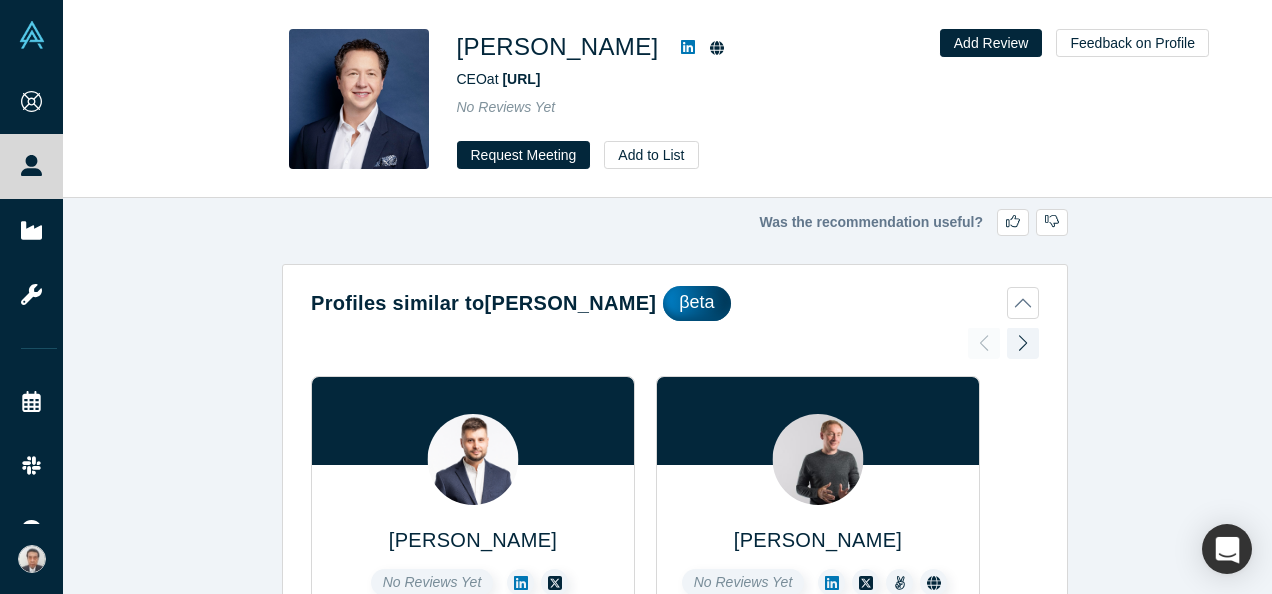 click 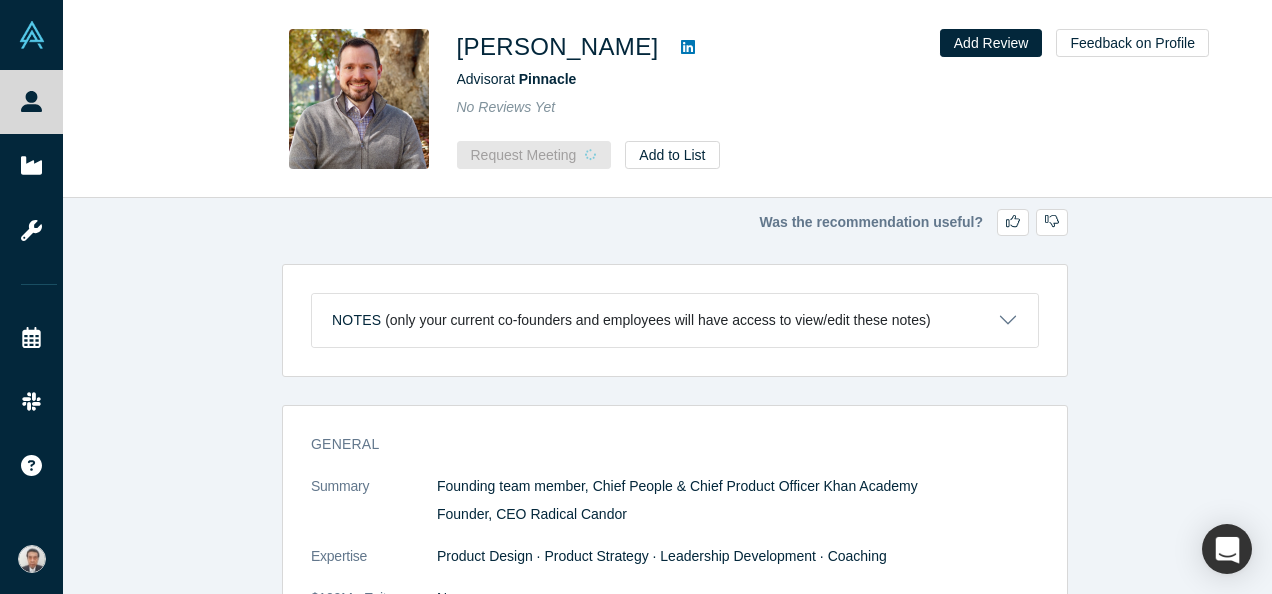 scroll, scrollTop: 0, scrollLeft: 0, axis: both 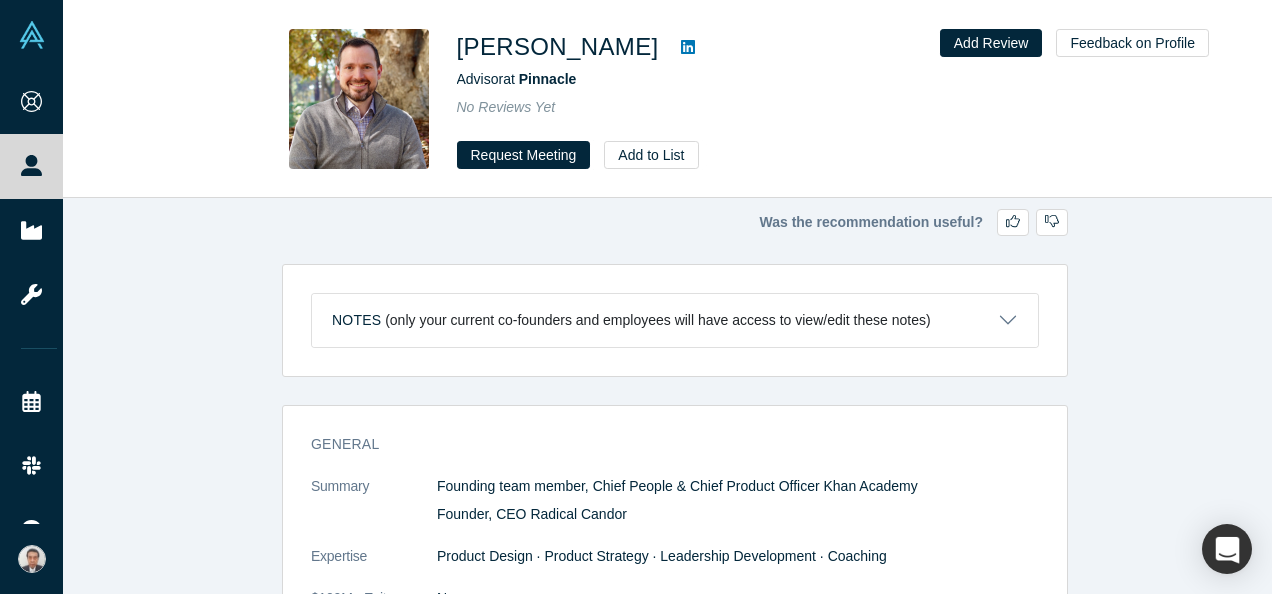 click 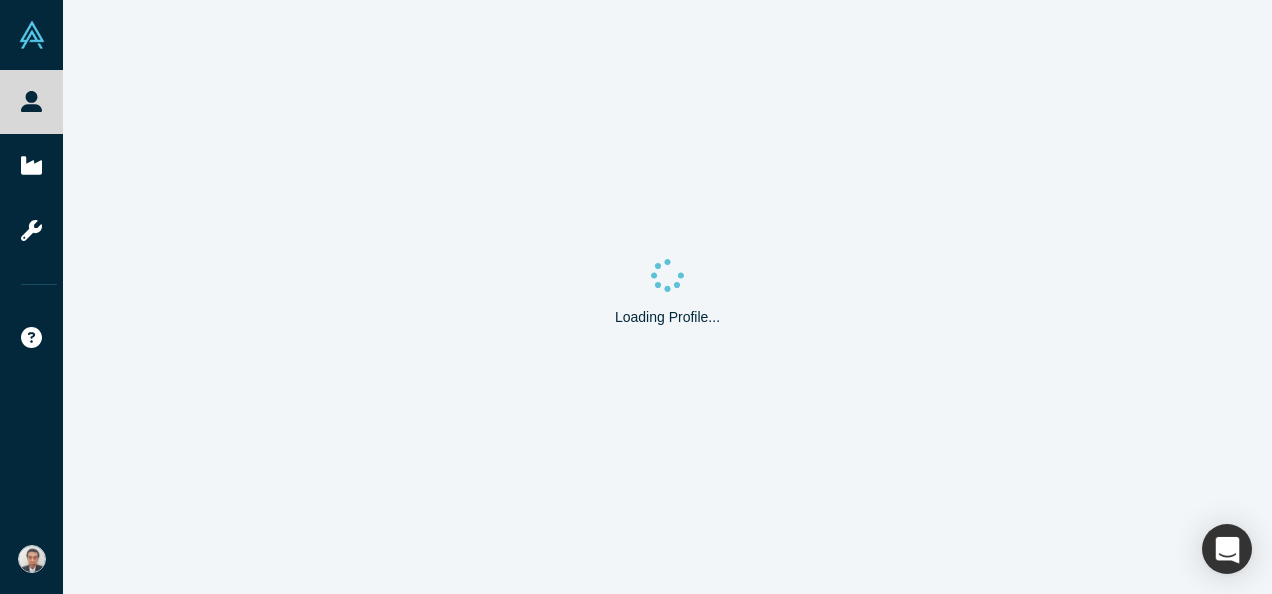 scroll, scrollTop: 0, scrollLeft: 0, axis: both 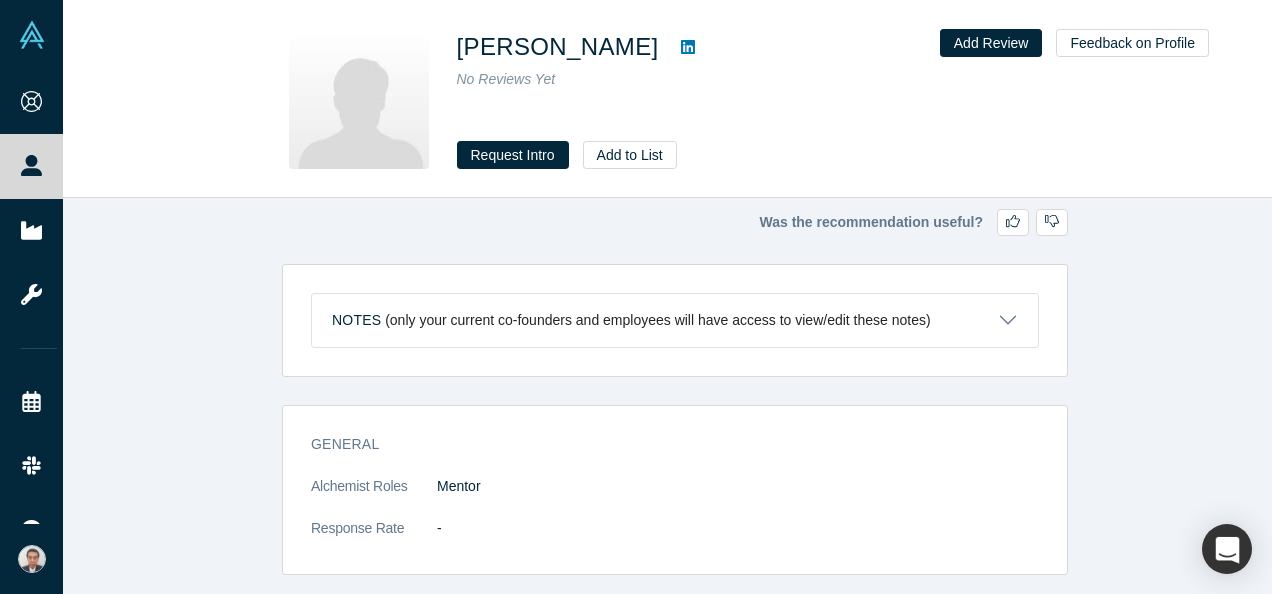 click 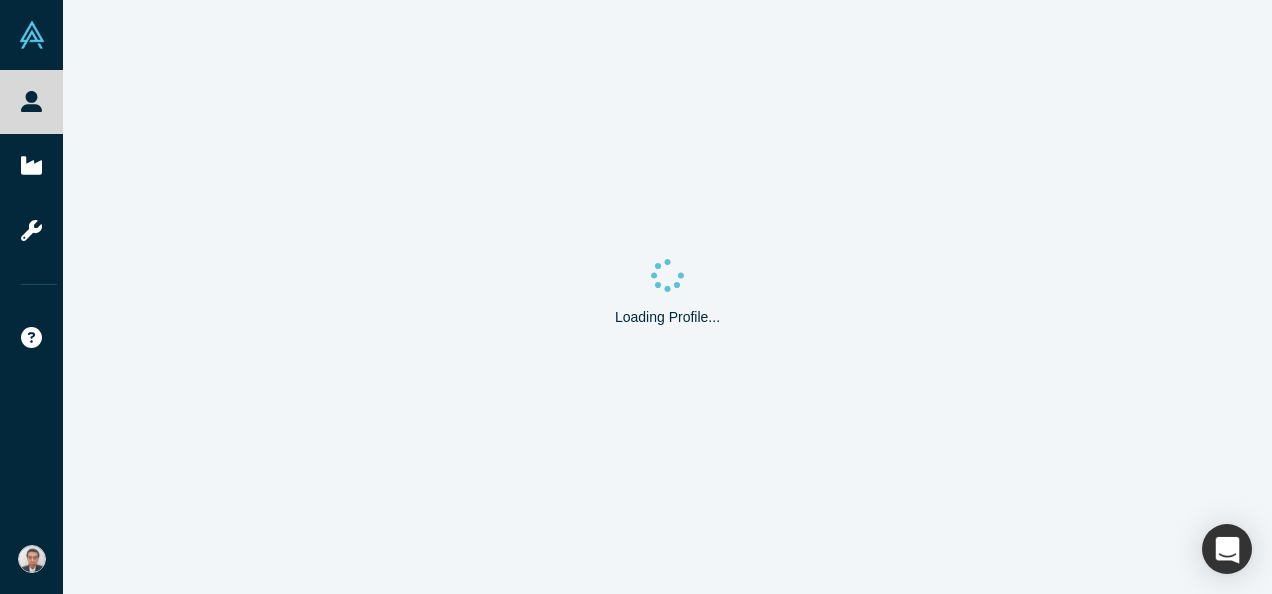 scroll, scrollTop: 0, scrollLeft: 0, axis: both 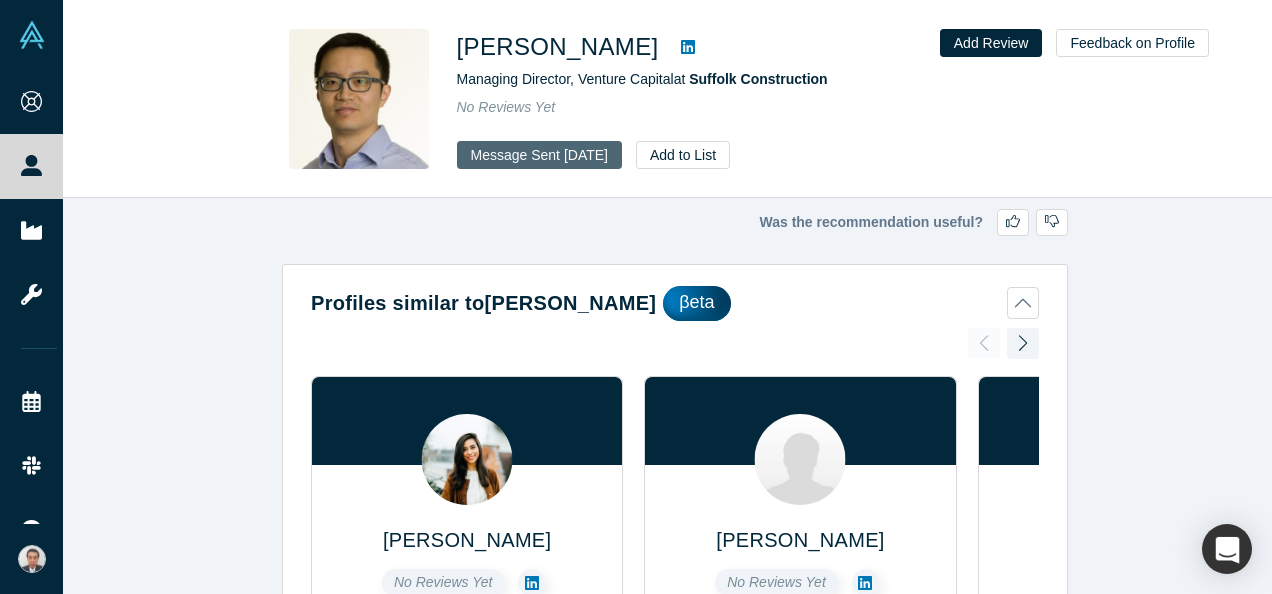 click on "Message Sent [DATE]" at bounding box center (539, 155) 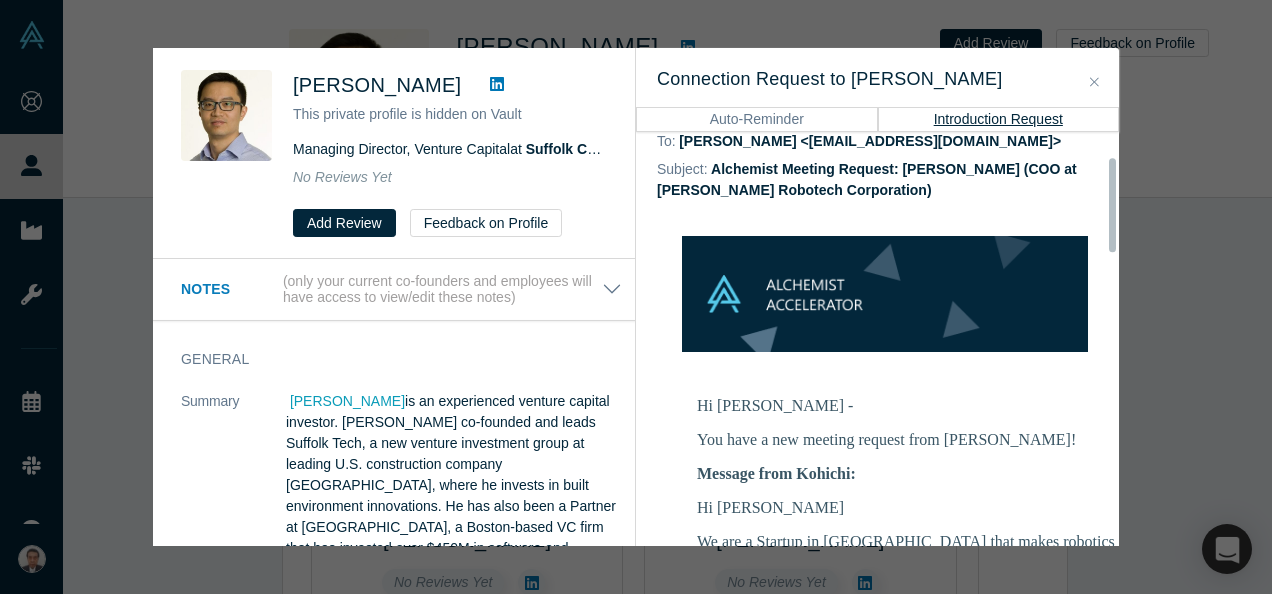 scroll, scrollTop: 0, scrollLeft: 0, axis: both 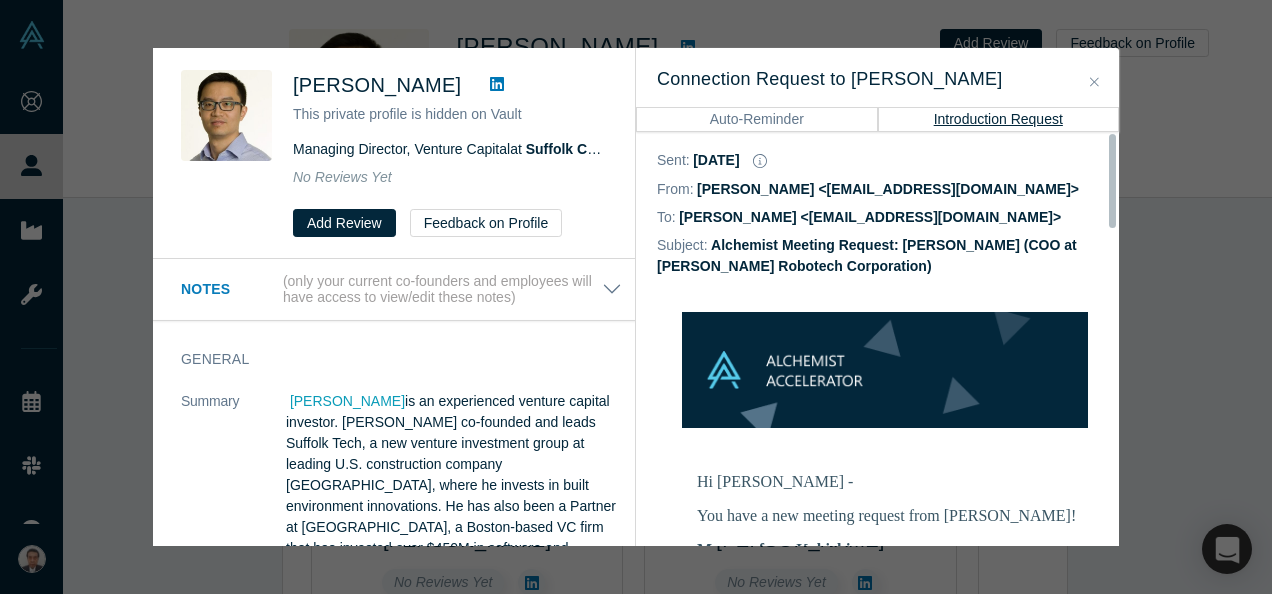 click 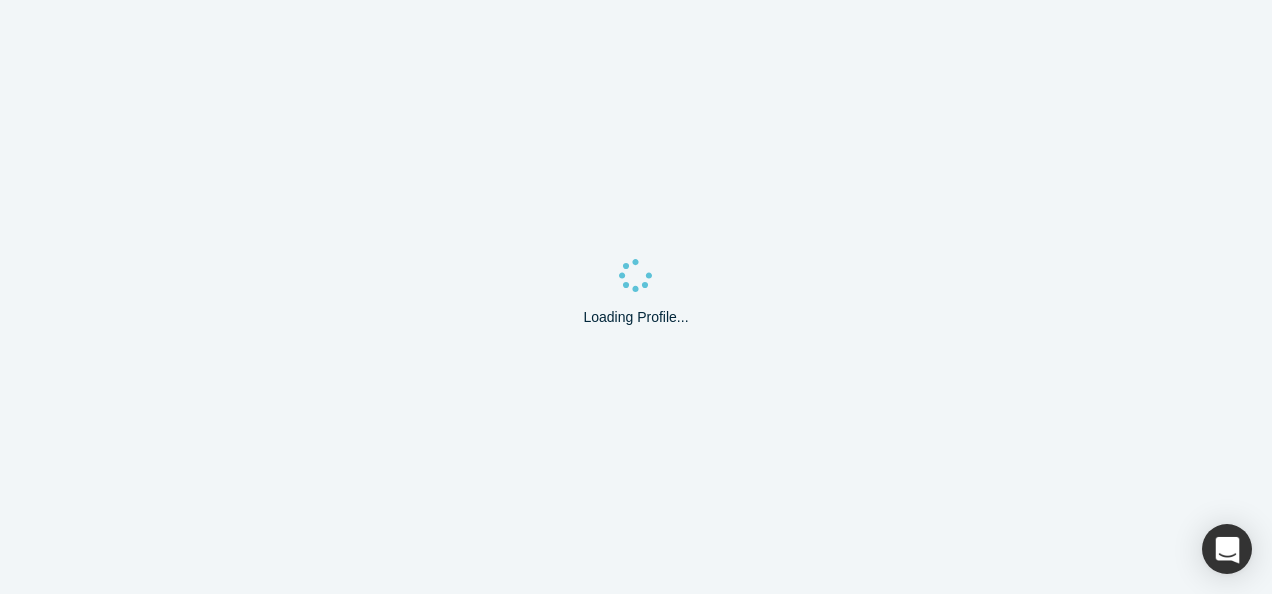 scroll, scrollTop: 0, scrollLeft: 0, axis: both 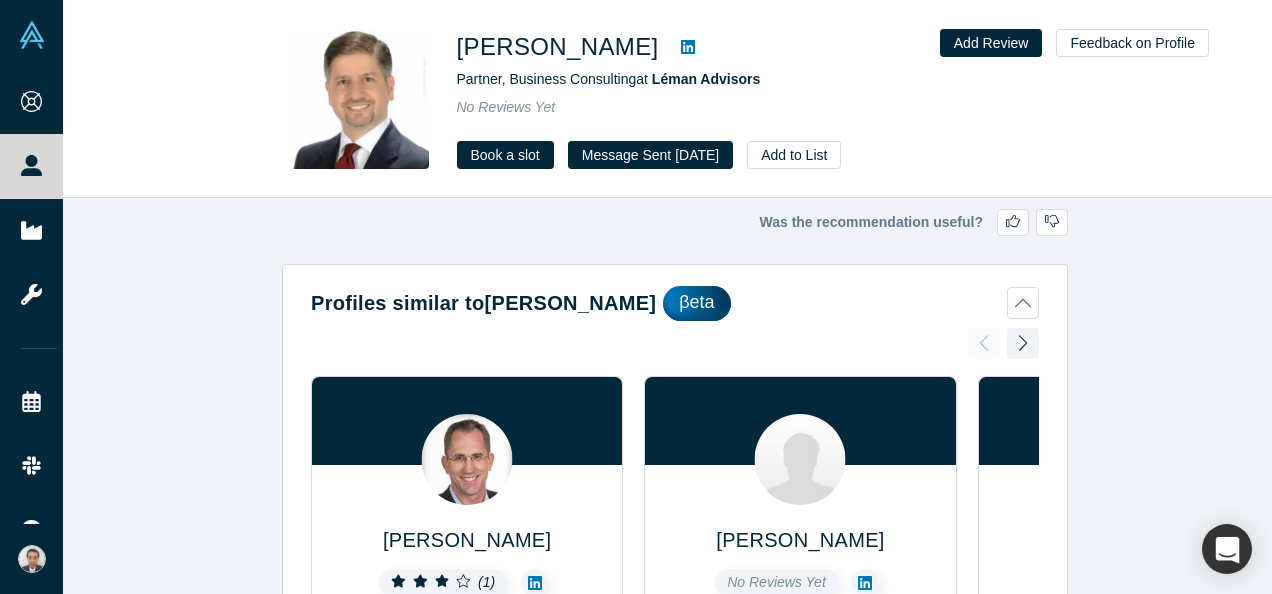 click 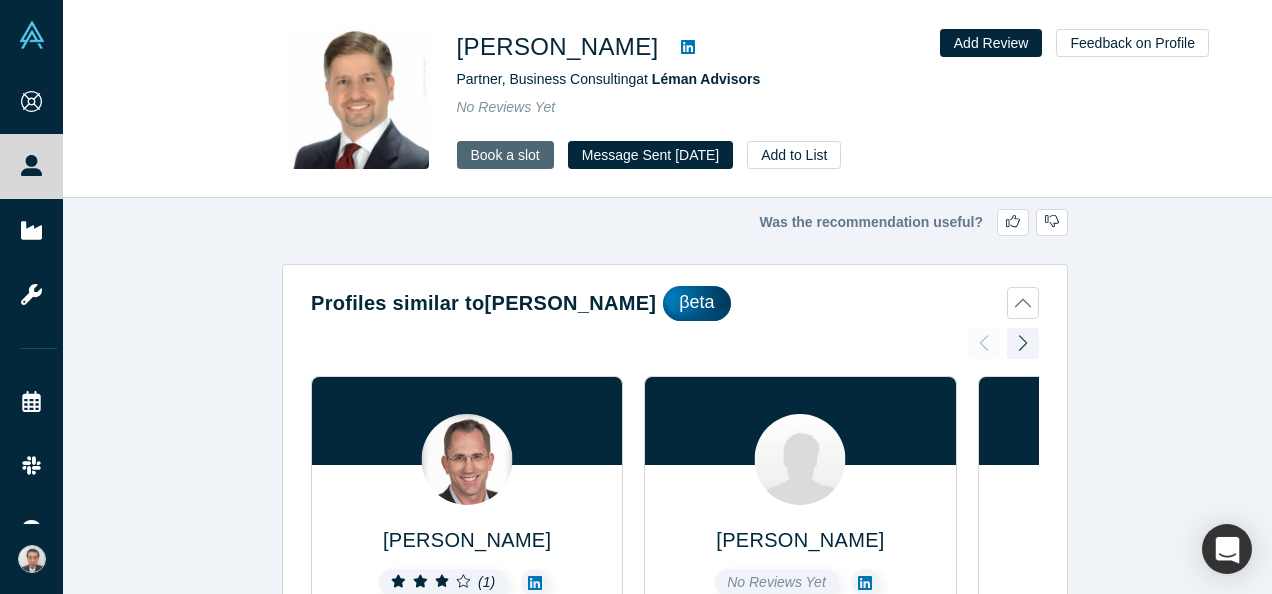 click on "Book a slot" at bounding box center (505, 155) 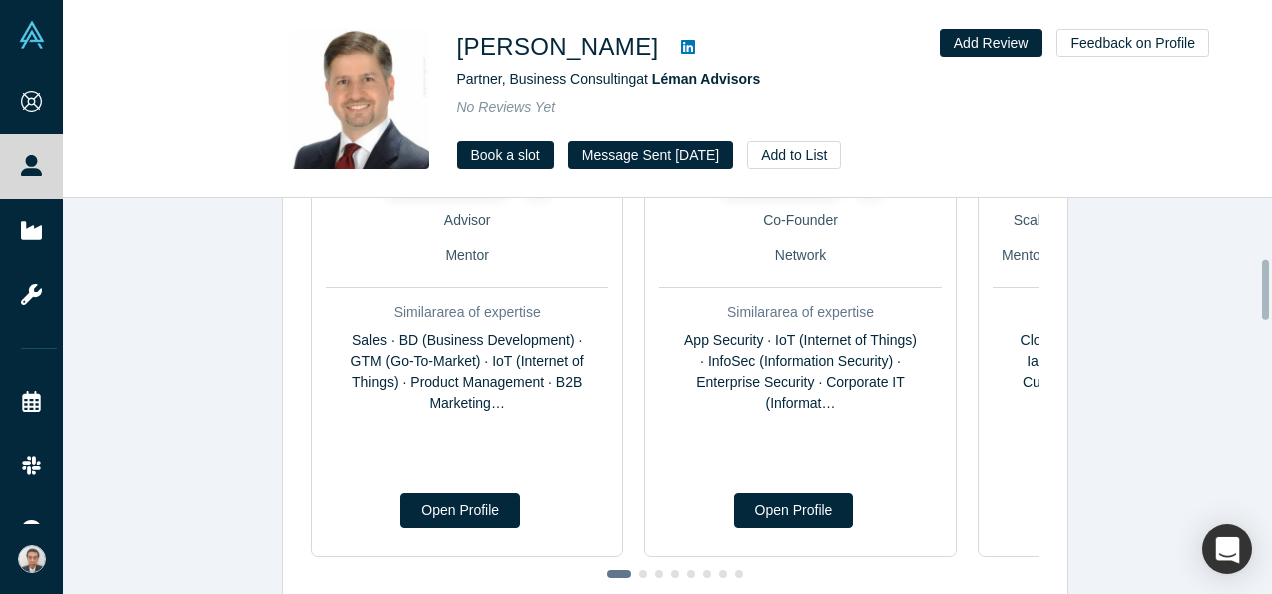 scroll, scrollTop: 200, scrollLeft: 0, axis: vertical 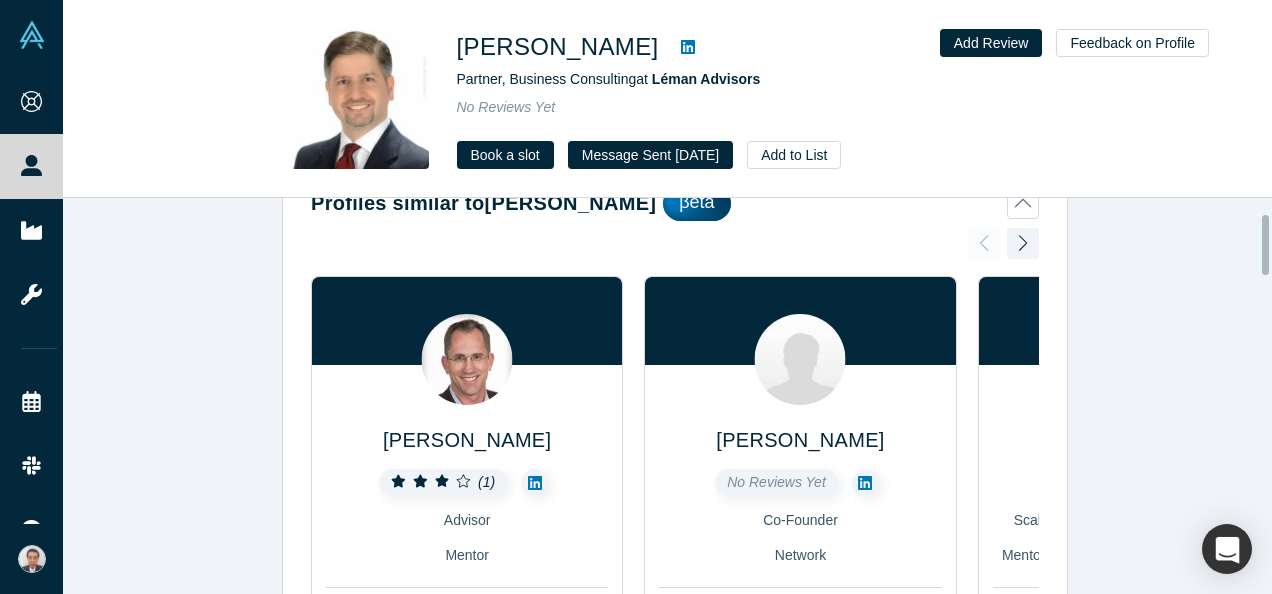 click at bounding box center (1023, 243) 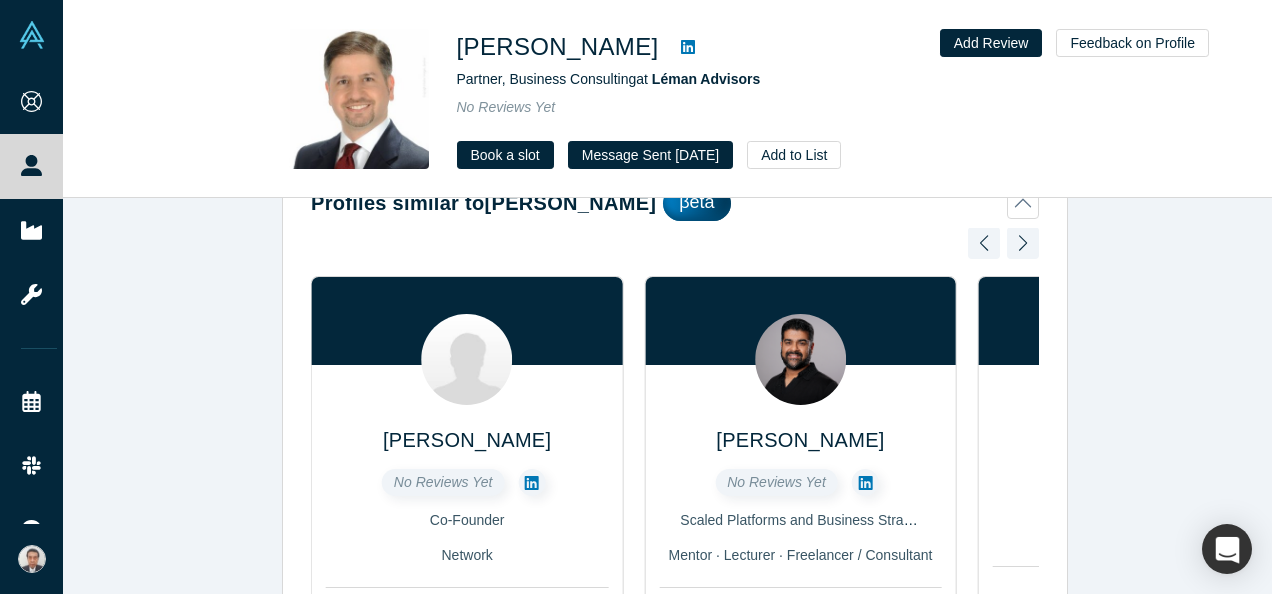 click at bounding box center (1023, 243) 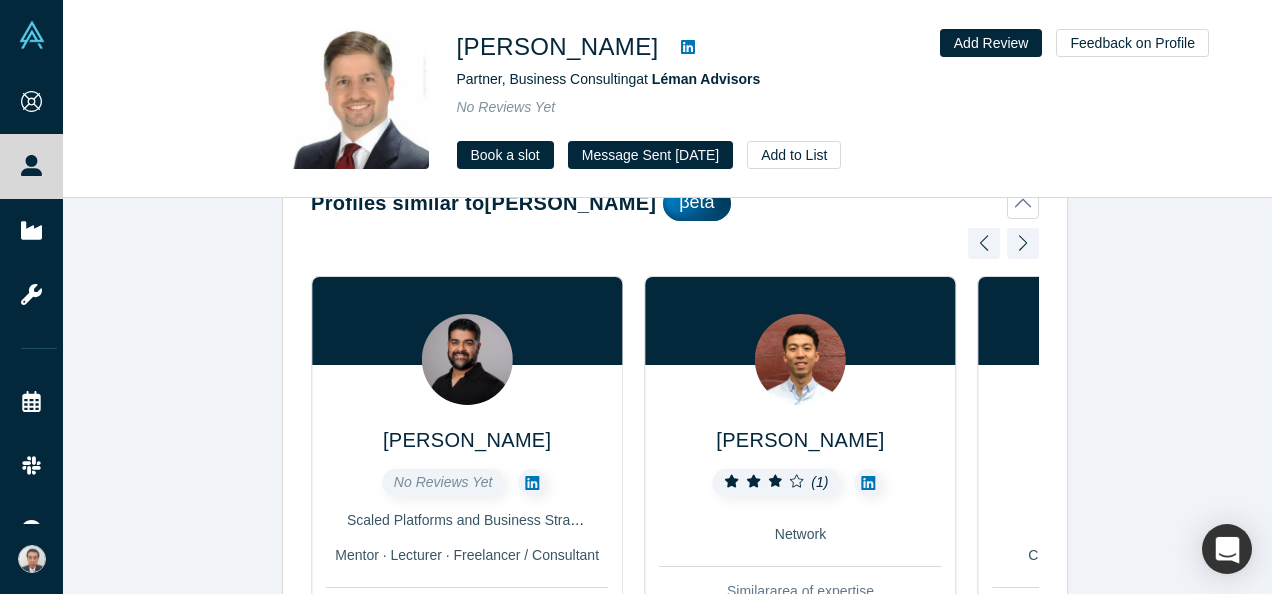 click at bounding box center (1023, 243) 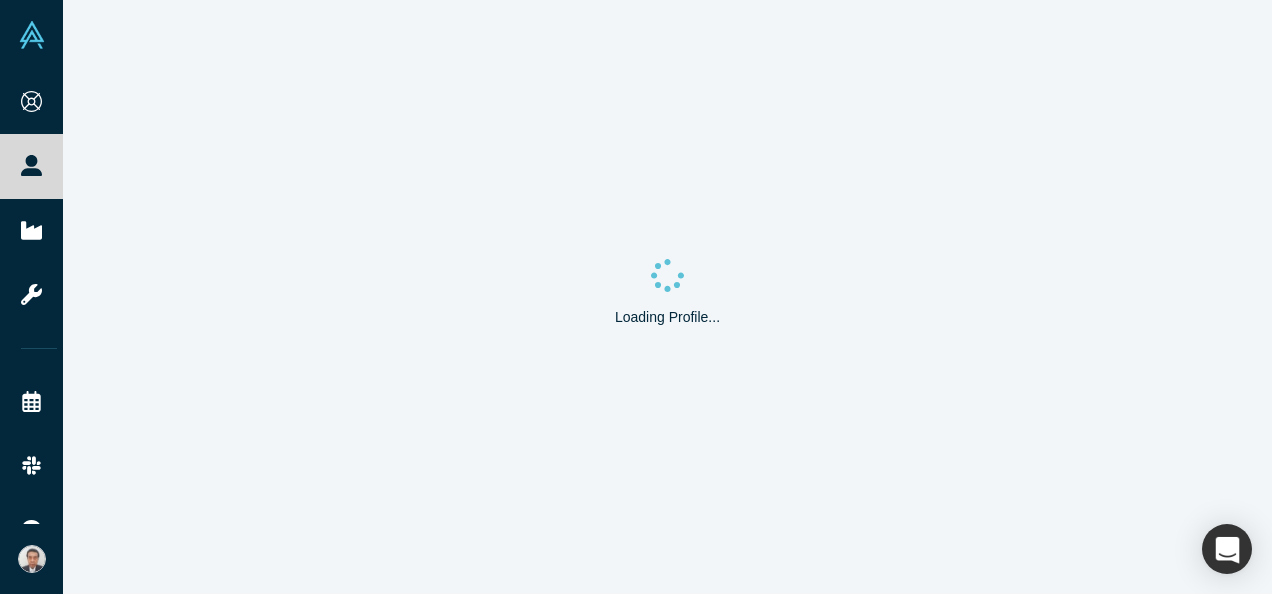 scroll, scrollTop: 0, scrollLeft: 0, axis: both 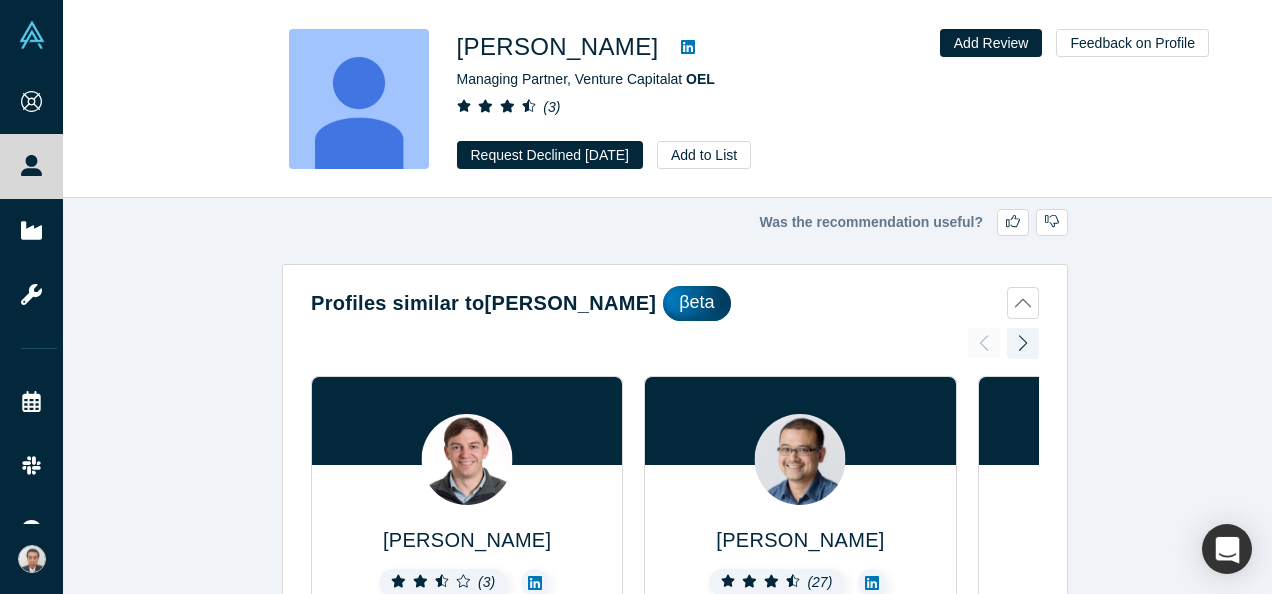 click 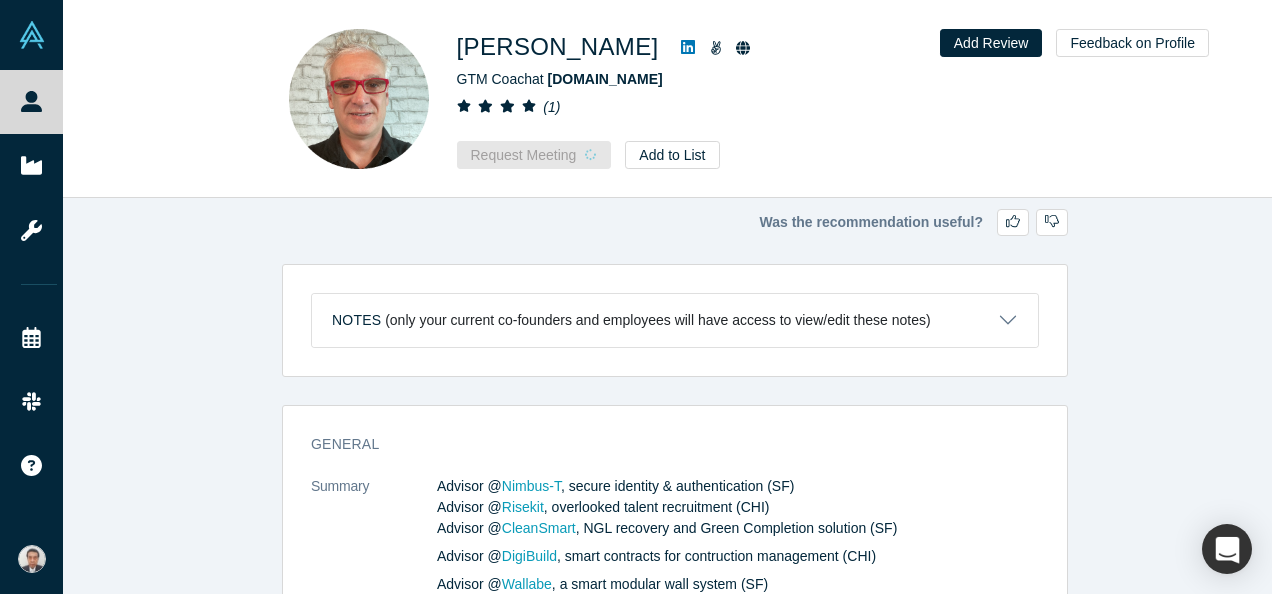 scroll, scrollTop: 0, scrollLeft: 0, axis: both 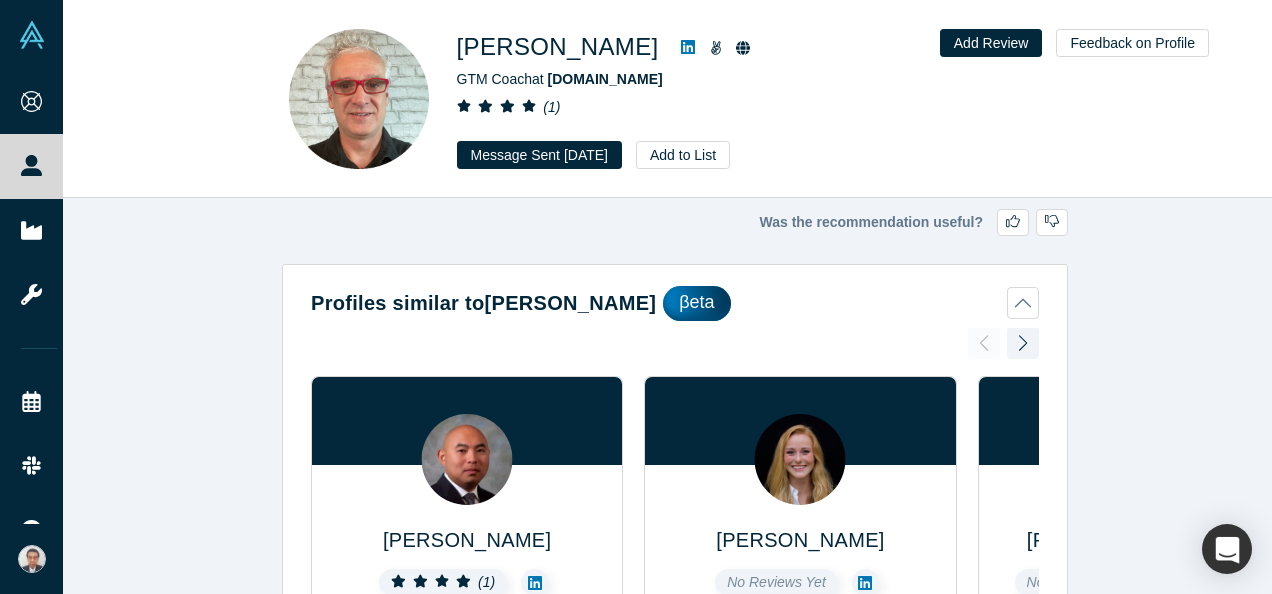 click at bounding box center [688, 47] 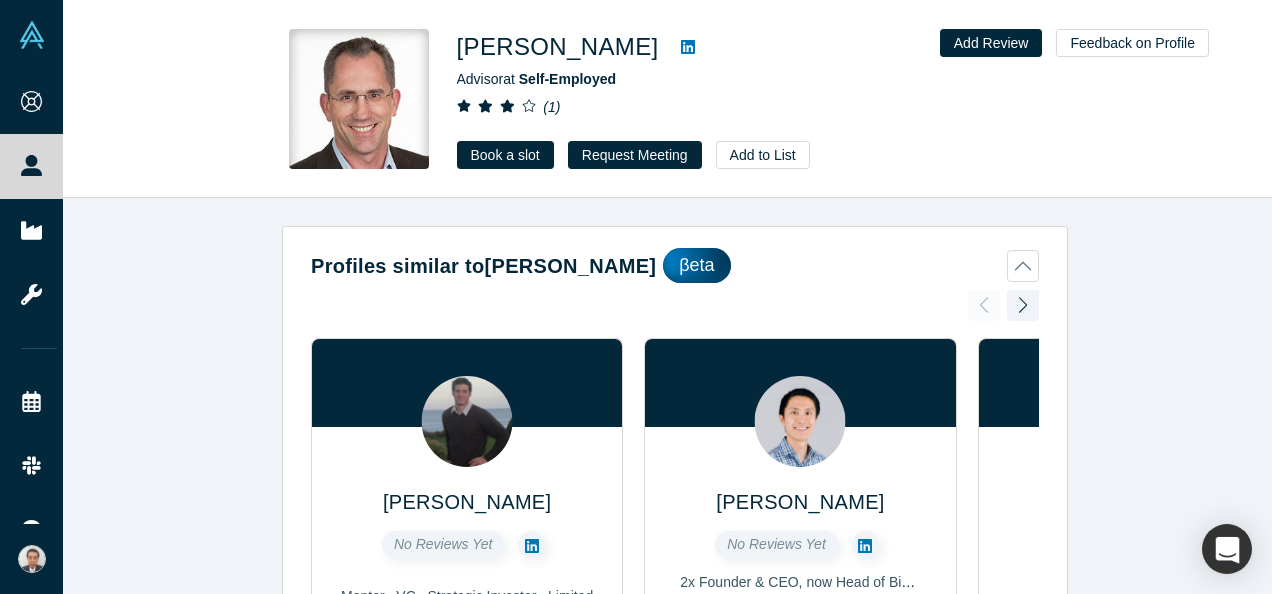 scroll, scrollTop: 0, scrollLeft: 0, axis: both 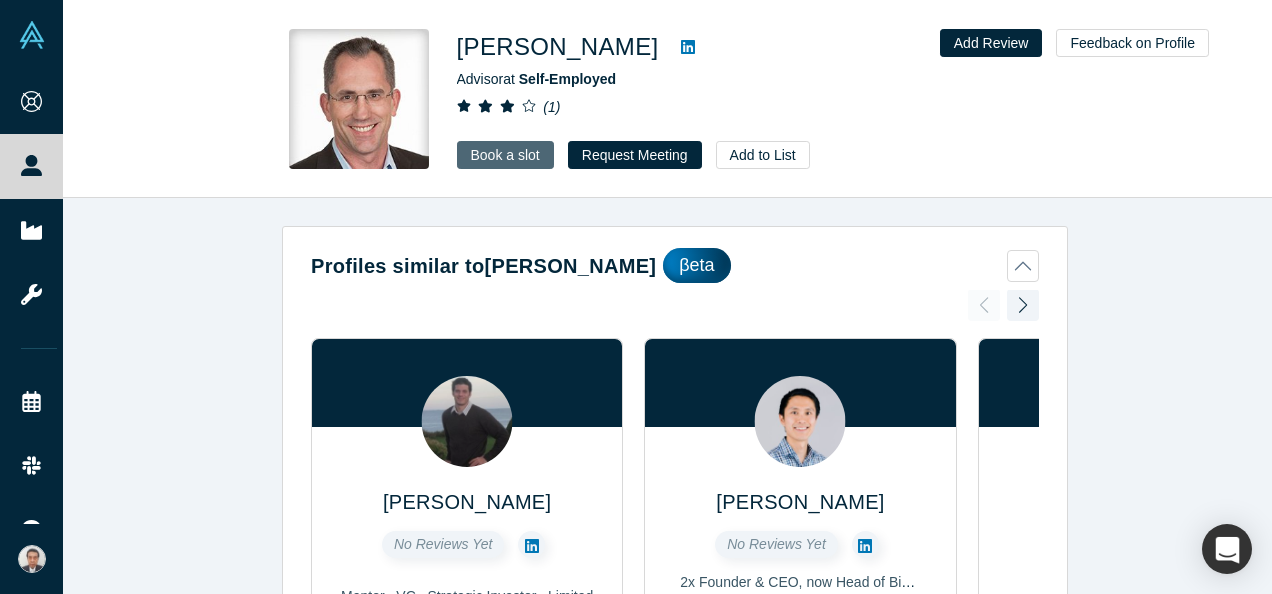 click on "Book a slot" at bounding box center (505, 155) 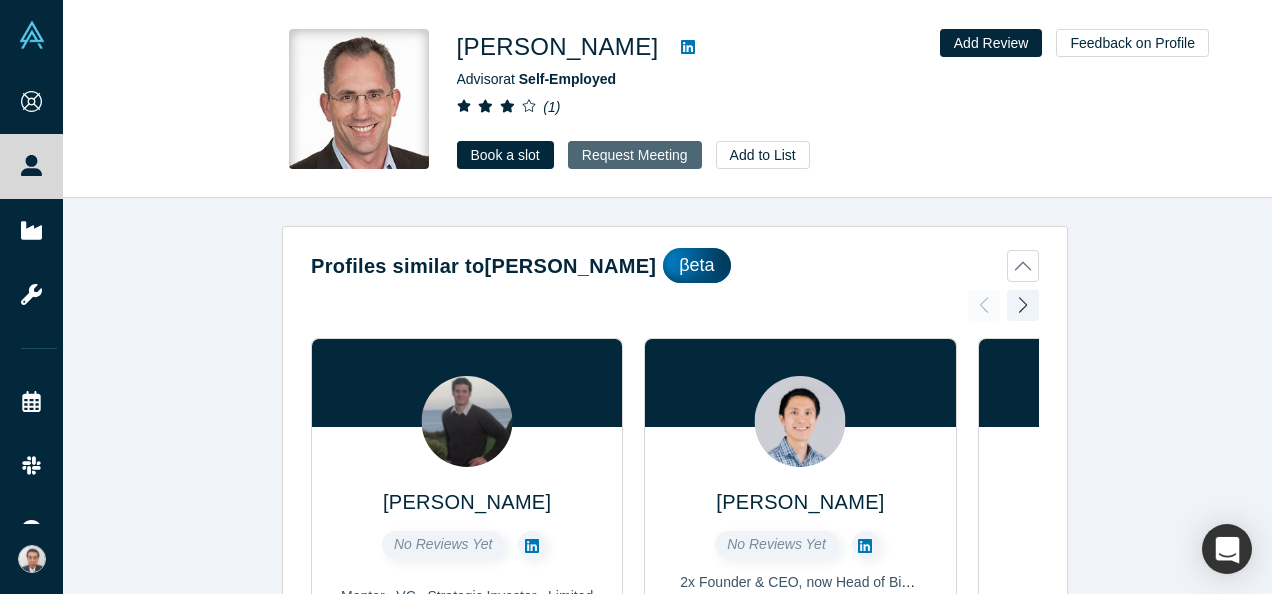 click on "Request Meeting" at bounding box center [635, 155] 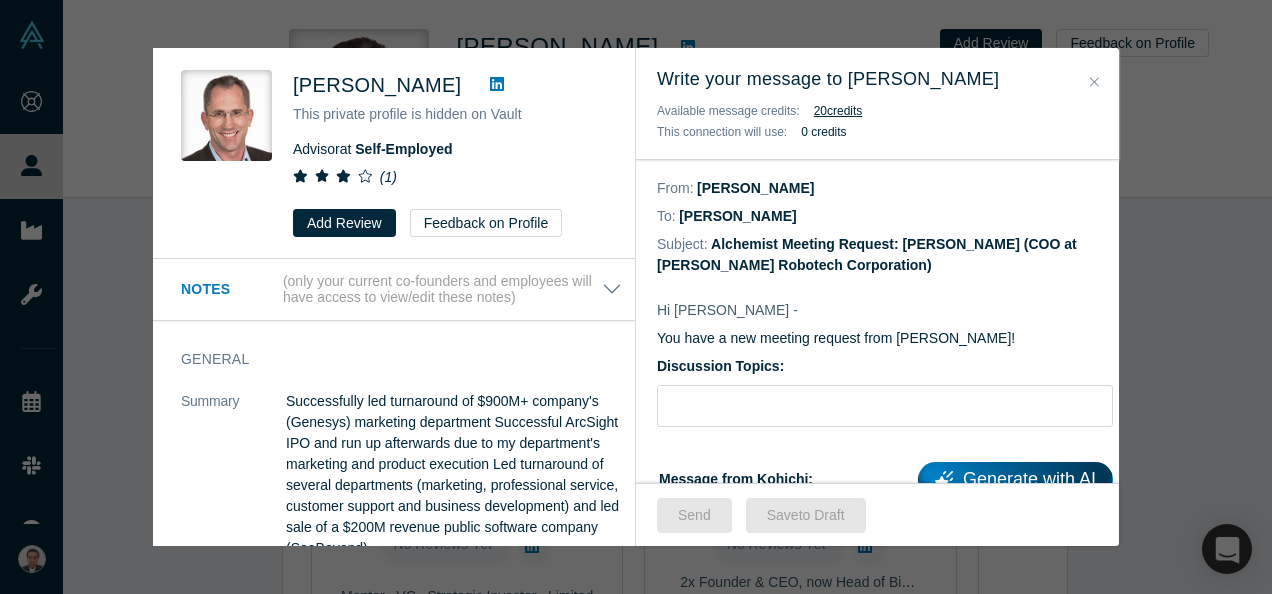 click 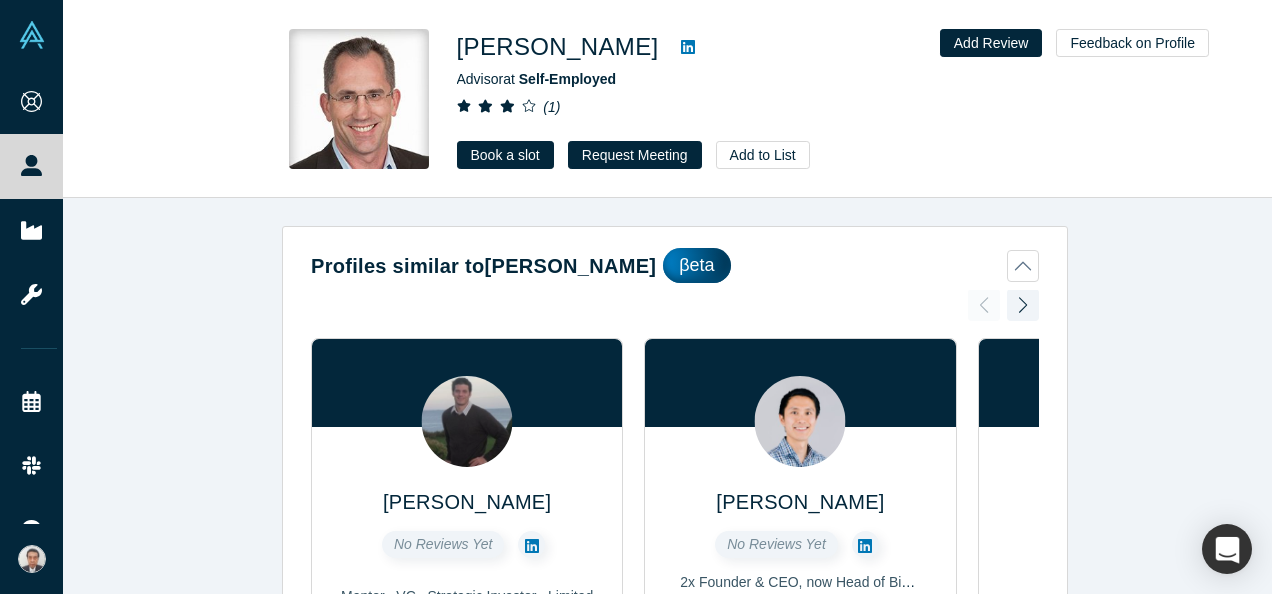 click 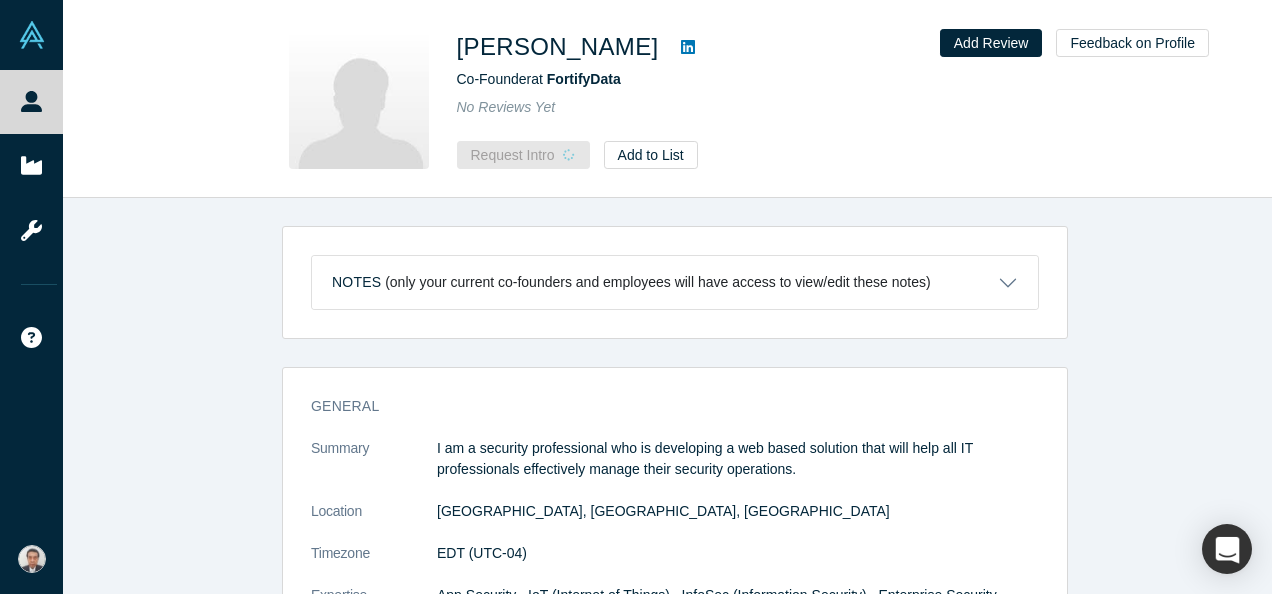 scroll, scrollTop: 0, scrollLeft: 0, axis: both 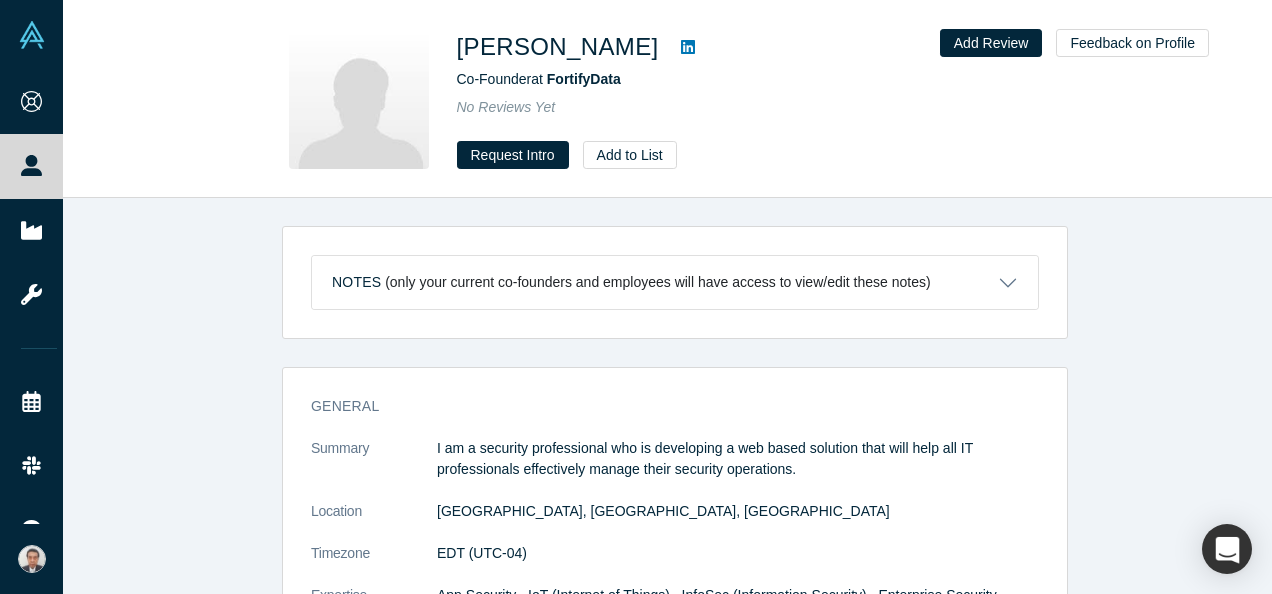 click 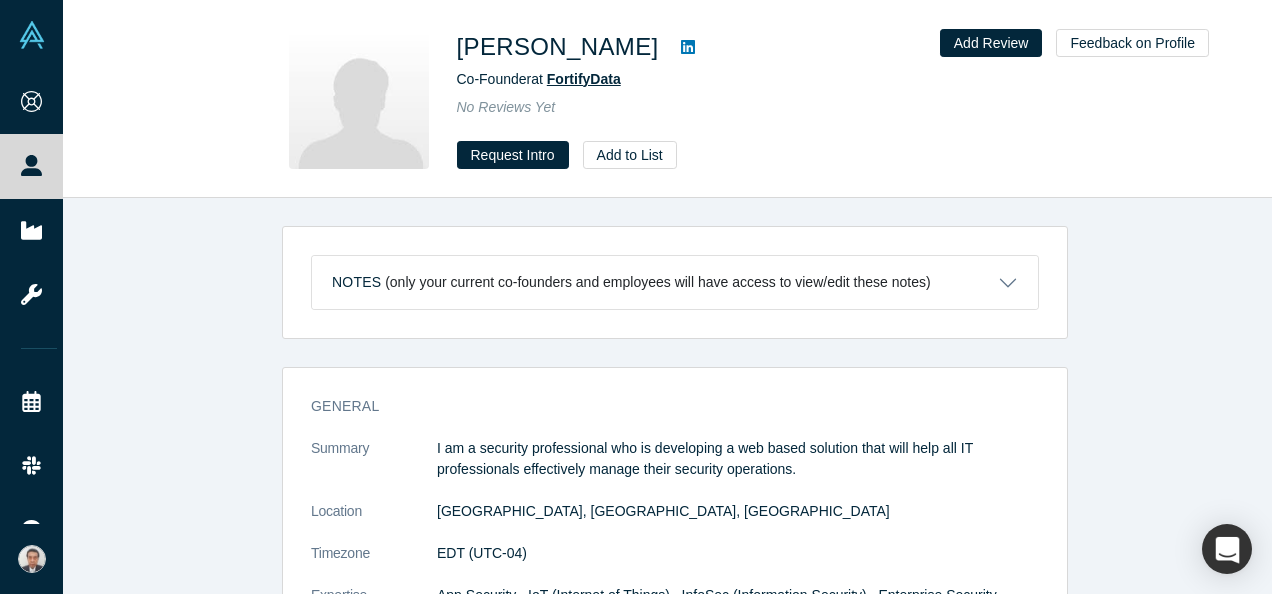 click on "FortifyData" at bounding box center (584, 79) 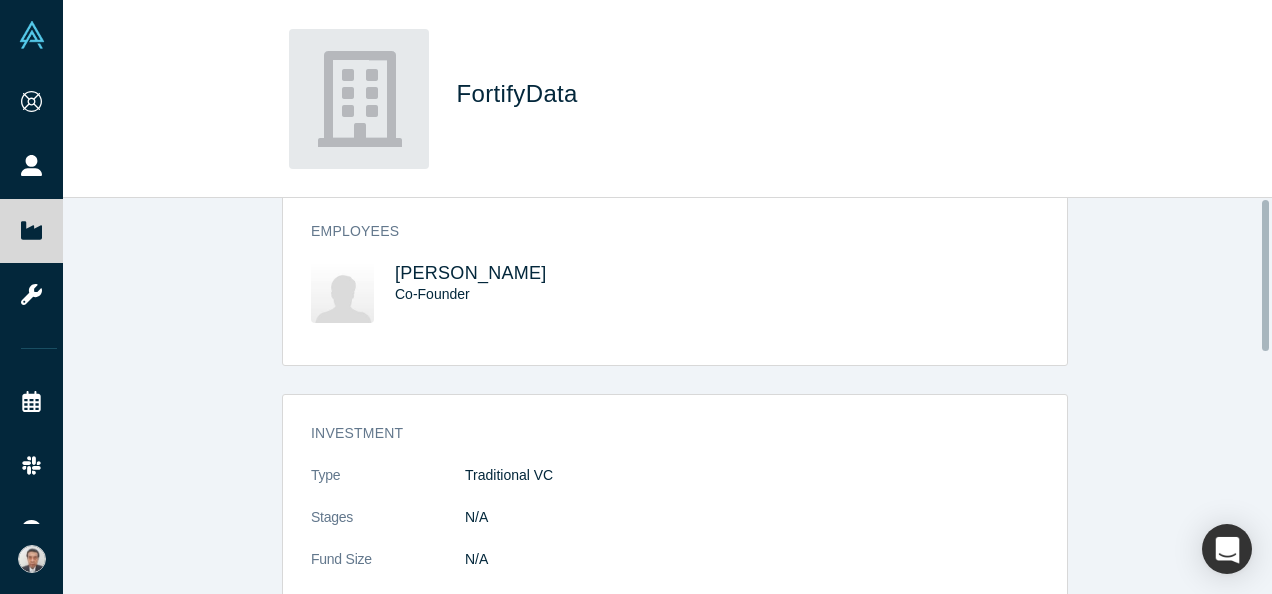 scroll, scrollTop: 0, scrollLeft: 0, axis: both 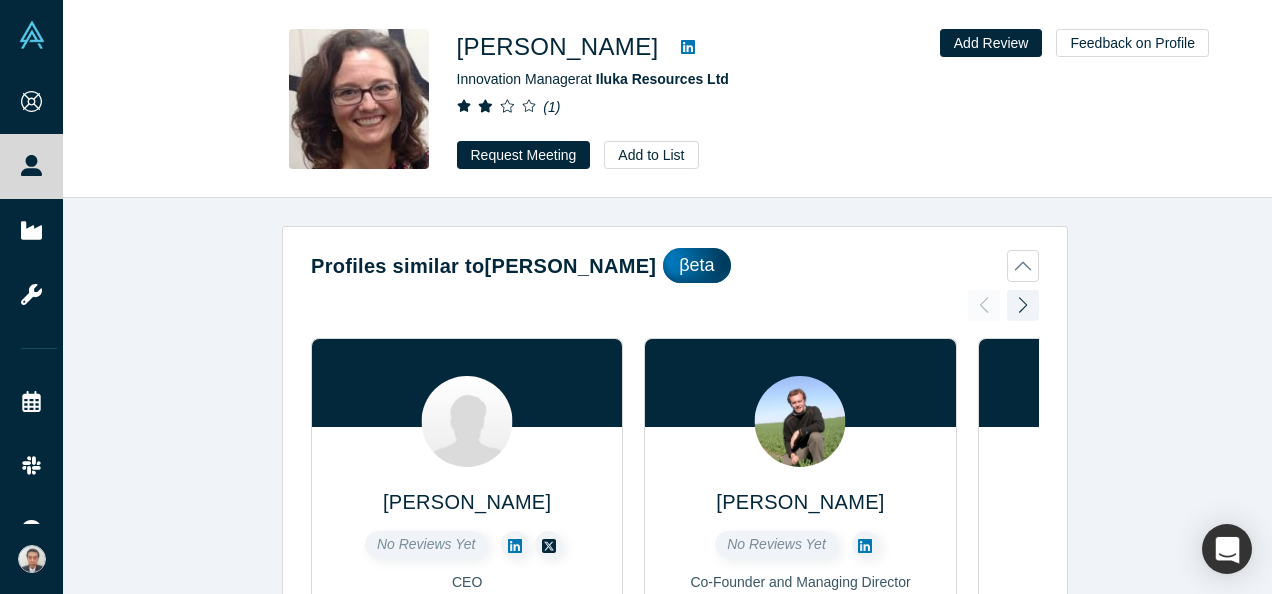click 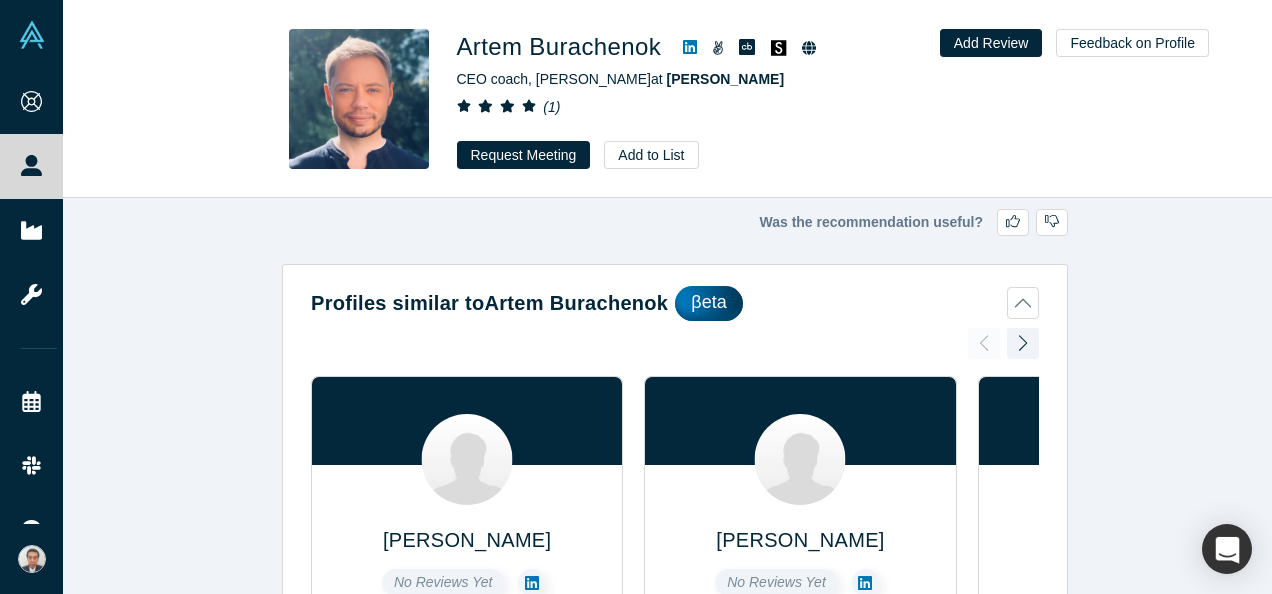 scroll, scrollTop: 0, scrollLeft: 0, axis: both 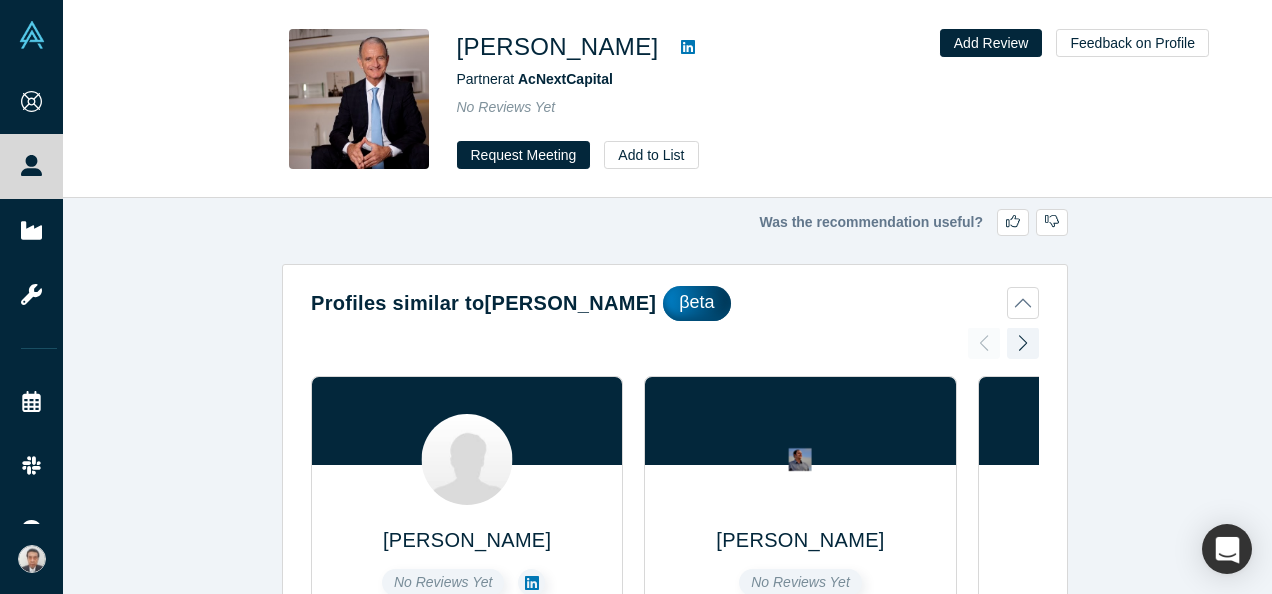 click at bounding box center [688, 47] 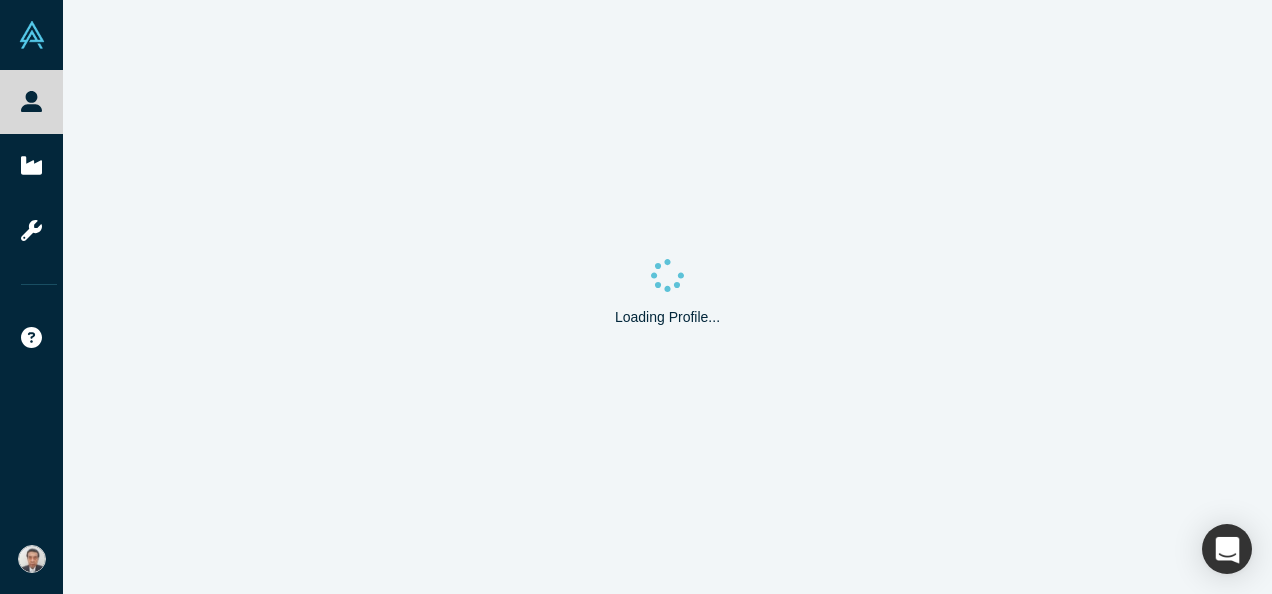 scroll, scrollTop: 0, scrollLeft: 0, axis: both 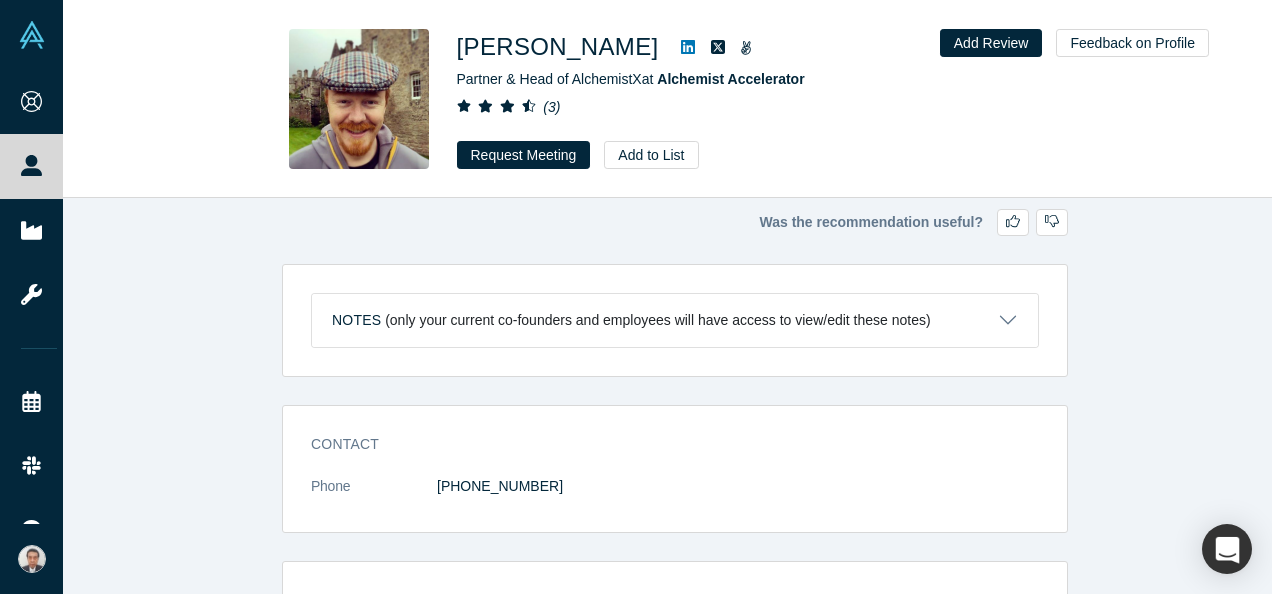 click 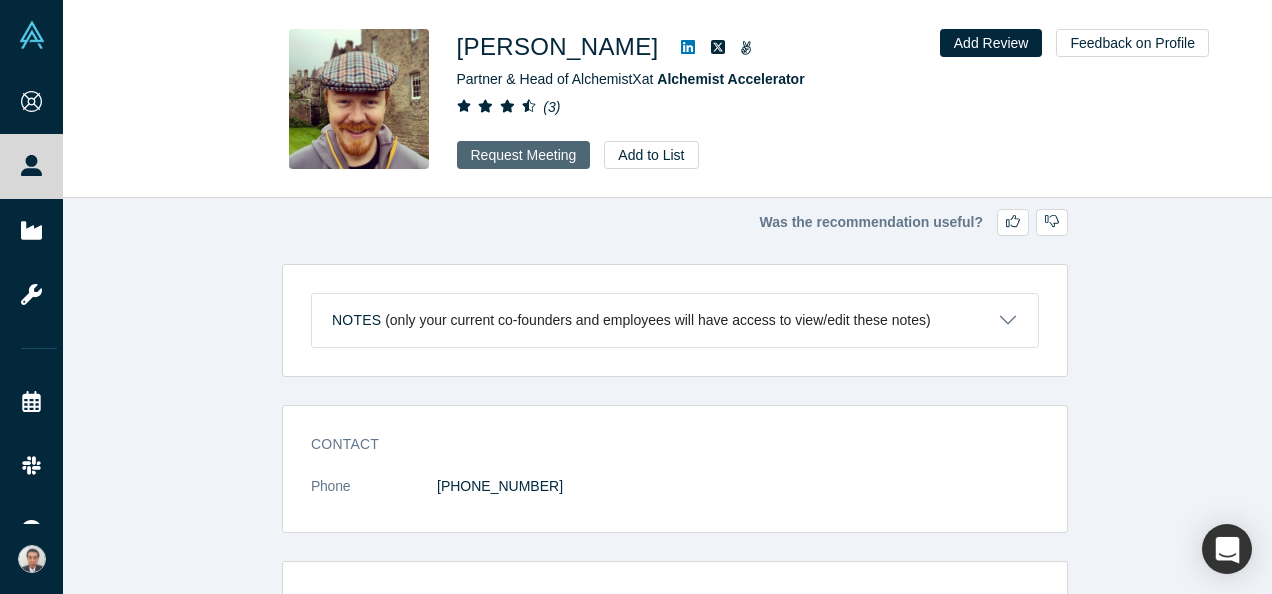 click on "Request Meeting" at bounding box center (524, 155) 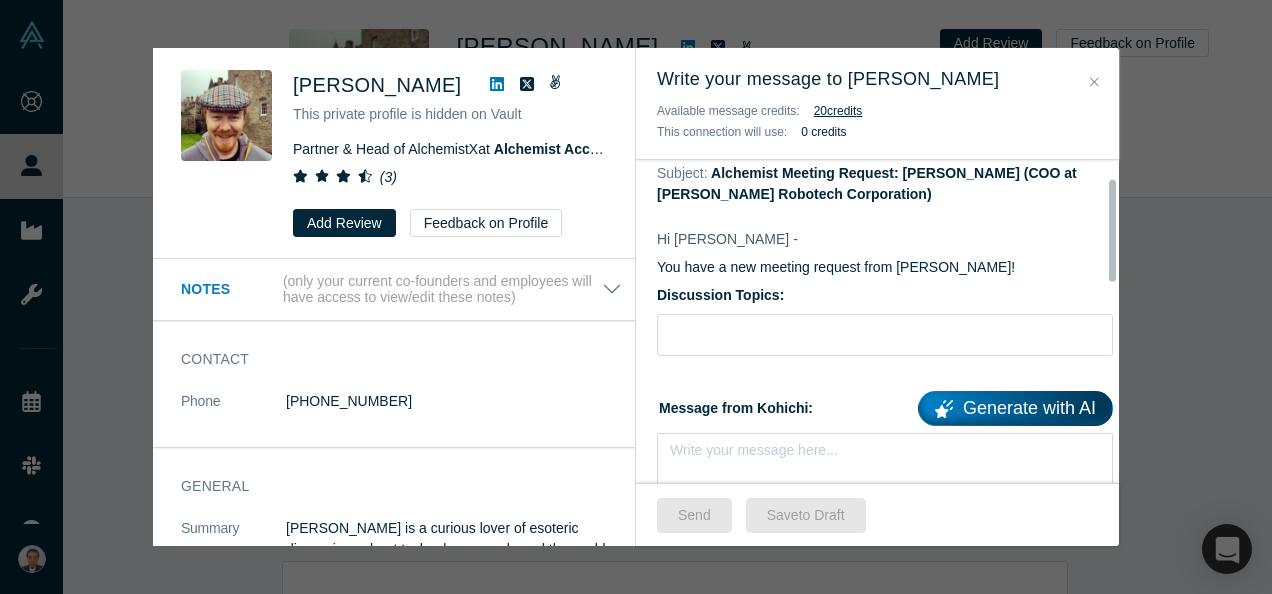 scroll, scrollTop: 100, scrollLeft: 0, axis: vertical 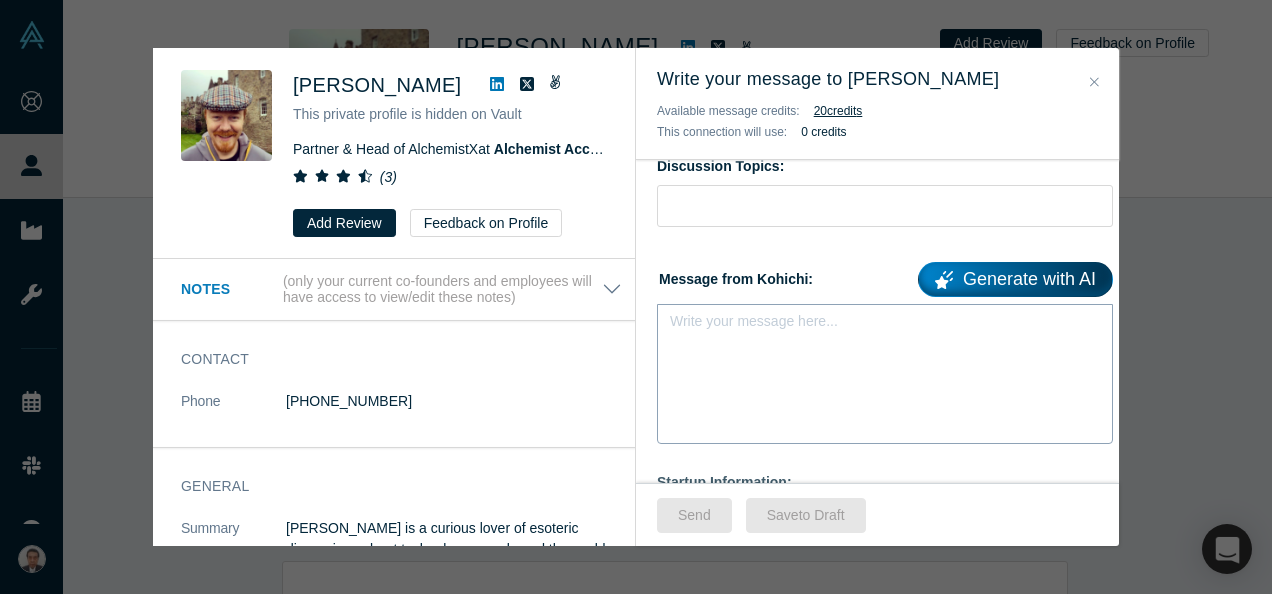 click on "Write your message here..." at bounding box center [885, 374] 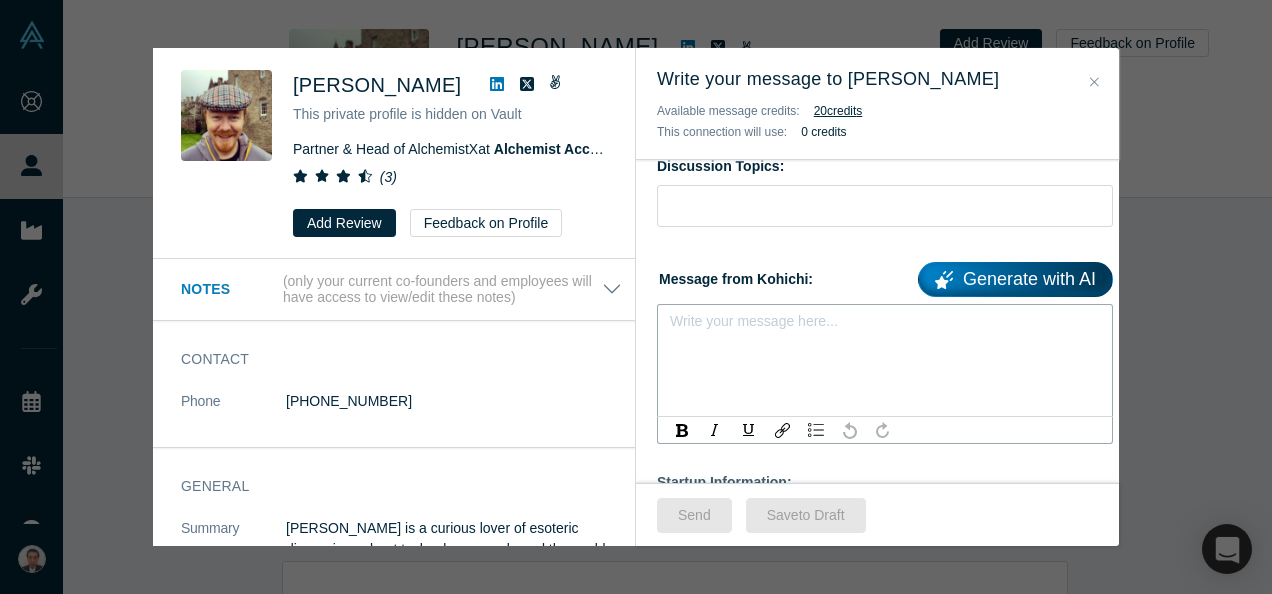 paste 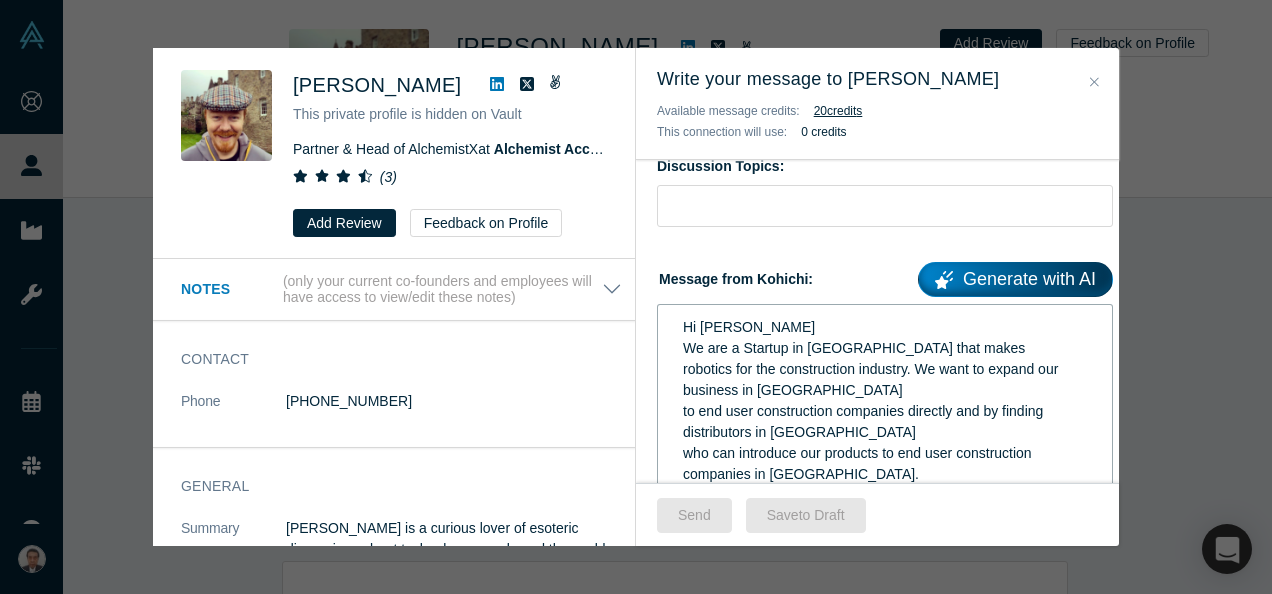 click on "Hi [PERSON_NAME]" at bounding box center (885, 327) 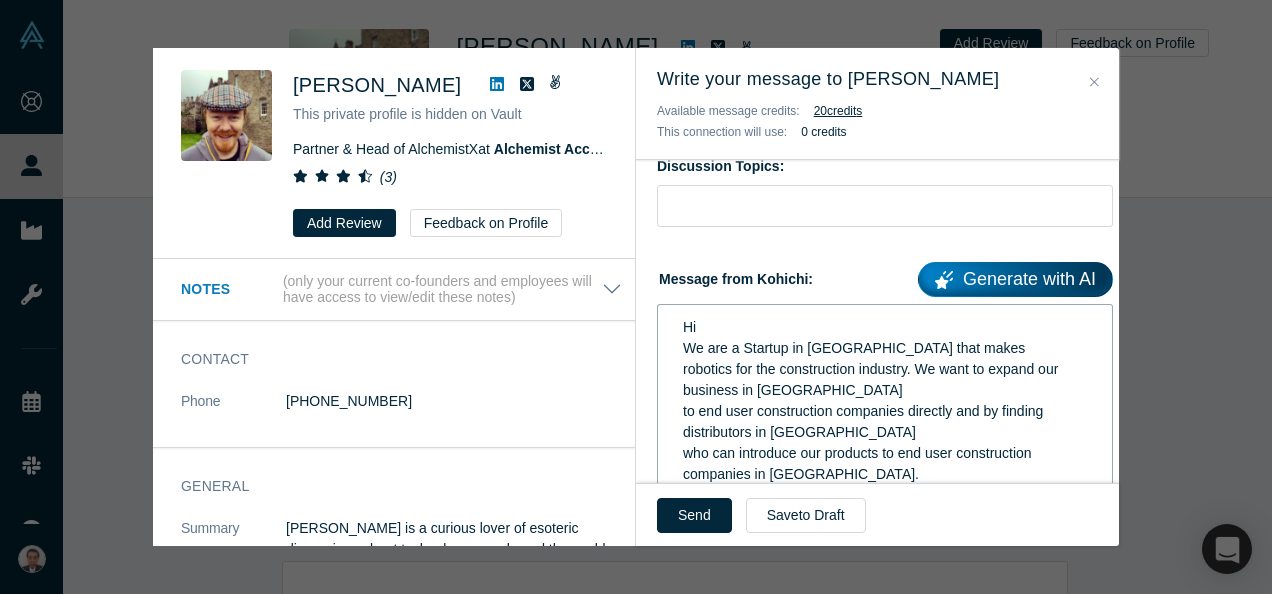 type 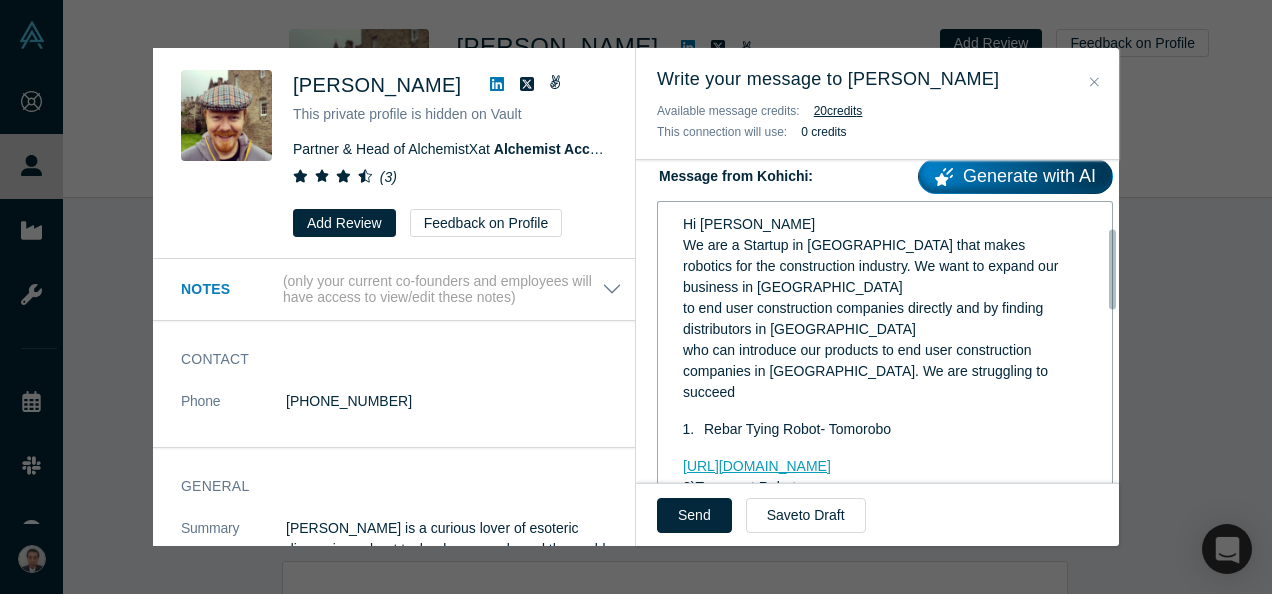 scroll, scrollTop: 274, scrollLeft: 0, axis: vertical 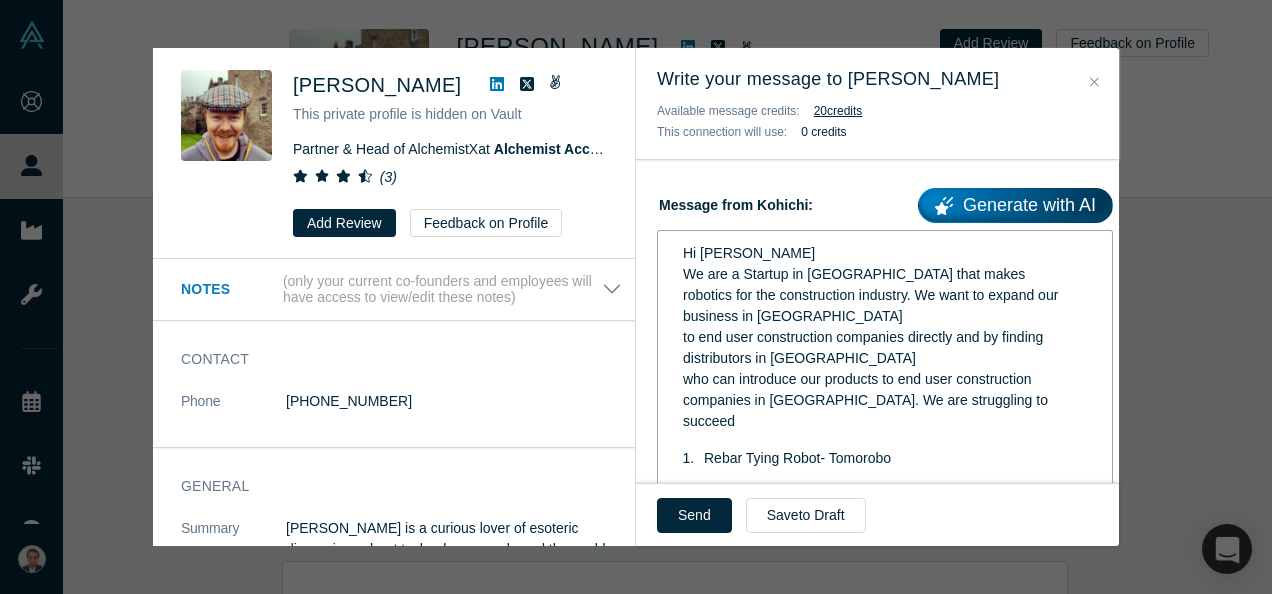 click on "We are a Startup in [GEOGRAPHIC_DATA] that makes" at bounding box center [854, 274] 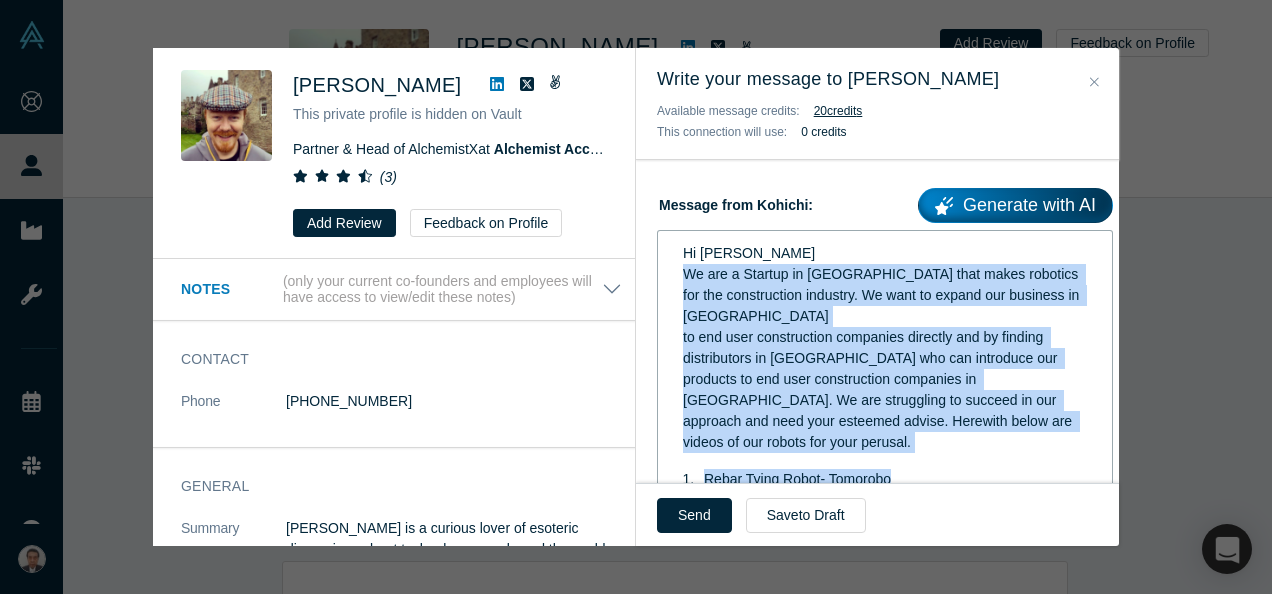 drag, startPoint x: 680, startPoint y: 274, endPoint x: 1114, endPoint y: 410, distance: 454.80984 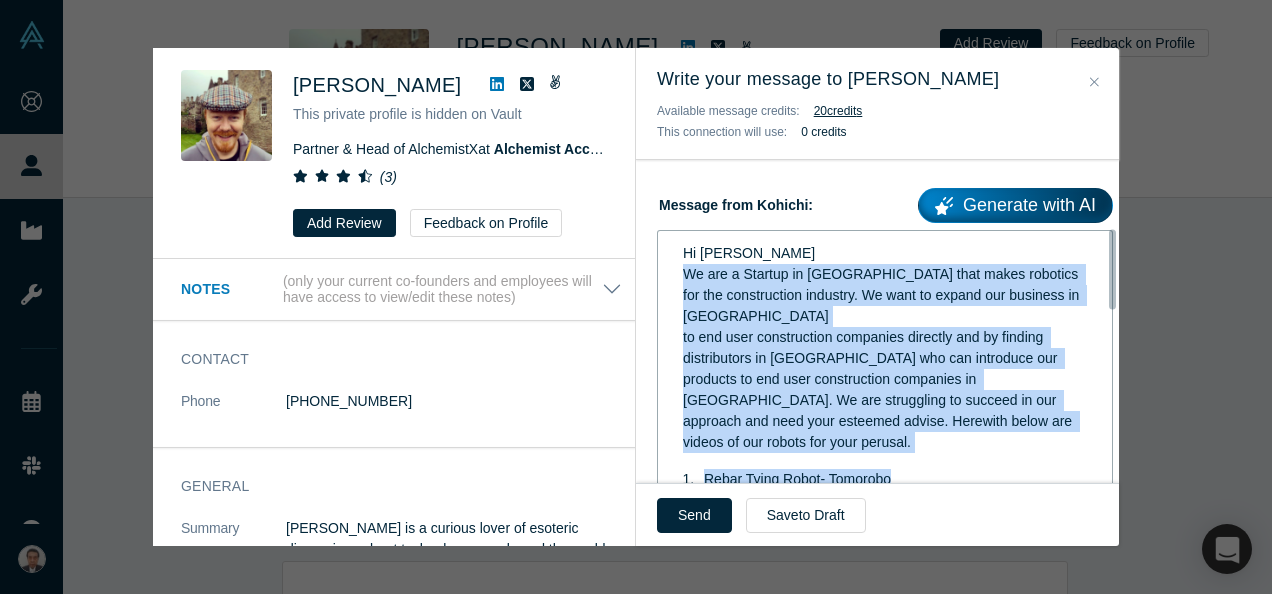 copy on "We are a Startup in Japan that makes robotics for the construction industry. We want to expand our business in USA to end user construction companies directly and by finding distributors in USA who can introduce our products to end user construction companies in USA. We are struggling to succeed in our approach and need your esteemed advise. Herewith below are videos of our robots for your perusal. Rebar Tying Robot- Tomorobo" 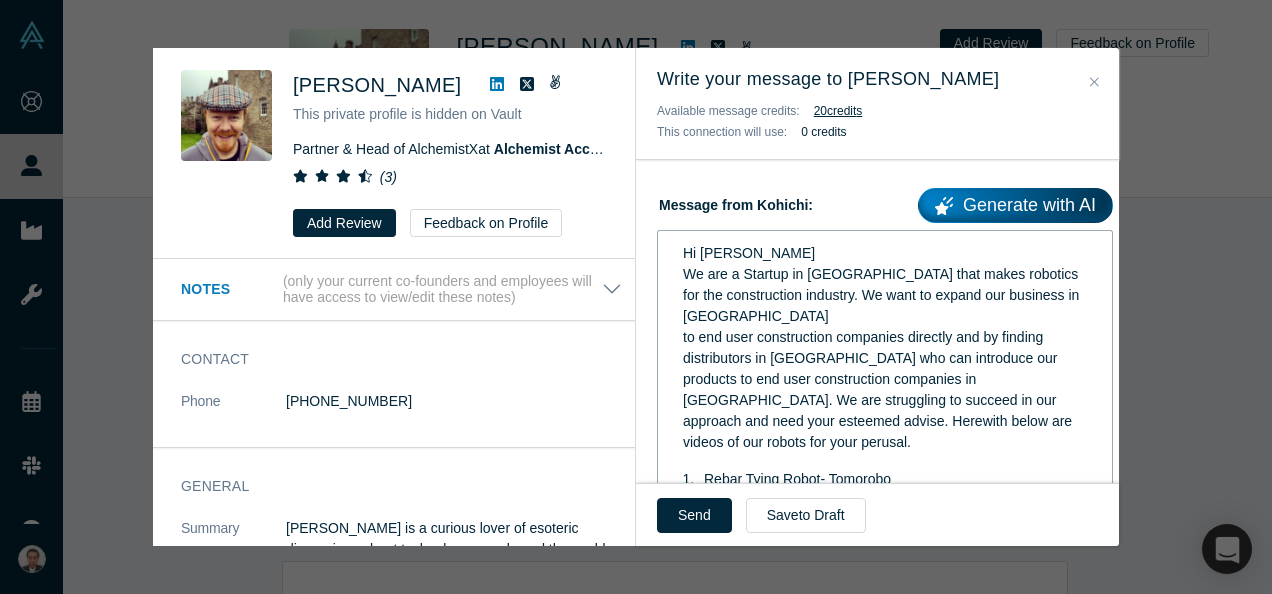 click on "to end user construction companies directly and by finding distributors in USA who can introduce our products to end user construction companies in USA. We are struggling to succeed in our approach and need your esteemed advise. Herewith below are videos of our robots for your perusal." at bounding box center (879, 389) 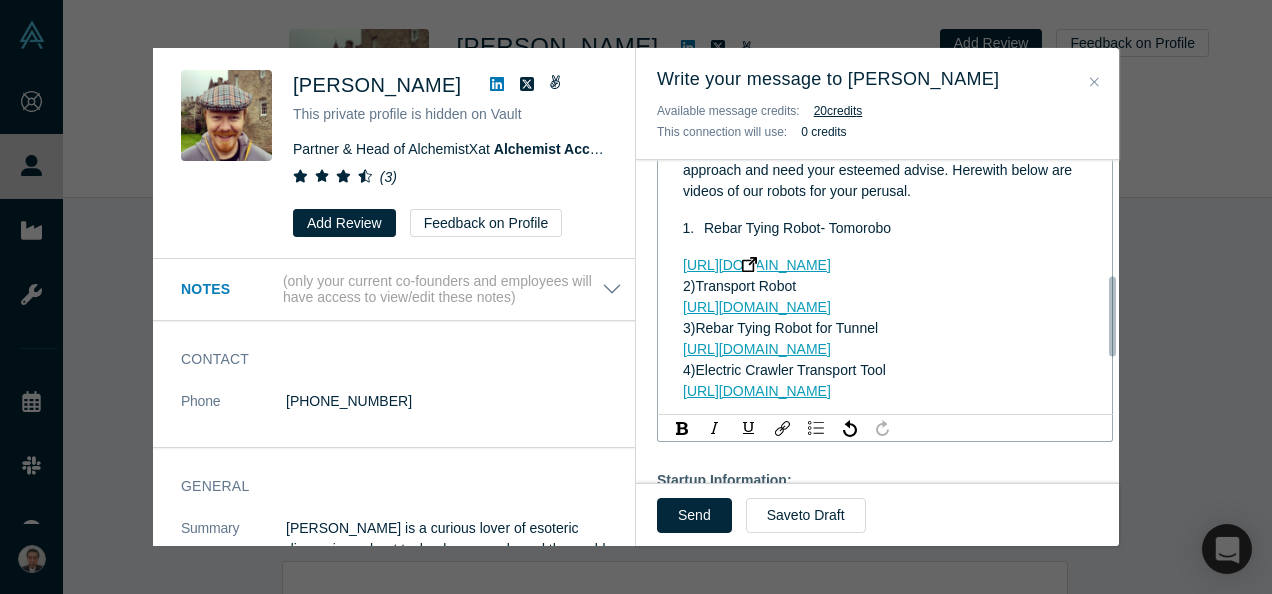 scroll, scrollTop: 574, scrollLeft: 0, axis: vertical 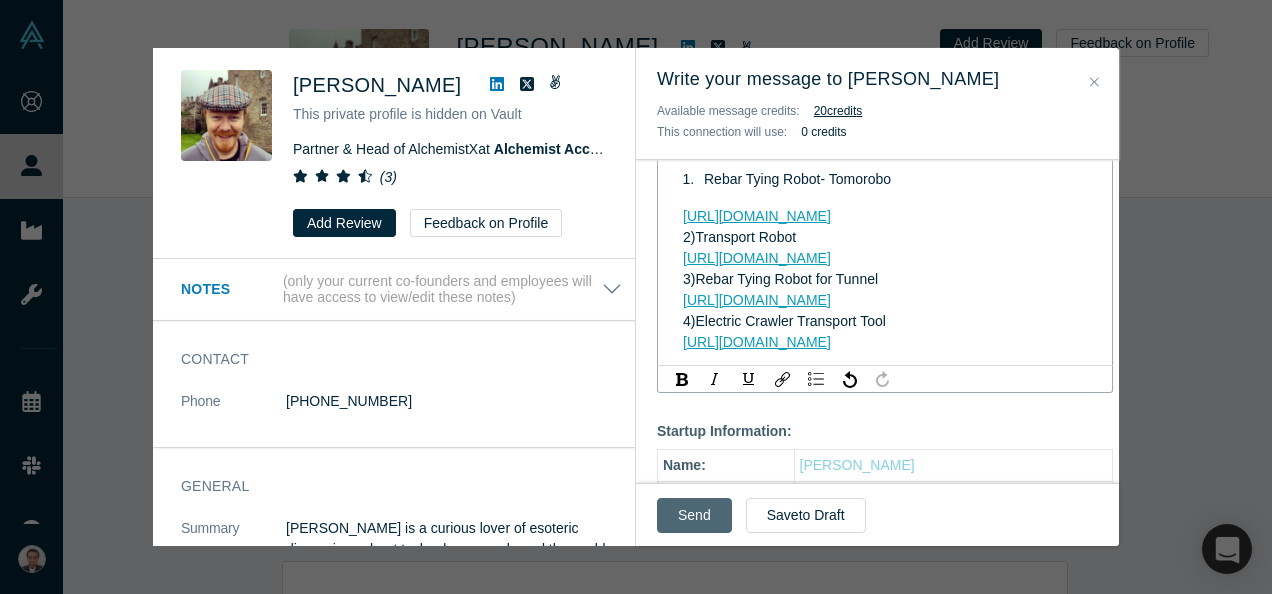 click on "Send" at bounding box center (694, 515) 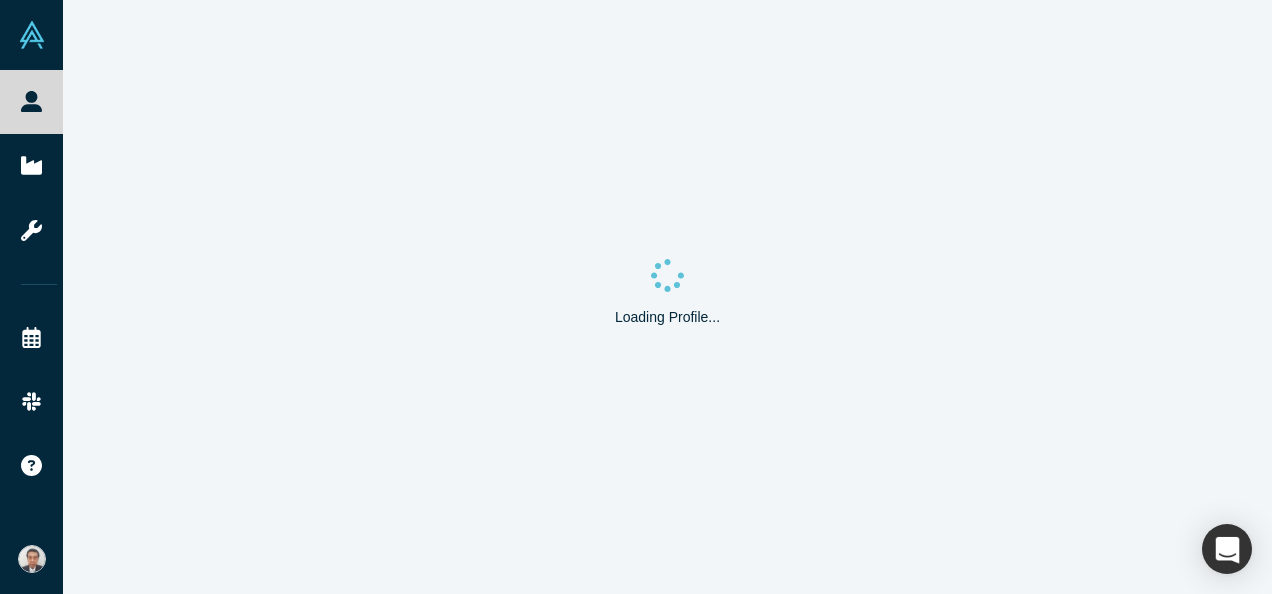 scroll, scrollTop: 0, scrollLeft: 0, axis: both 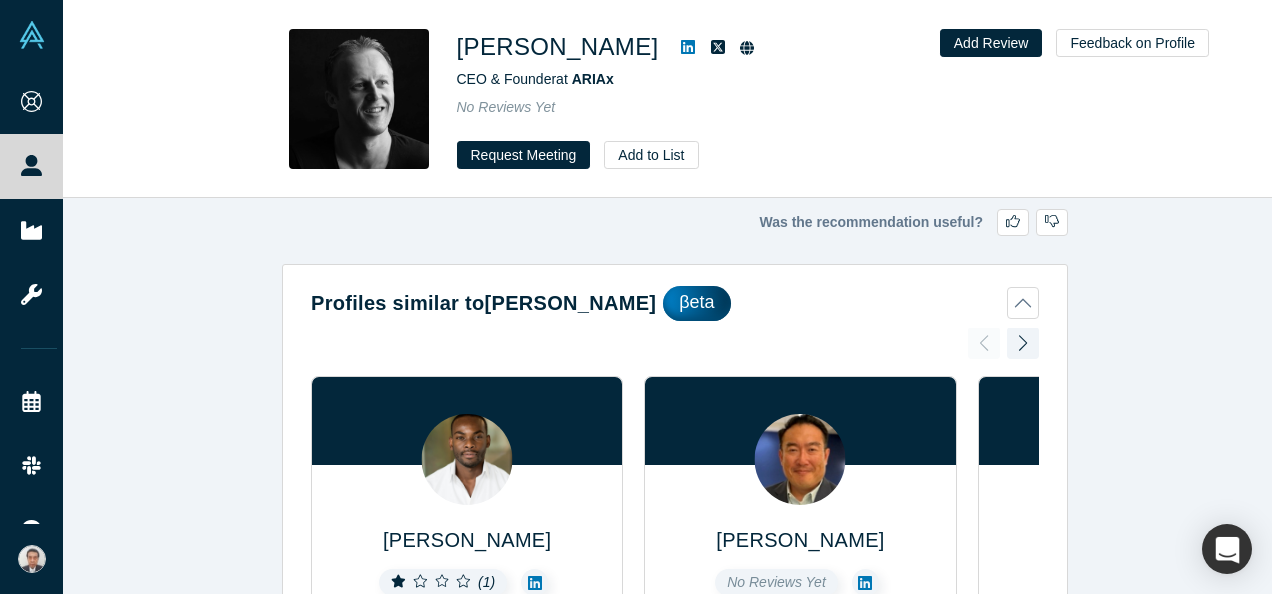 click 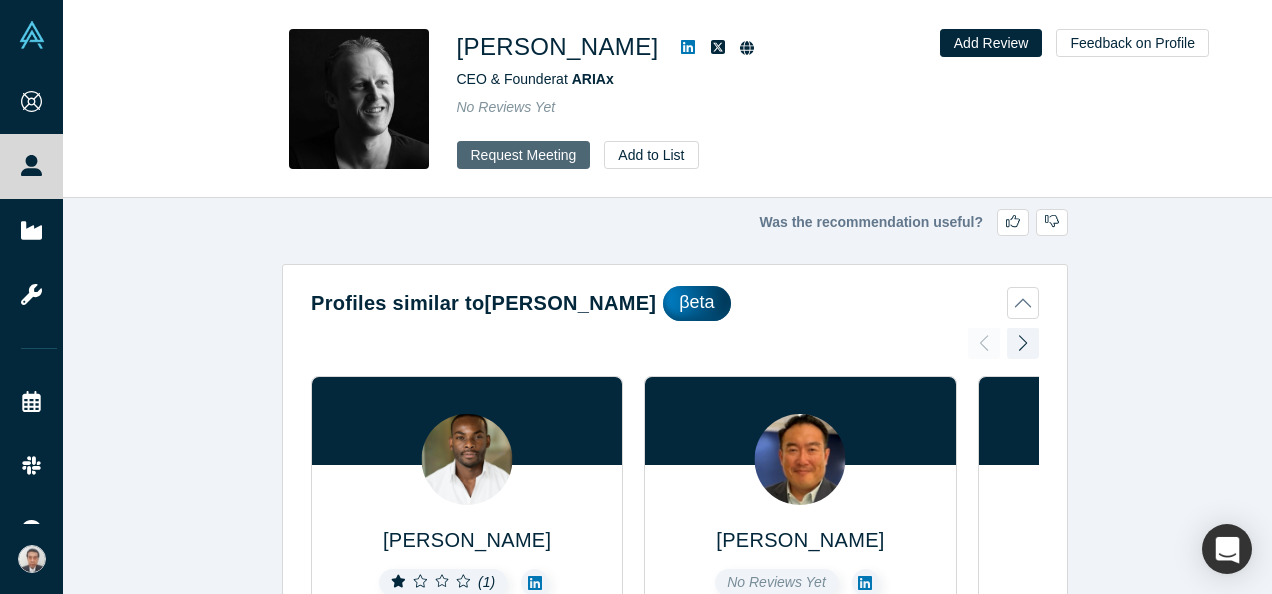 click on "Request Meeting" at bounding box center [524, 155] 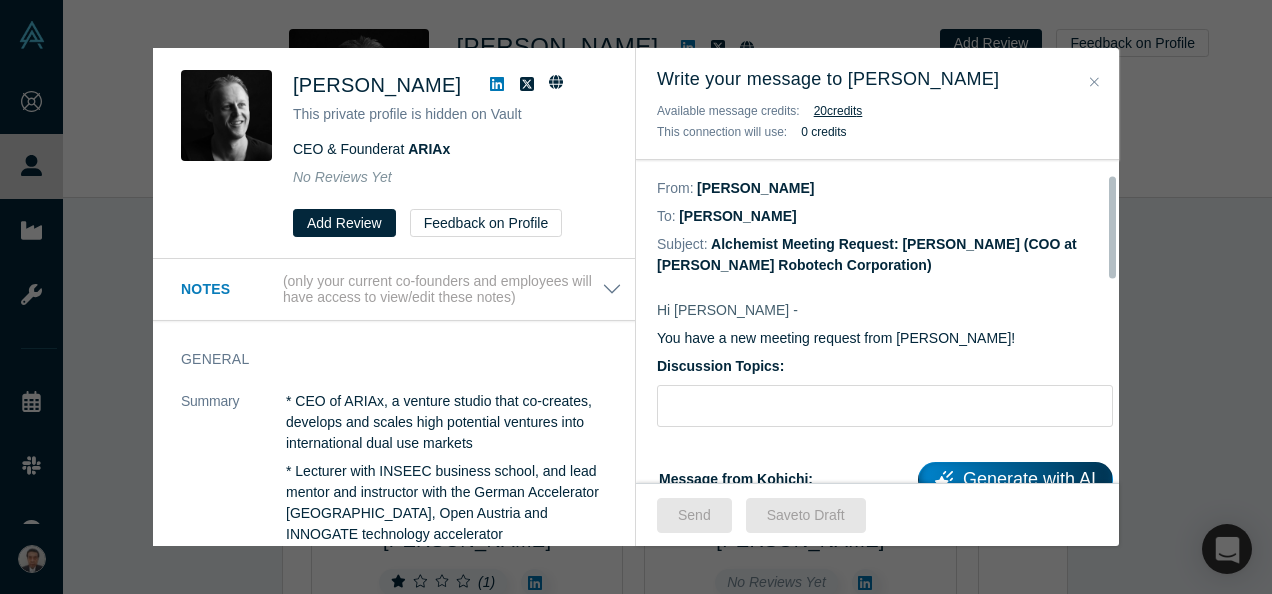 scroll, scrollTop: 200, scrollLeft: 0, axis: vertical 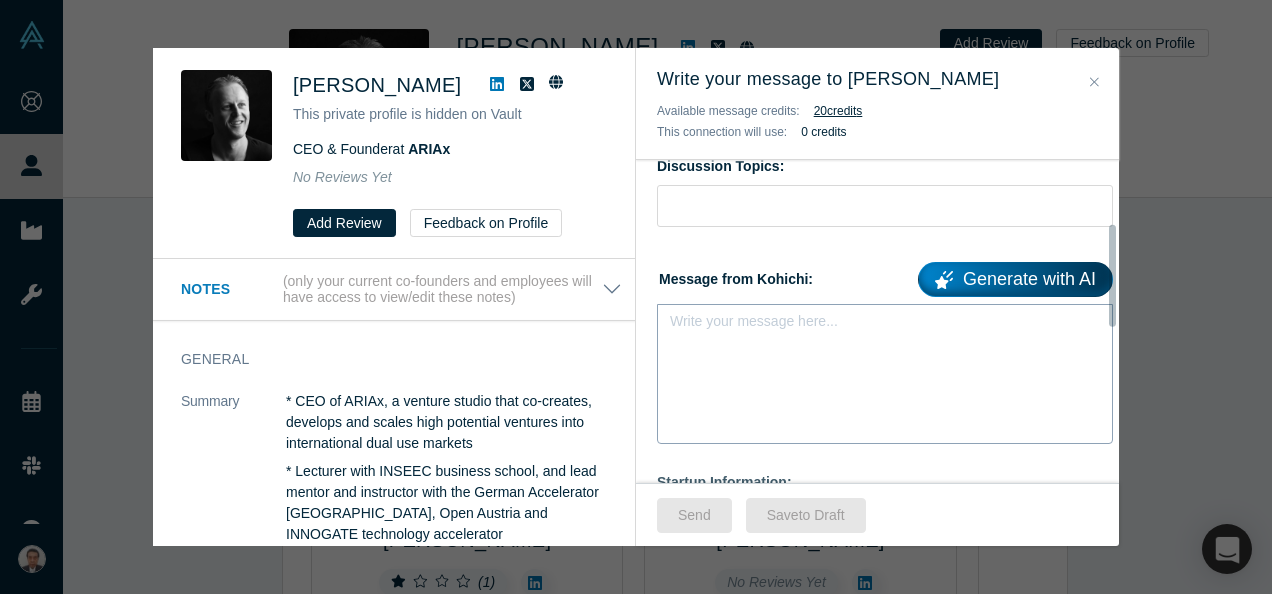 click on "Write your message here..." at bounding box center [885, 374] 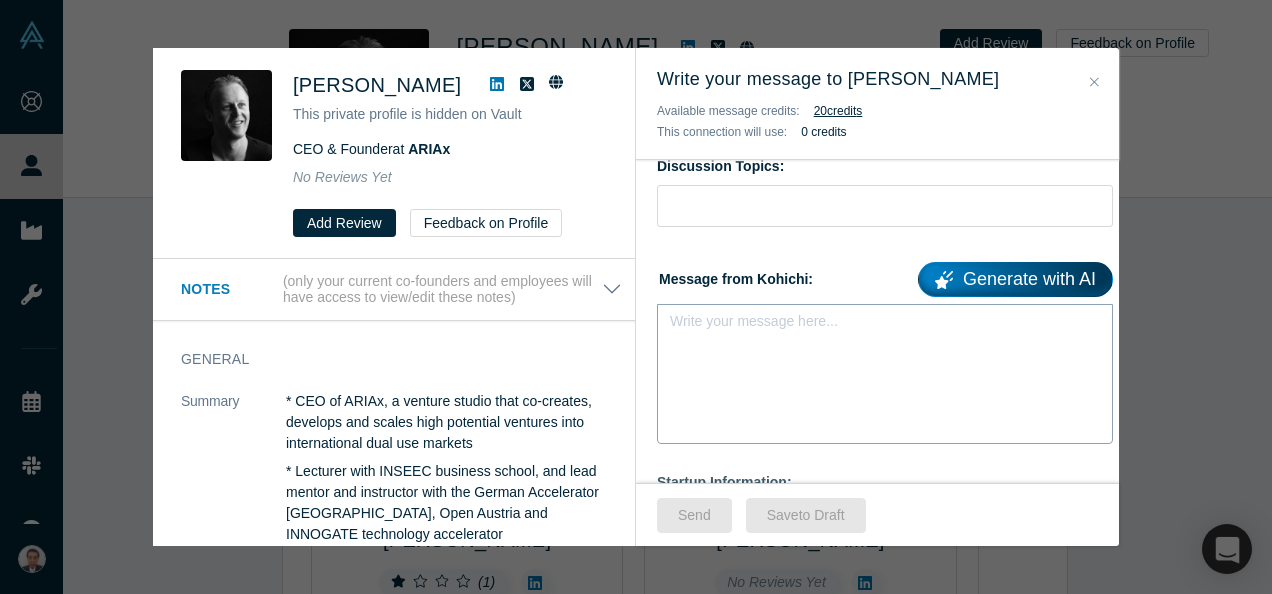 click on "Write your message here..." at bounding box center [885, 374] 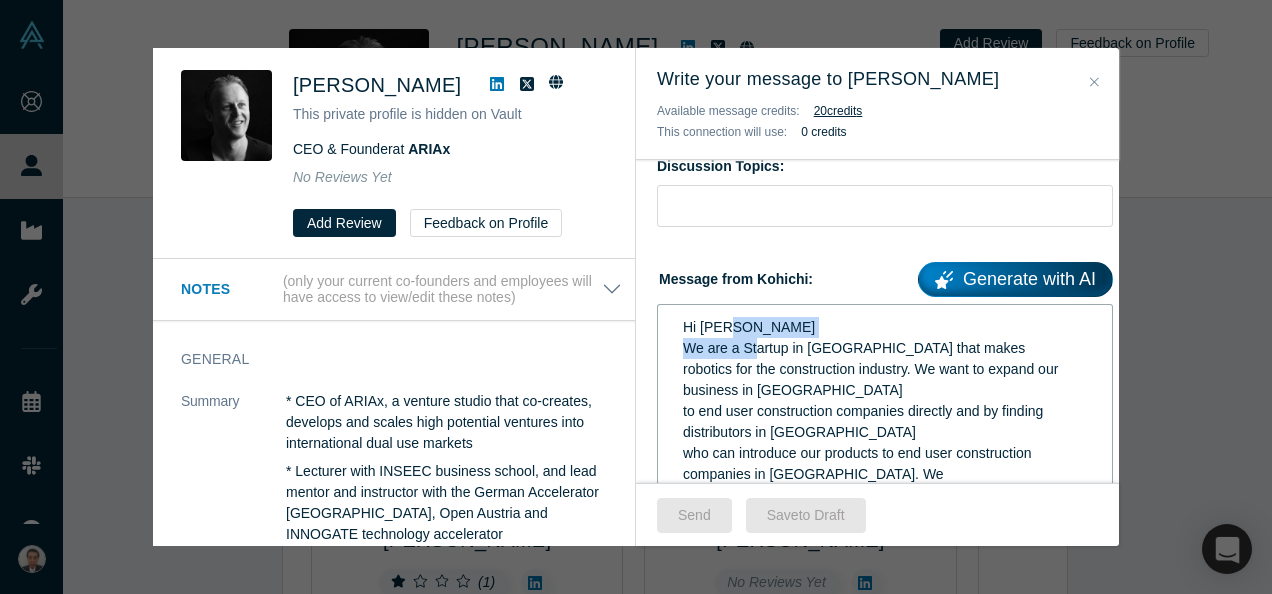 click on "Hi Matt We are a Startup in Japan that makes robotics for the construction industry. We want to expand our business in USA to end user construction companies directly and by finding distributors in USA who can introduce our products to end user construction companies in USA. We are struggling to succeed in our approach and need your esteemed advise. Herewith below are videos of our robots for your perusal. Rebar Tying Robot- Tomorobo https://www.youtube.com/watch?v=Z_4Z9ZLRkAI 2)Transport Robot https://www.youtube.com/watch?v=PYns2TVZ3nY 3)Rebar Tying Robot for Tunnel https://youtu.be/ZKbjyBtvYLE 4)Electric Crawler Transport Tool https://youtu.be/85PZ8I1agzs" at bounding box center (885, 532) 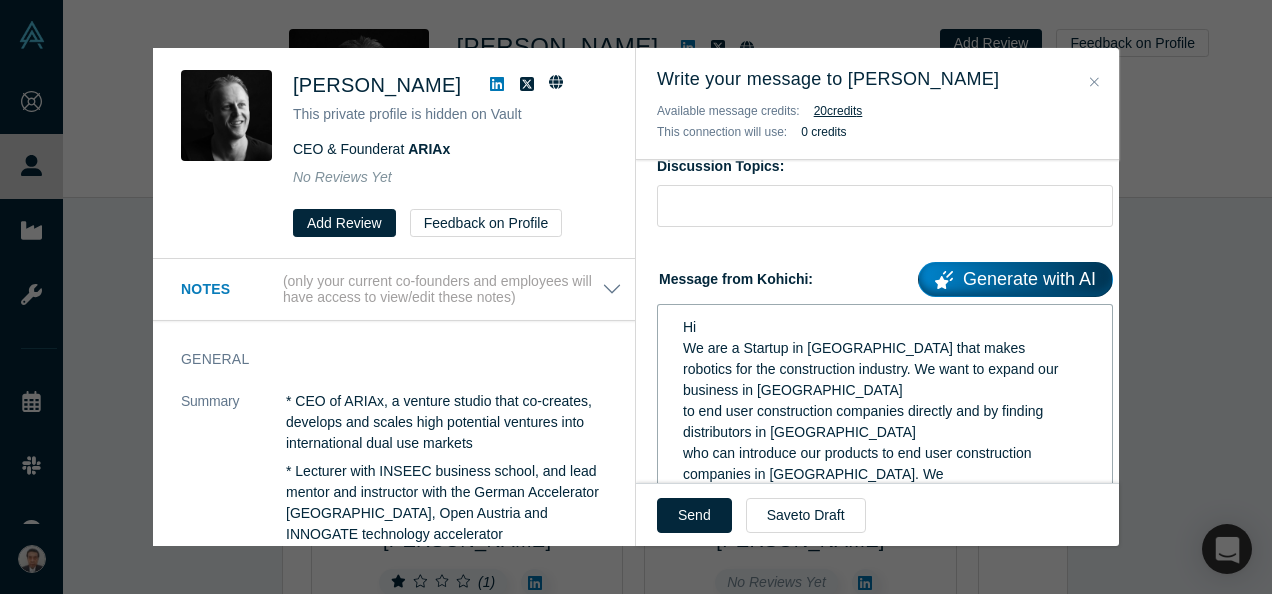 type 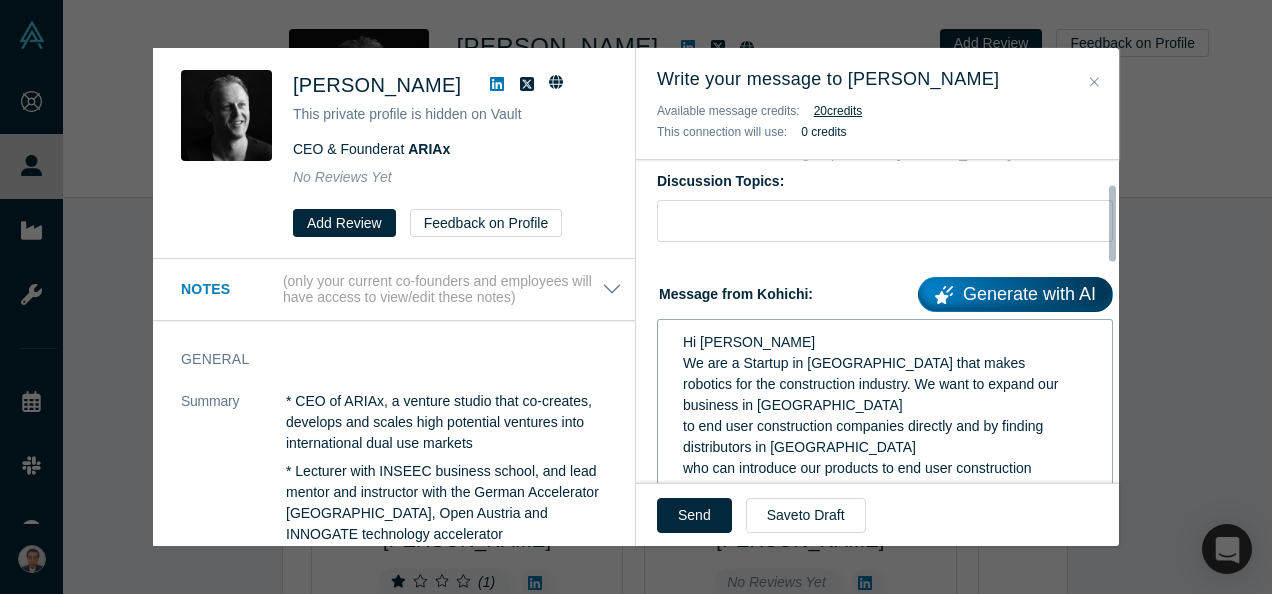 scroll, scrollTop: 100, scrollLeft: 0, axis: vertical 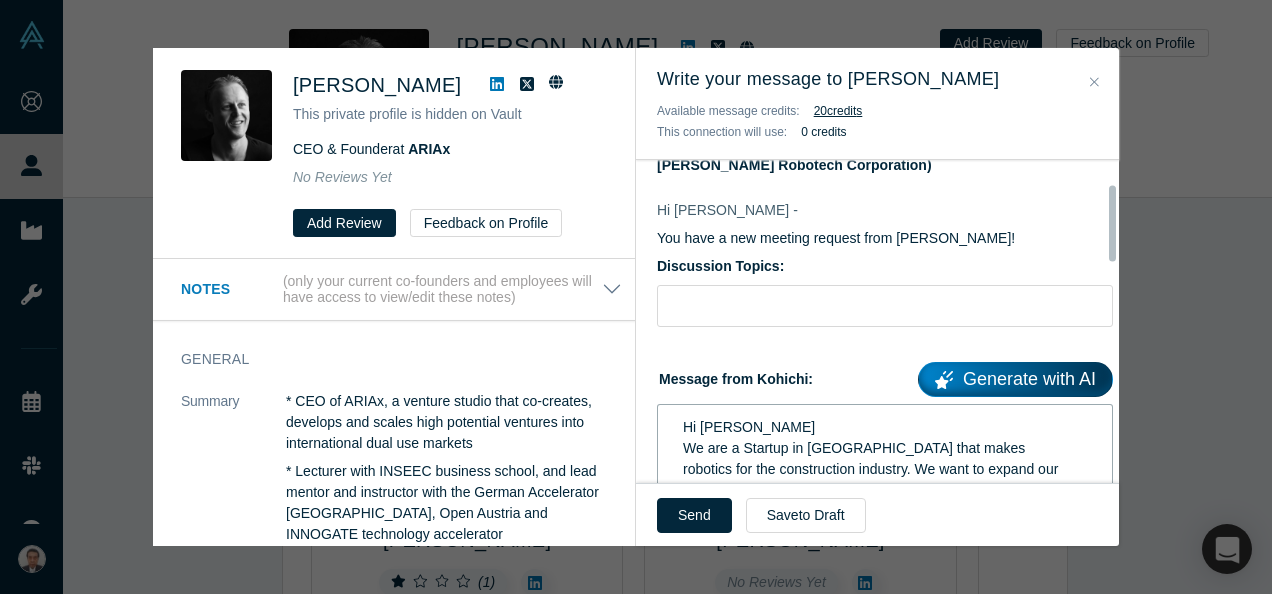 click on "Hi Dr. Tobias -
You have a new meeting request from Kohichi Matsui! Discussion Topics: Message from Kohichi: Generate with AI Hi Dr. Tobias We are a Startup in Japan that makes robotics for the construction industry. We want to expand our business in USA to end user construction companies directly and by finding distributors in USA who can introduce our products to end user construction companies in USA. We are struggling to succeed in our approach and need your esteemed advise. Herewith below are videos of our robots for your perusal. Rebar Tying Robot- Tomorobo https://www.youtube.com/watch?v=Z_4Z9ZLRkAI 2)Transport Robot https://www.youtube.com/watch?v=PYns2TVZ3nY 3)Rebar Tying Robot for Tunnel https://youtu.be/ZKbjyBtvYLE 4)Electric Crawler Transport Tool https://youtu.be/85PZ8I1agzs
Startup Information:
Name:
Kohichi Matsui" at bounding box center (885, 810) 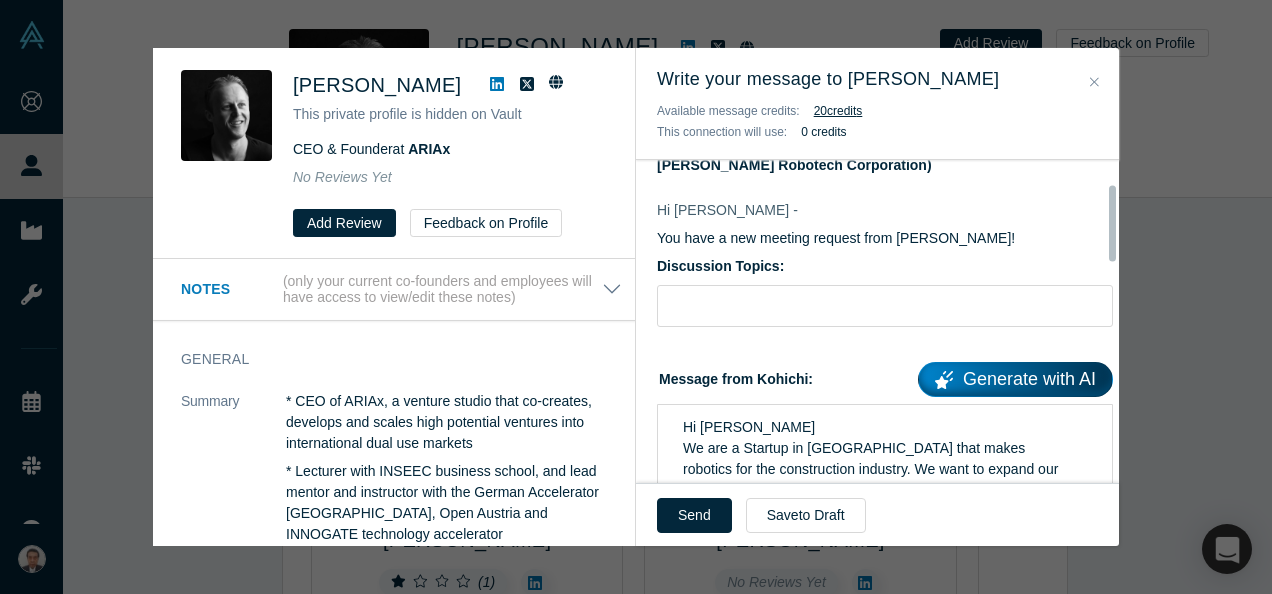 click on "Hi Dr. Tobias -" at bounding box center (885, 210) 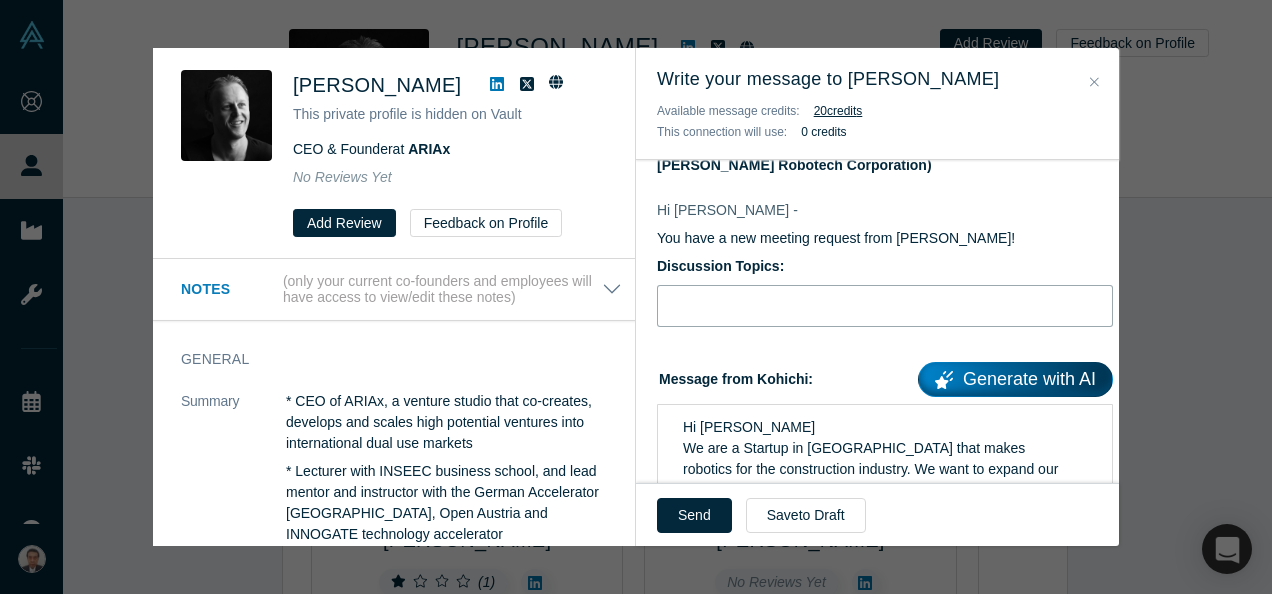 click at bounding box center [885, 306] 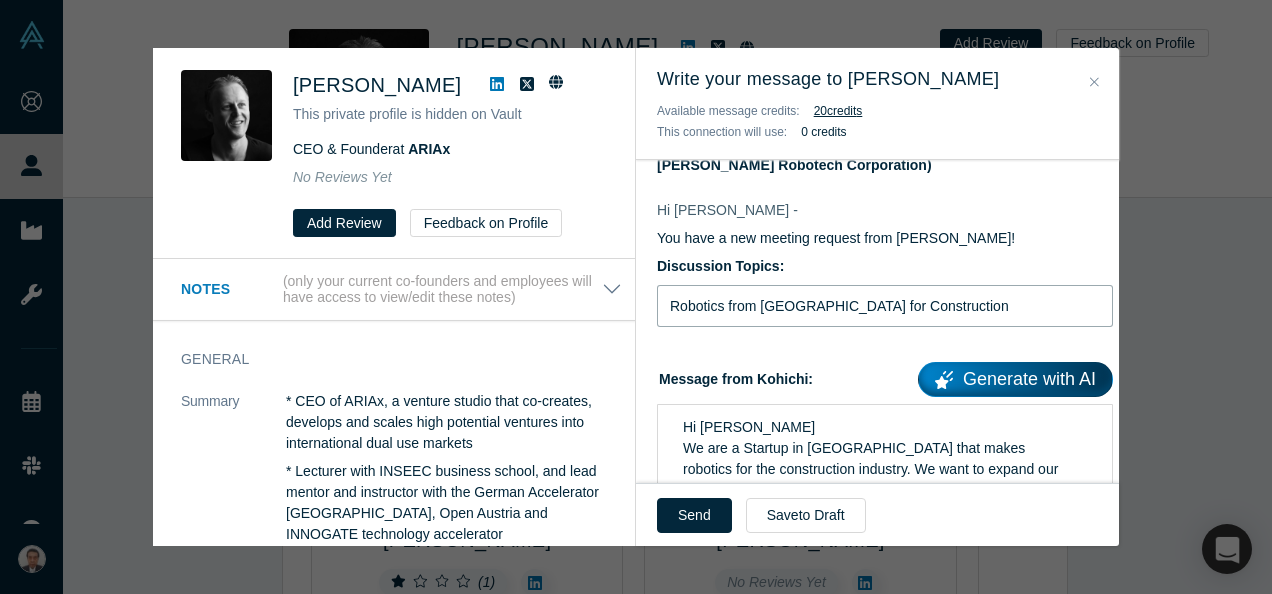 click on "Robotics from Japan for Construction" at bounding box center [885, 306] 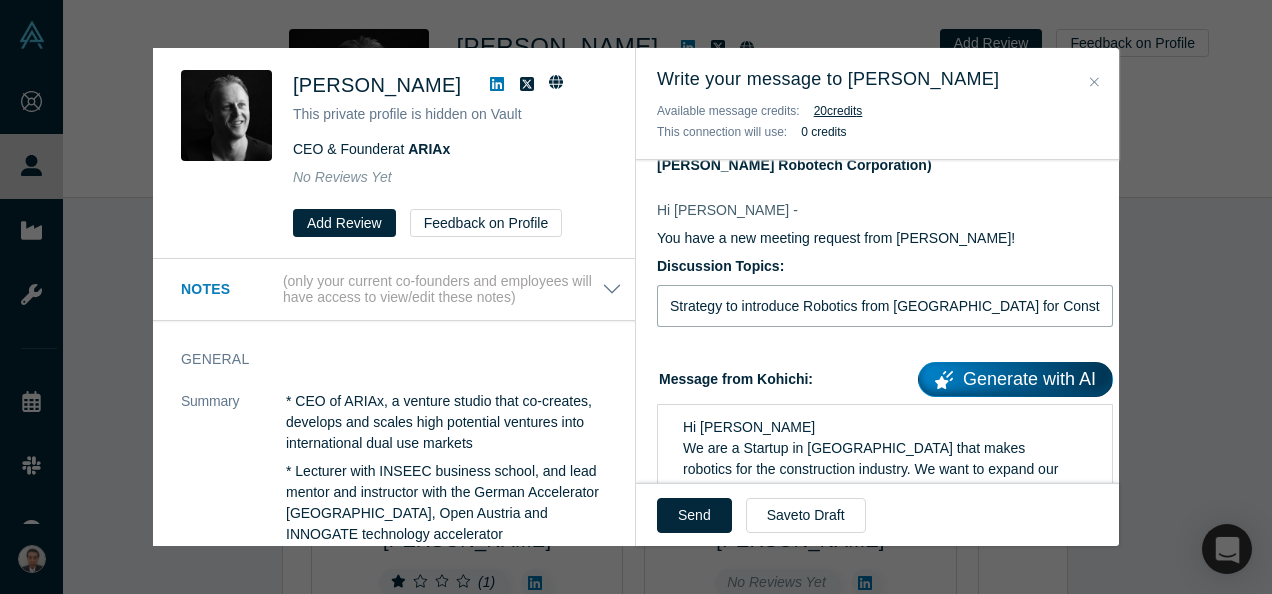 click on "Strategy to introduce Robotics from Japan for Construction" at bounding box center [885, 306] 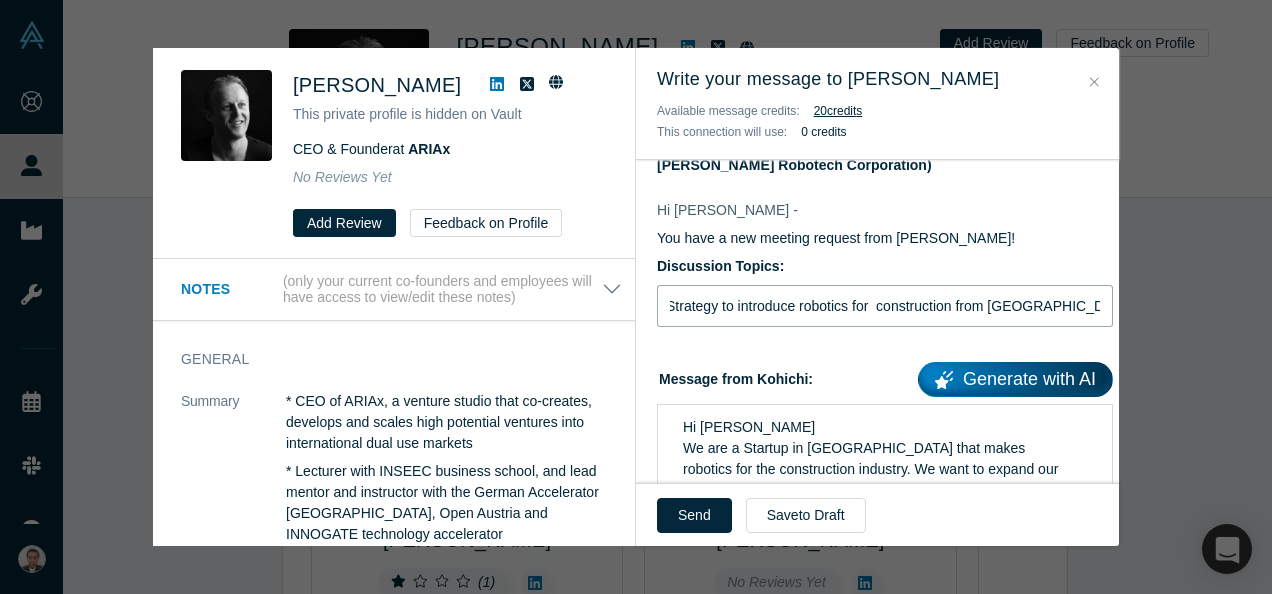 scroll, scrollTop: 0, scrollLeft: 0, axis: both 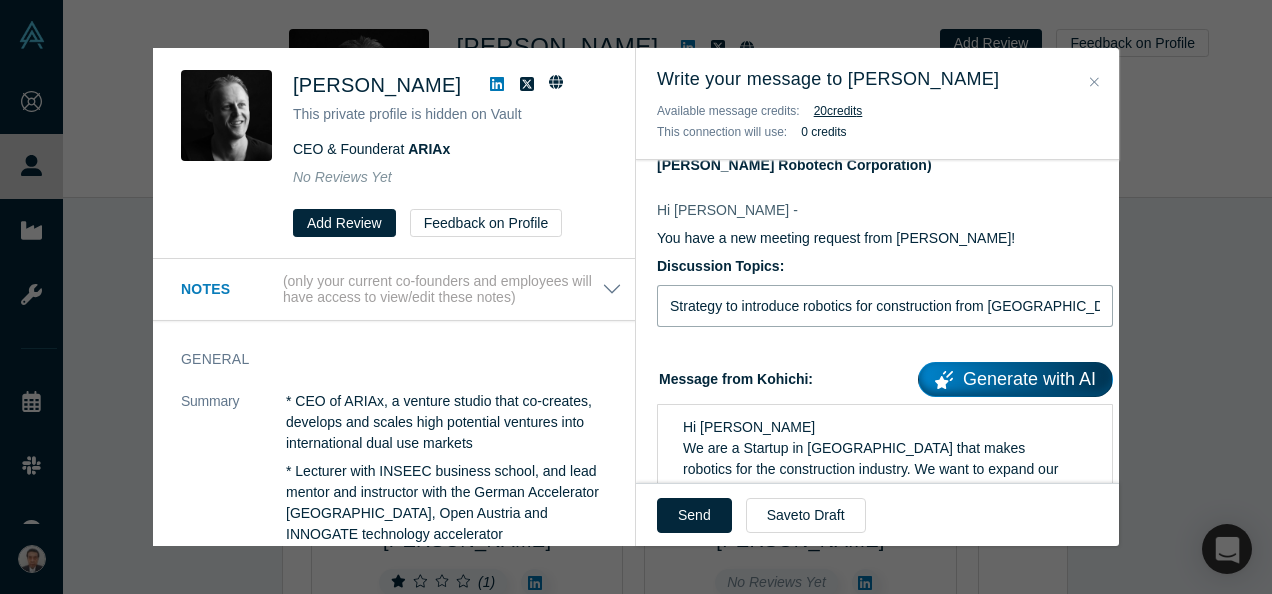 drag, startPoint x: 866, startPoint y: 309, endPoint x: 916, endPoint y: 319, distance: 50.990196 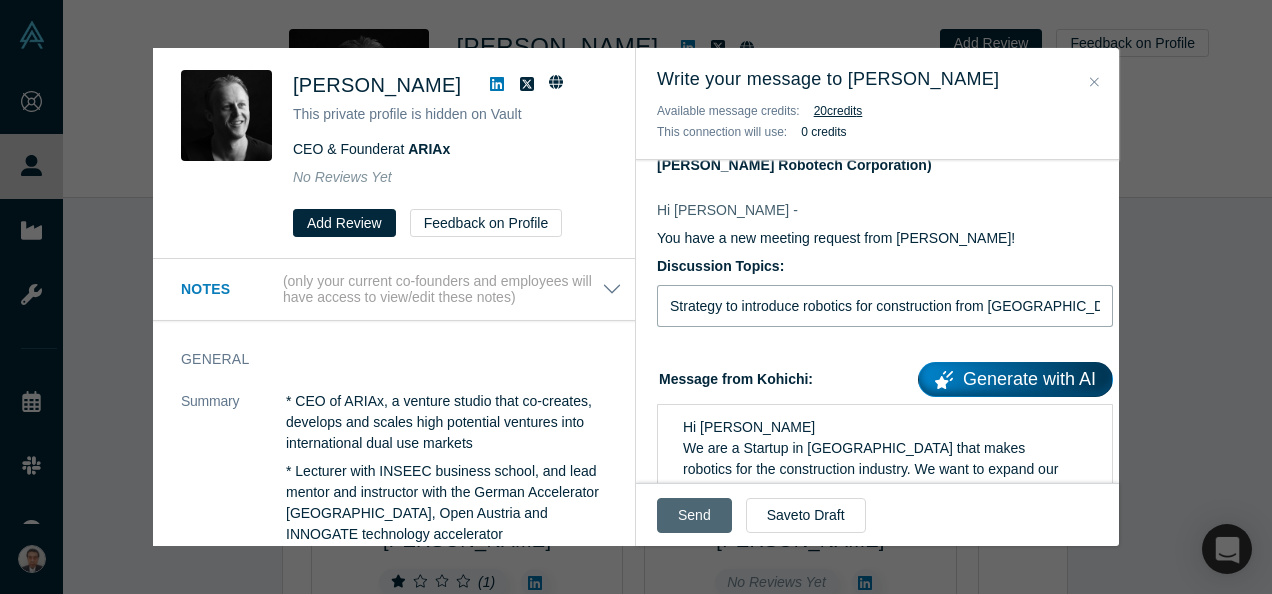 type on "Strategy to introduce robotics for construction from [GEOGRAPHIC_DATA] overseas" 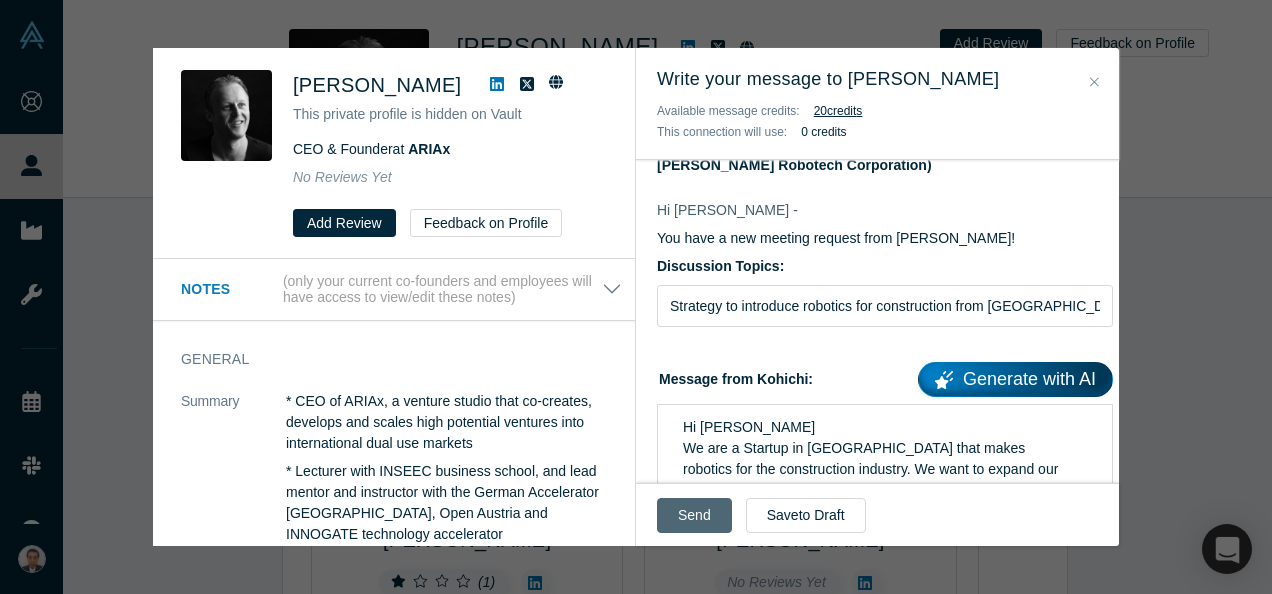 click on "Send" at bounding box center [694, 515] 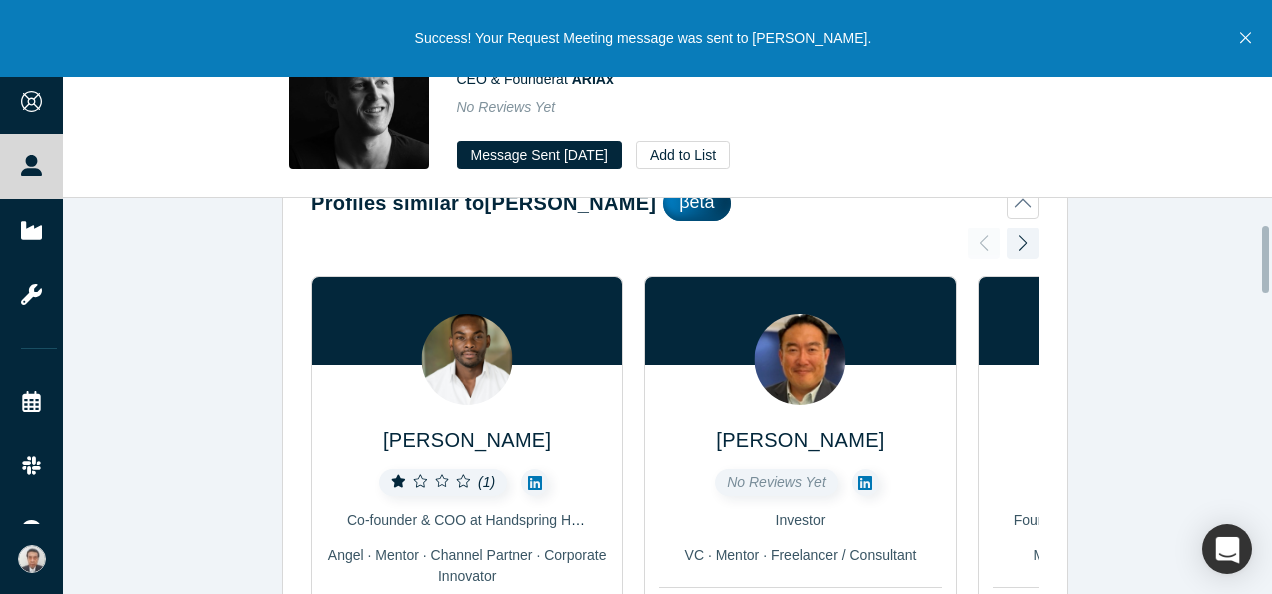 scroll, scrollTop: 200, scrollLeft: 0, axis: vertical 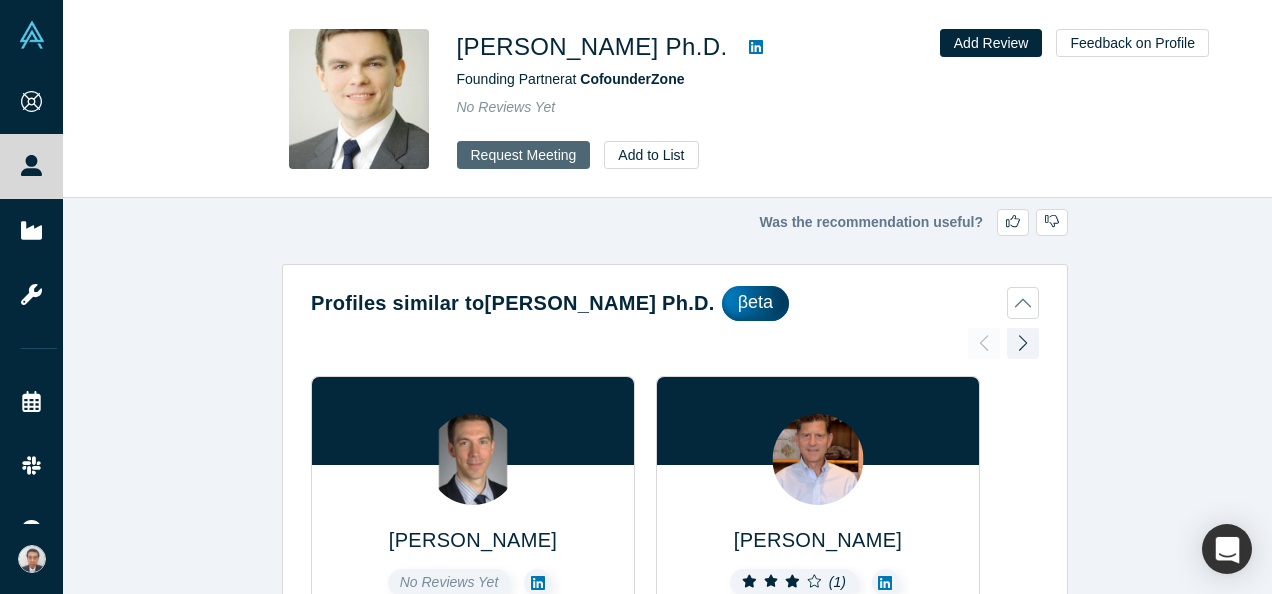 click on "Request Meeting" at bounding box center [524, 155] 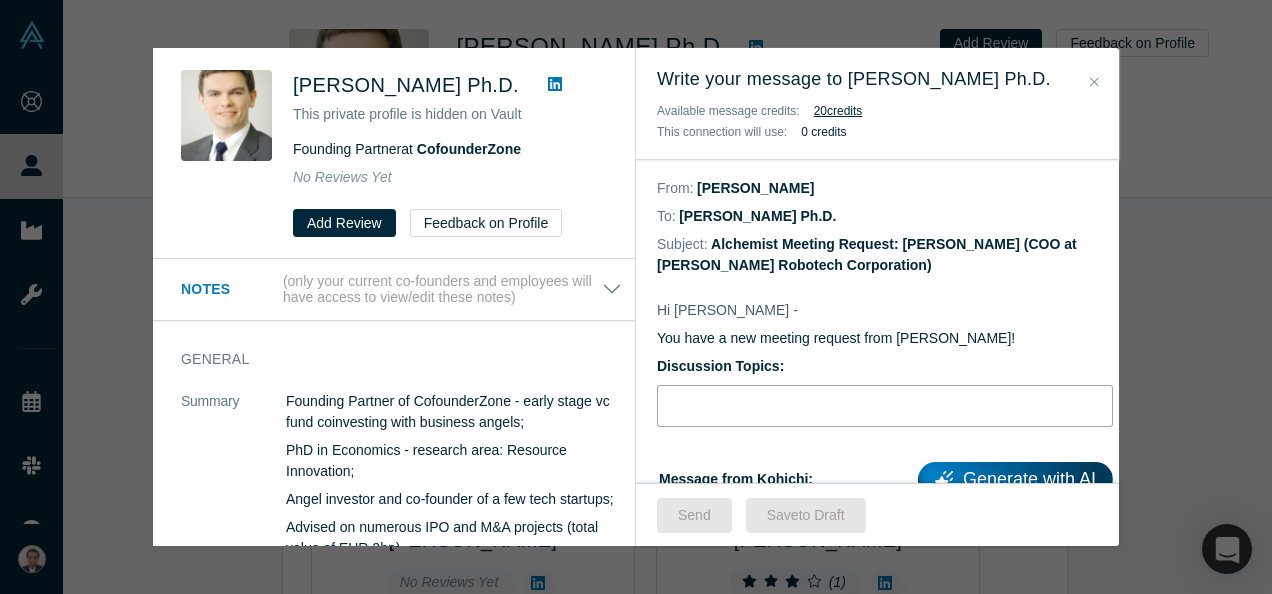 click at bounding box center (885, 406) 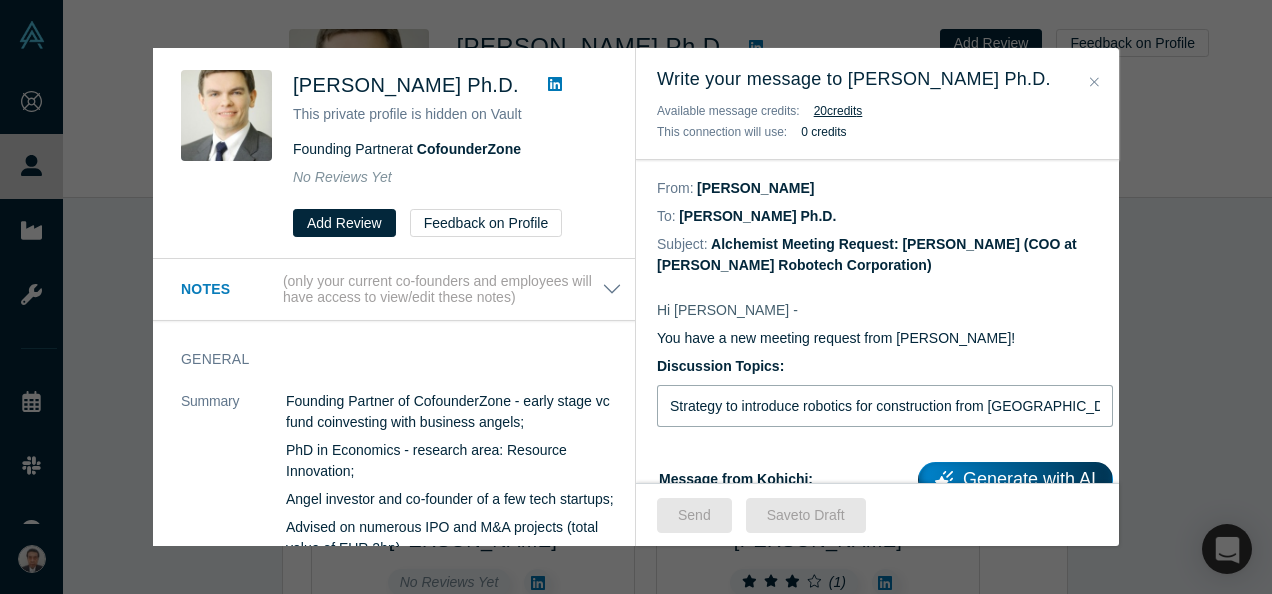 scroll, scrollTop: 0, scrollLeft: 0, axis: both 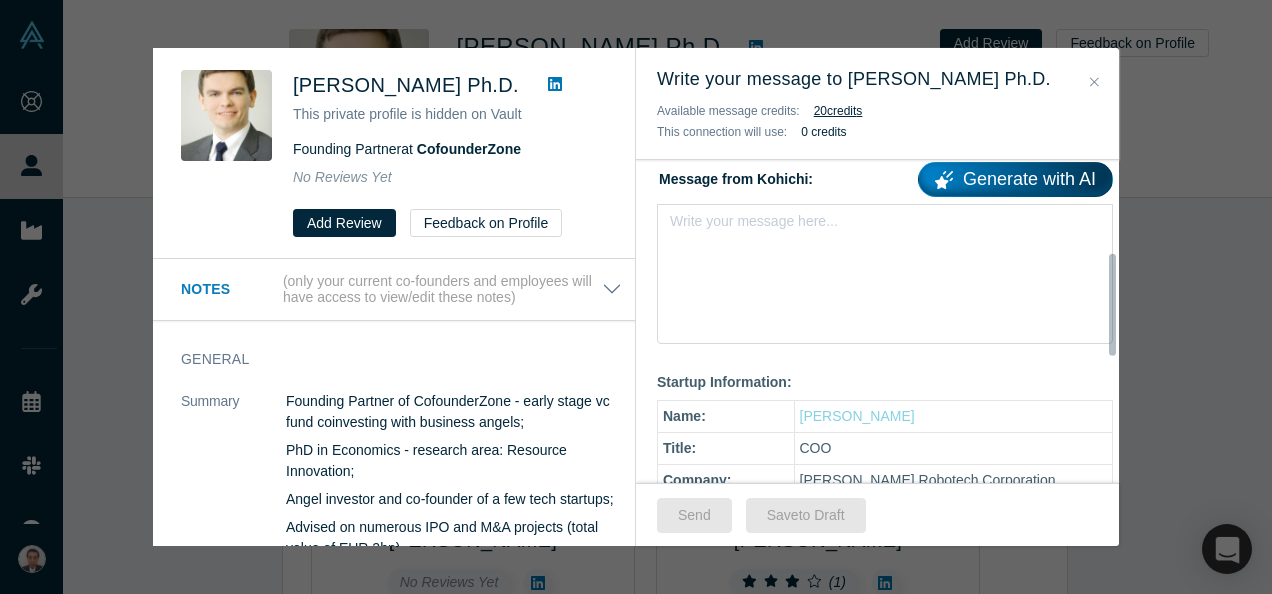 type on "Strategy to introduce robotics for construction from [GEOGRAPHIC_DATA] overseas" 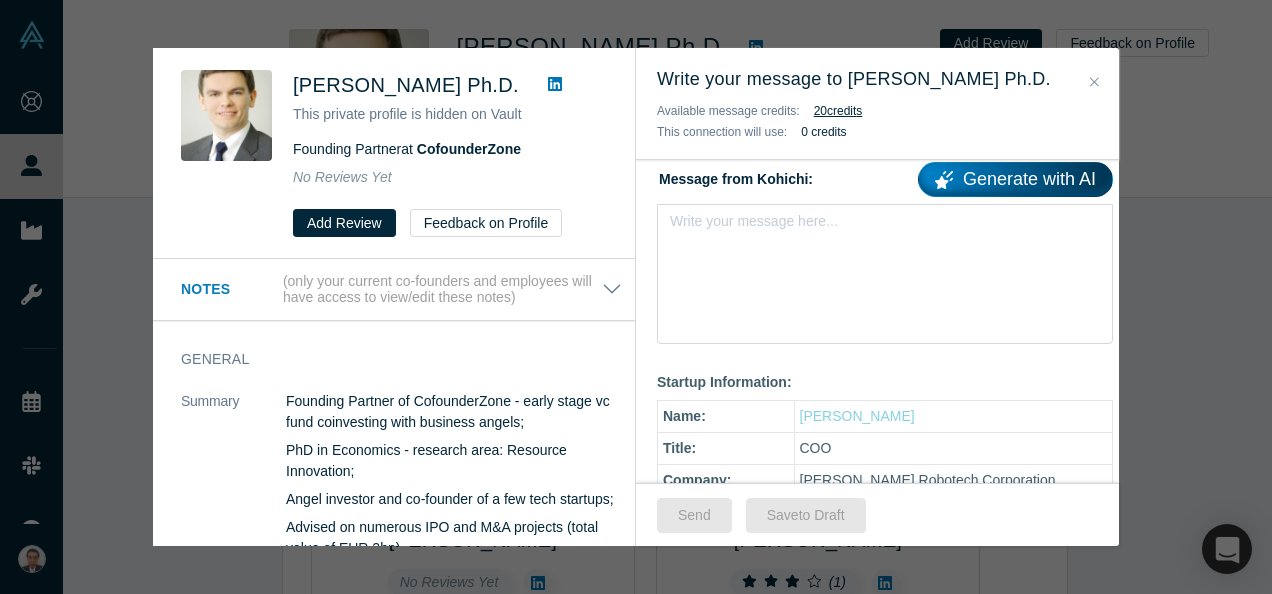 scroll, scrollTop: 0, scrollLeft: 0, axis: both 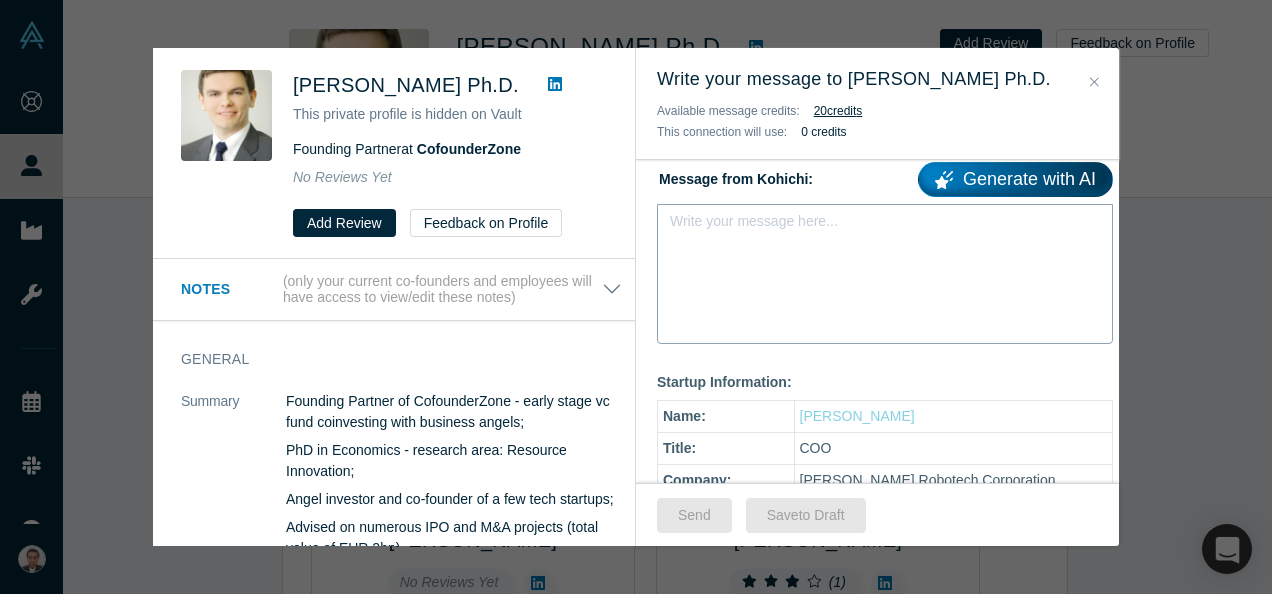 click on "Write your message here..." at bounding box center (885, 274) 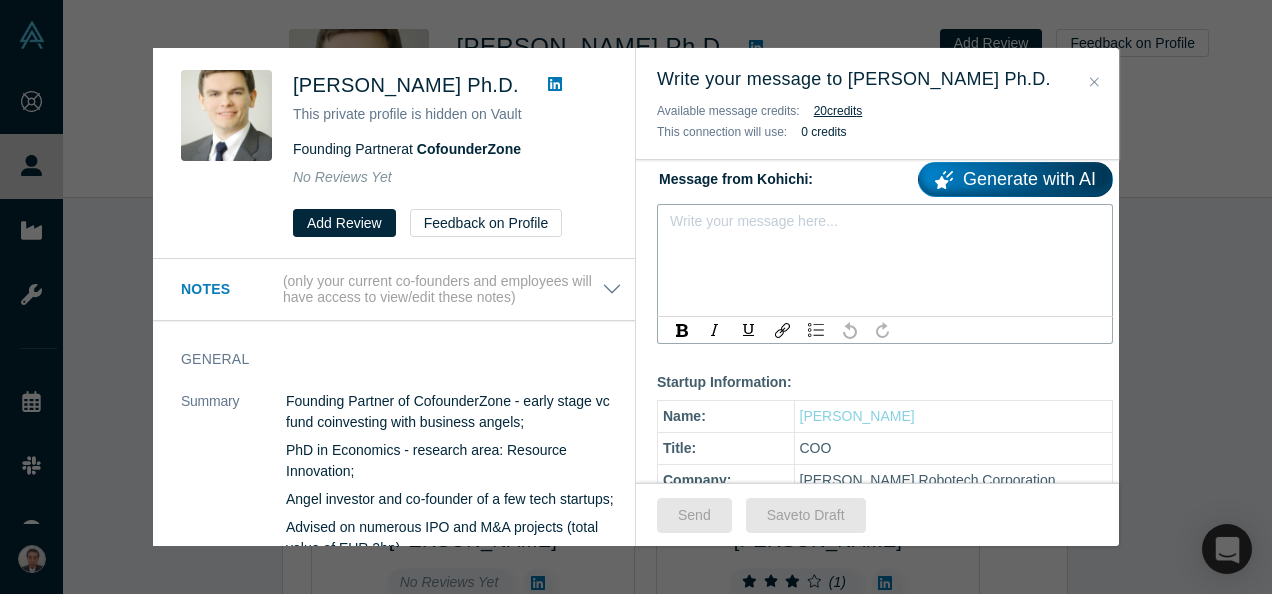 paste 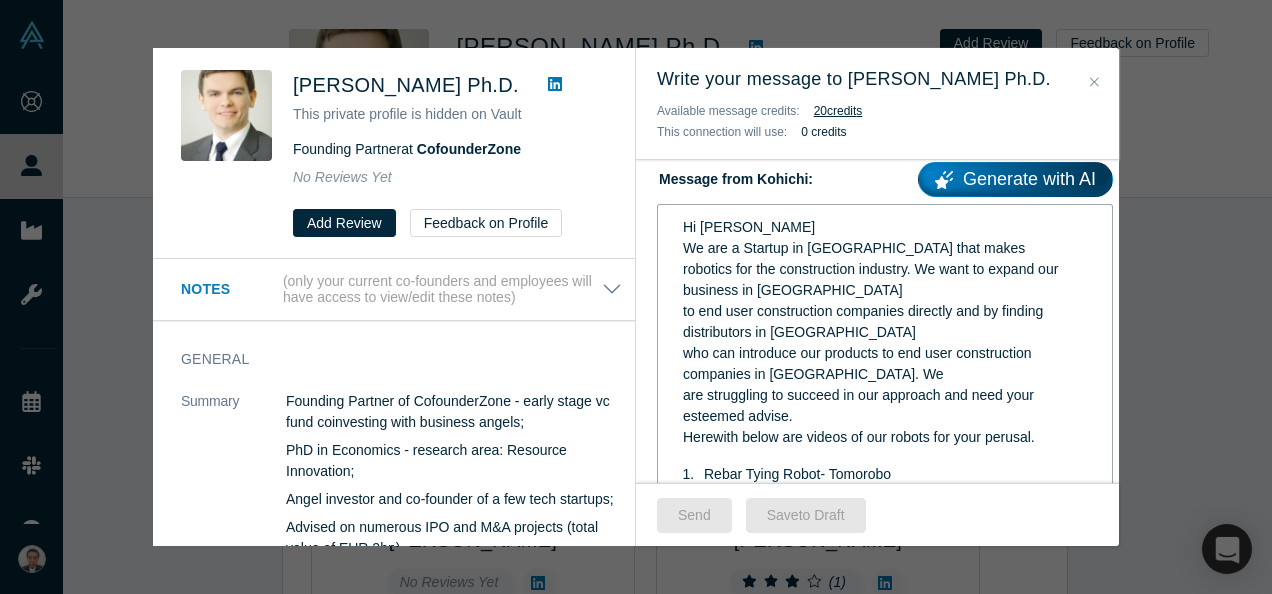 click on "Hi [PERSON_NAME]" at bounding box center [885, 227] 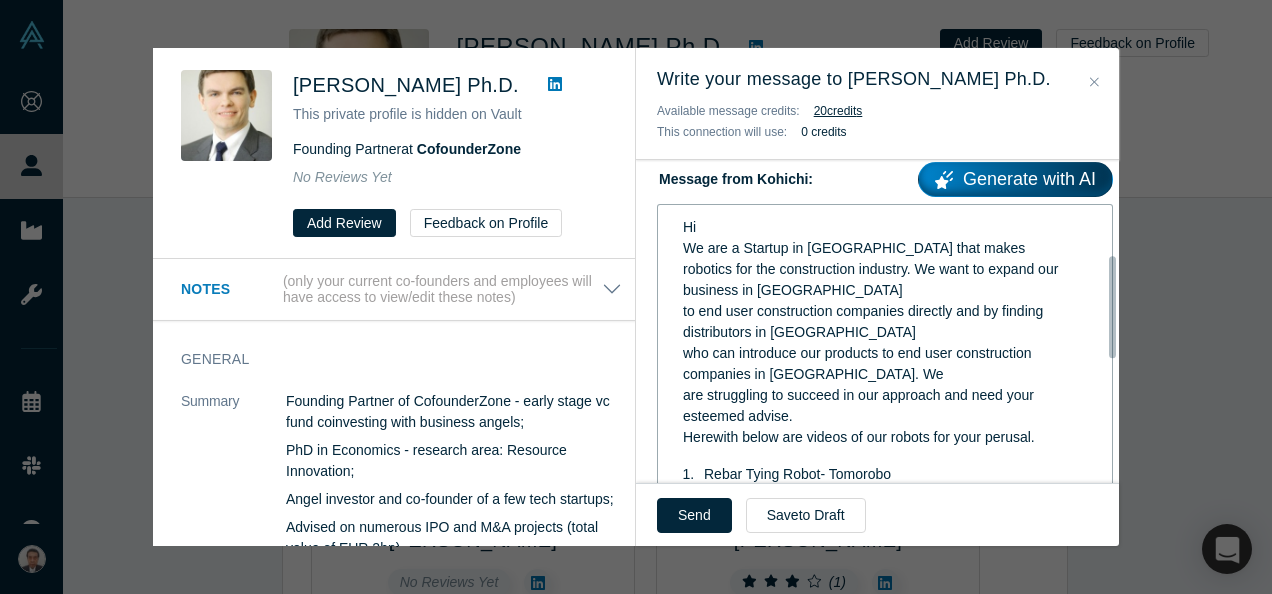 type 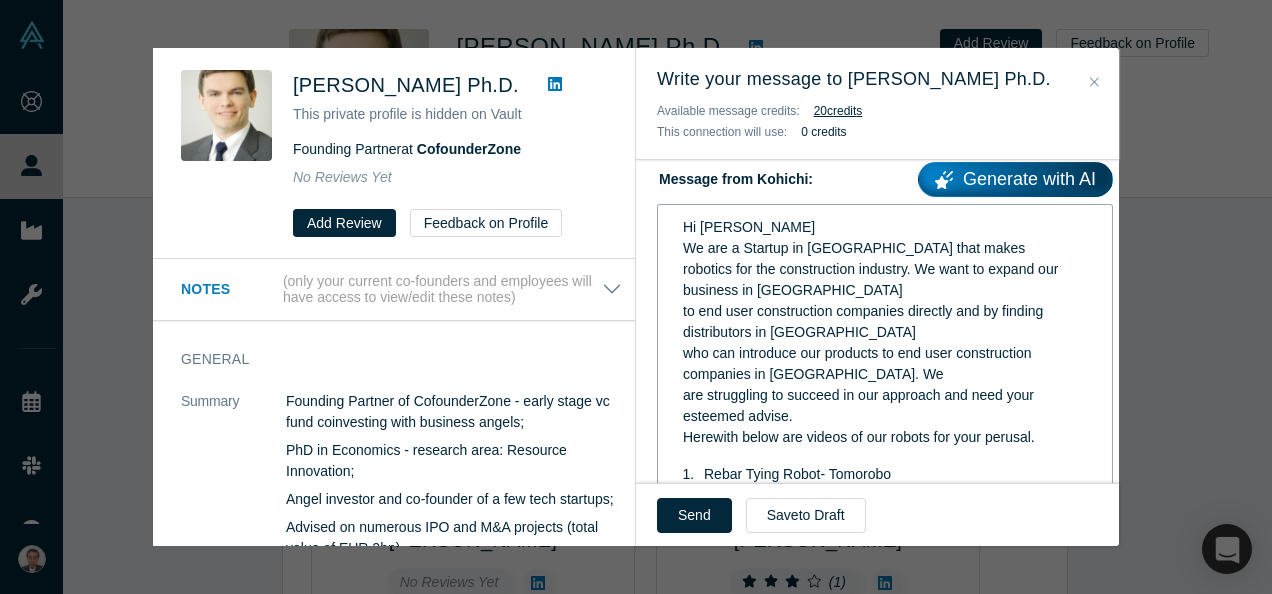 click on "robotics for the construction industry. We want to expand our business in [GEOGRAPHIC_DATA]" at bounding box center (872, 279) 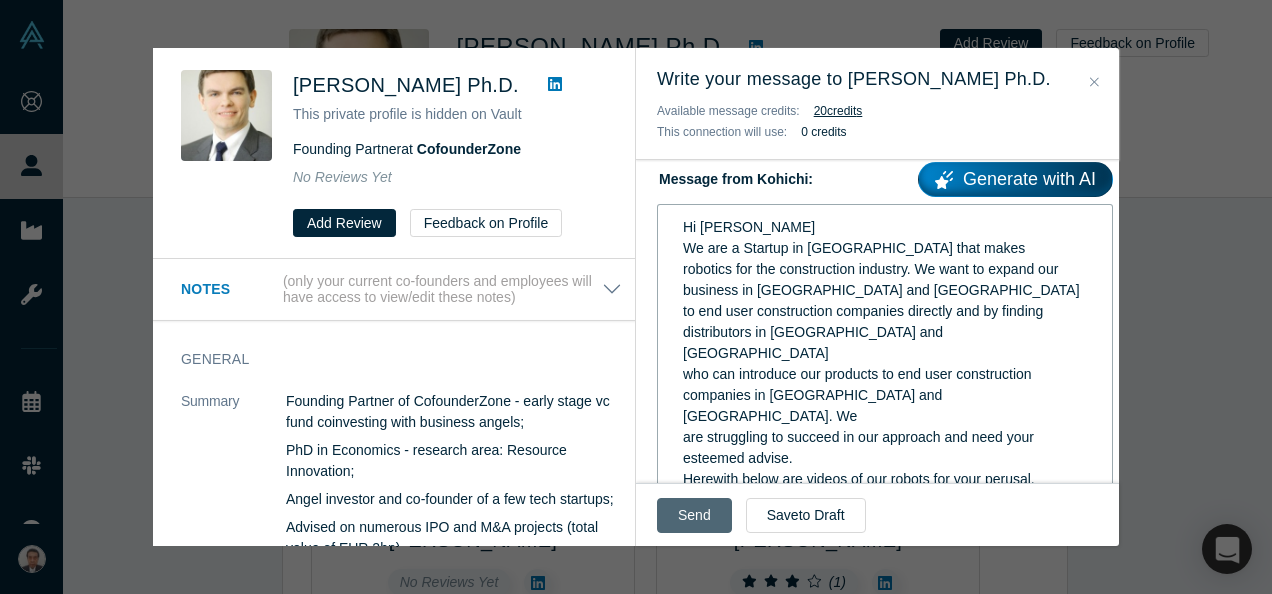 click on "Send" at bounding box center [694, 515] 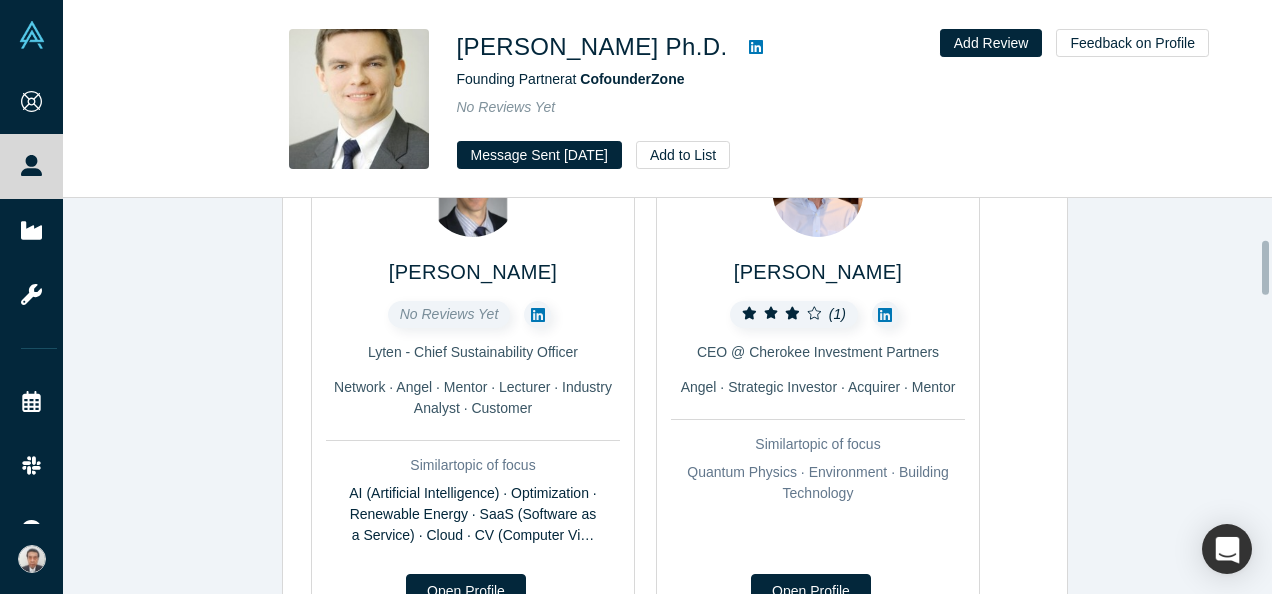 scroll, scrollTop: 300, scrollLeft: 0, axis: vertical 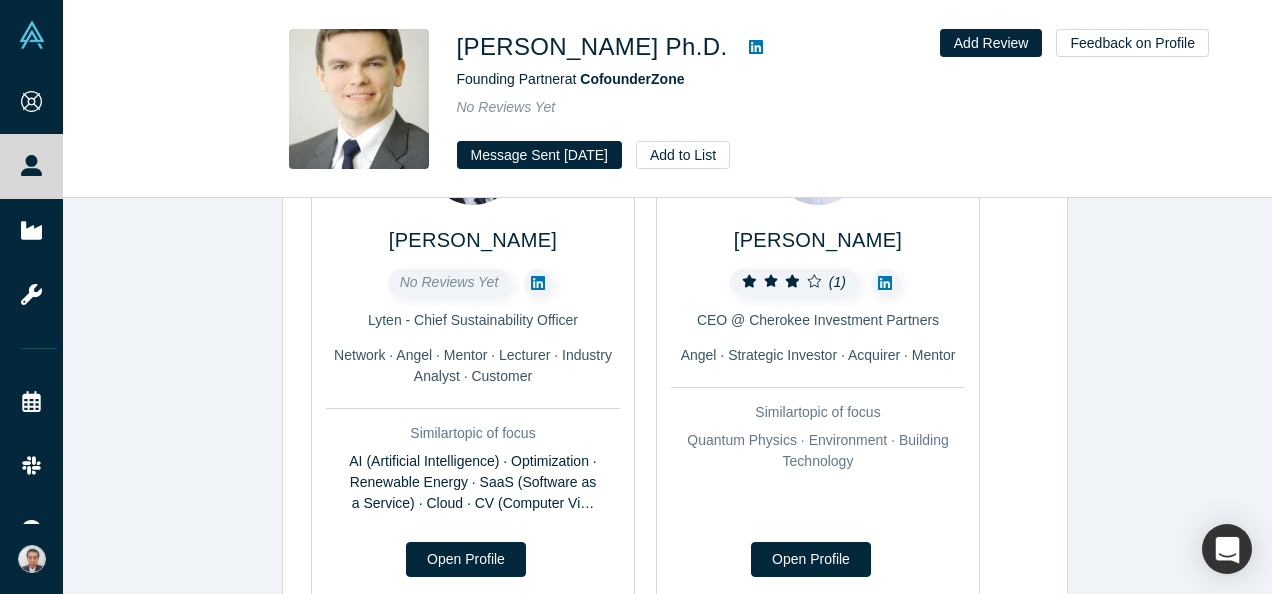 type 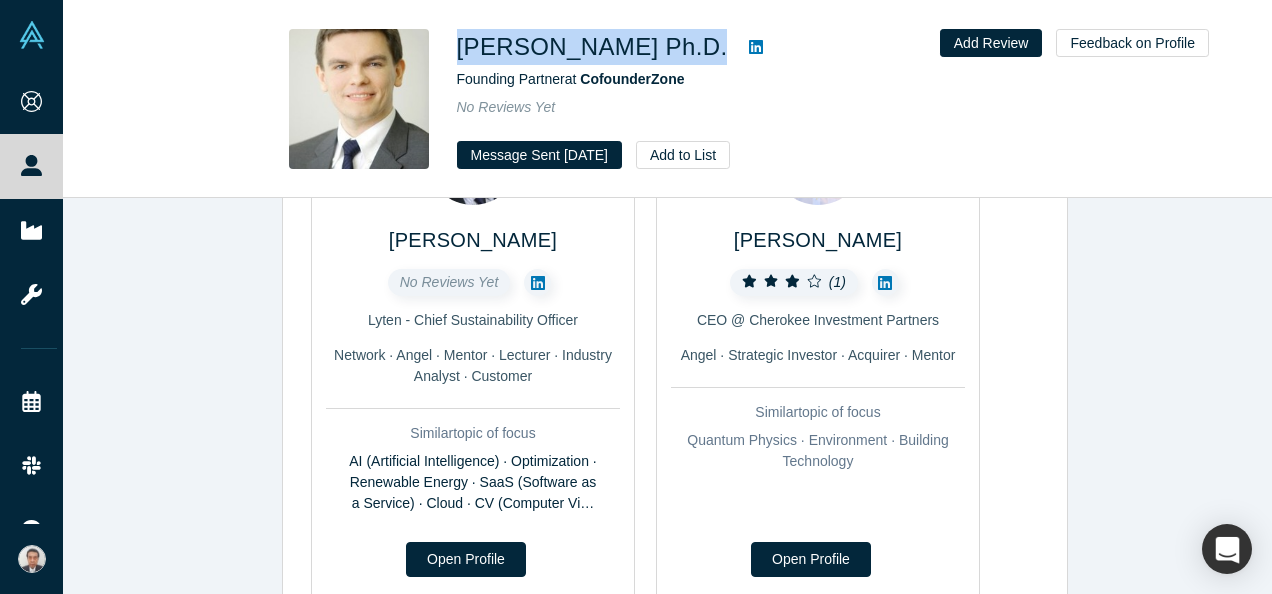 drag, startPoint x: 454, startPoint y: 40, endPoint x: 692, endPoint y: 43, distance: 238.0189 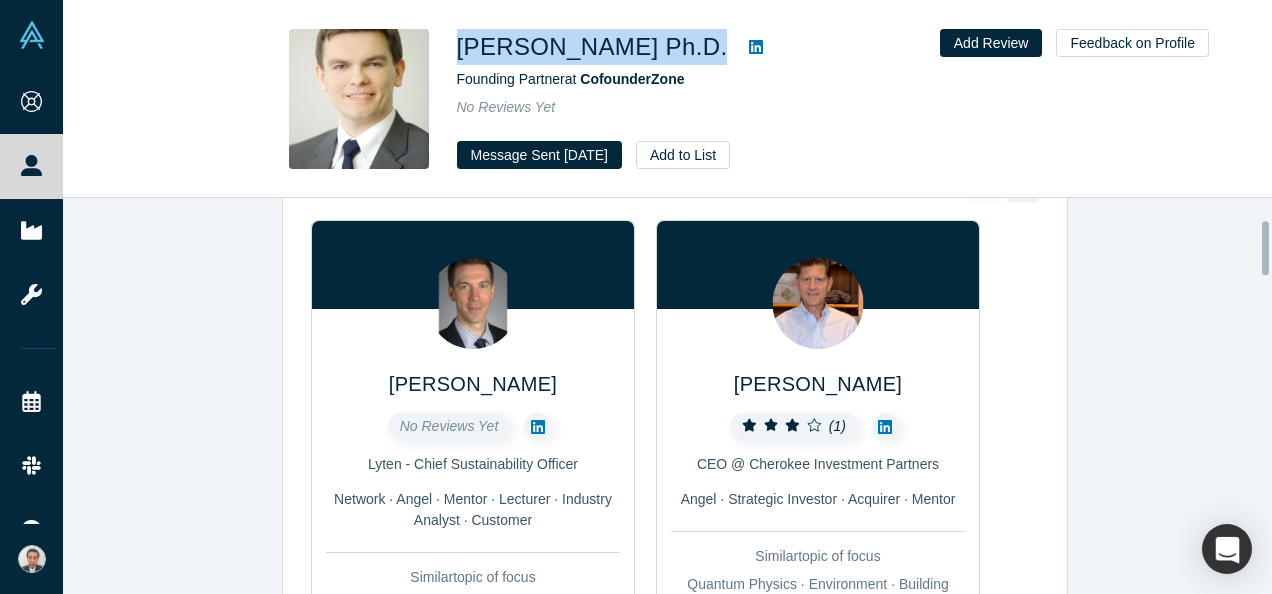 scroll, scrollTop: 0, scrollLeft: 0, axis: both 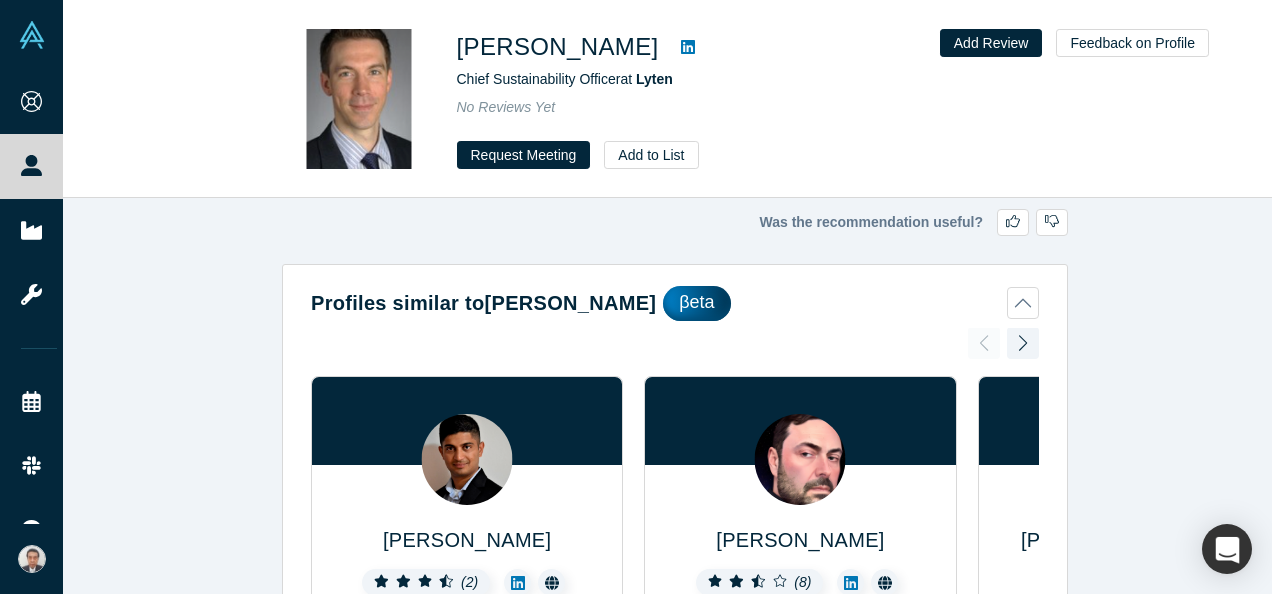 click 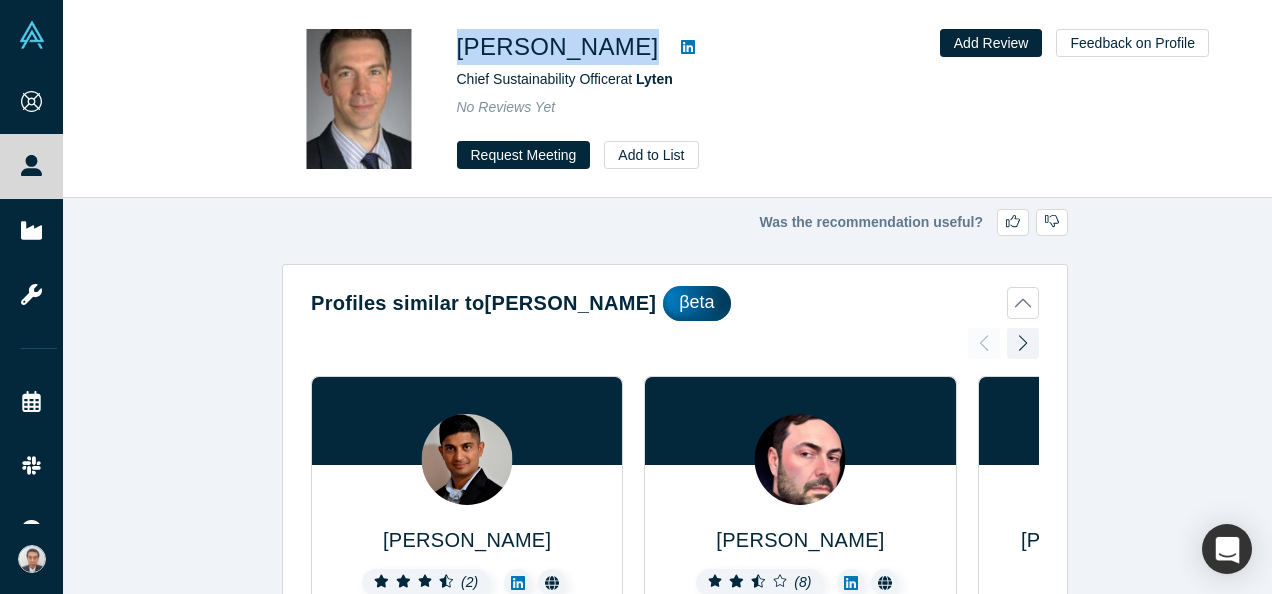 drag, startPoint x: 452, startPoint y: 39, endPoint x: 614, endPoint y: 41, distance: 162.01234 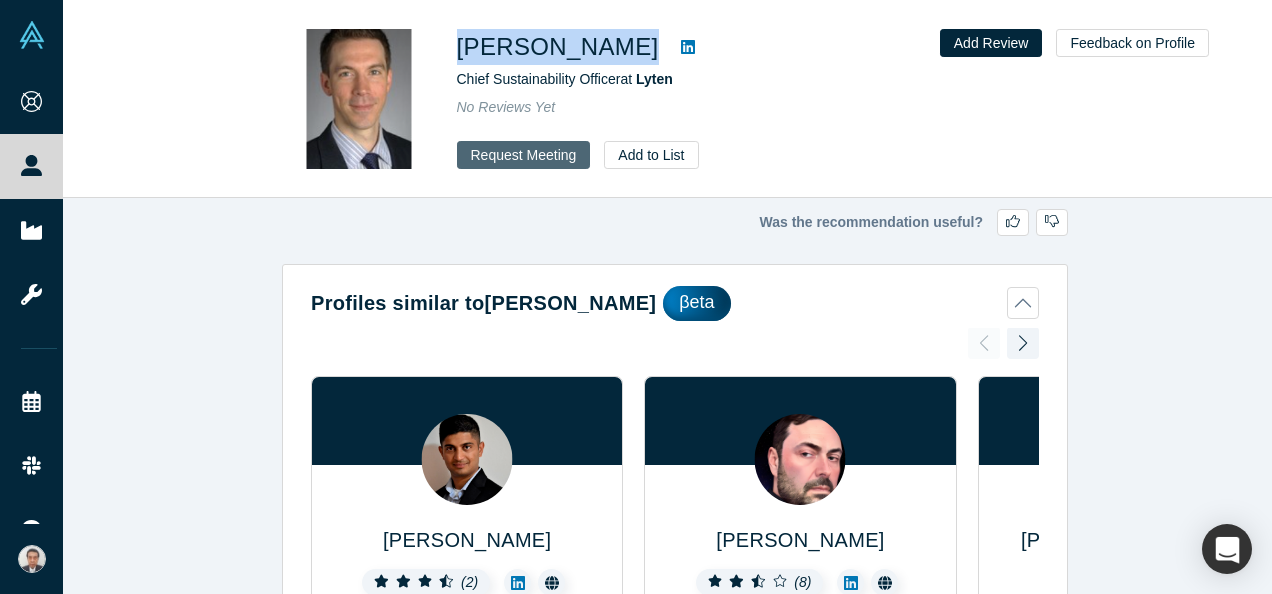 click on "Request Meeting" at bounding box center [524, 155] 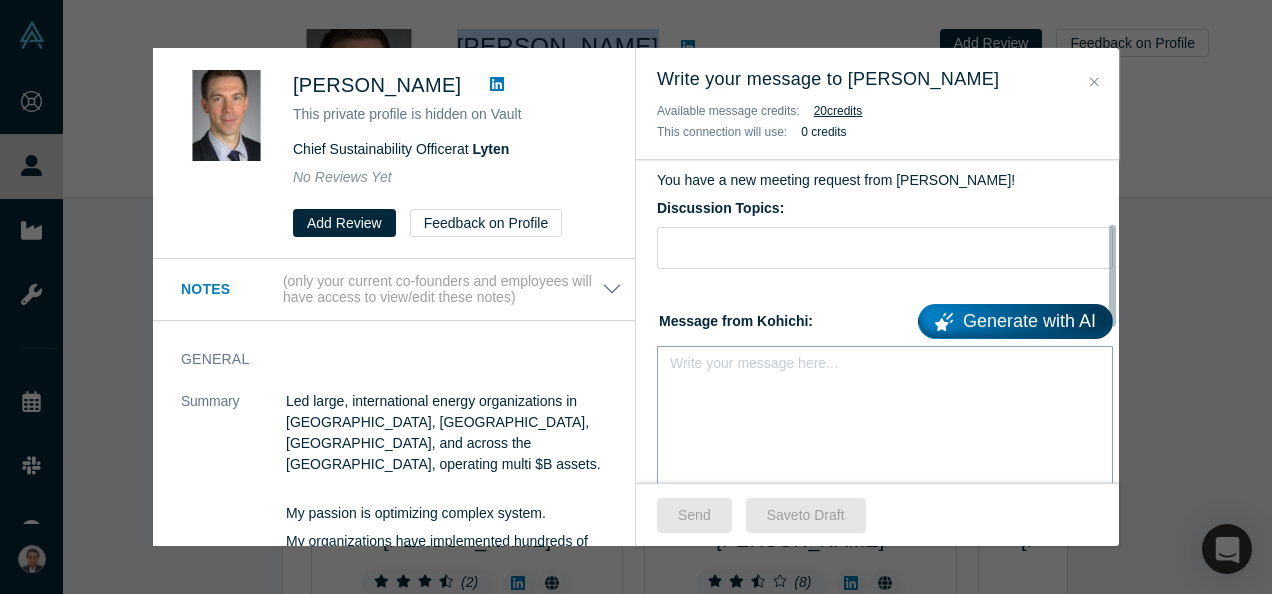 scroll, scrollTop: 200, scrollLeft: 0, axis: vertical 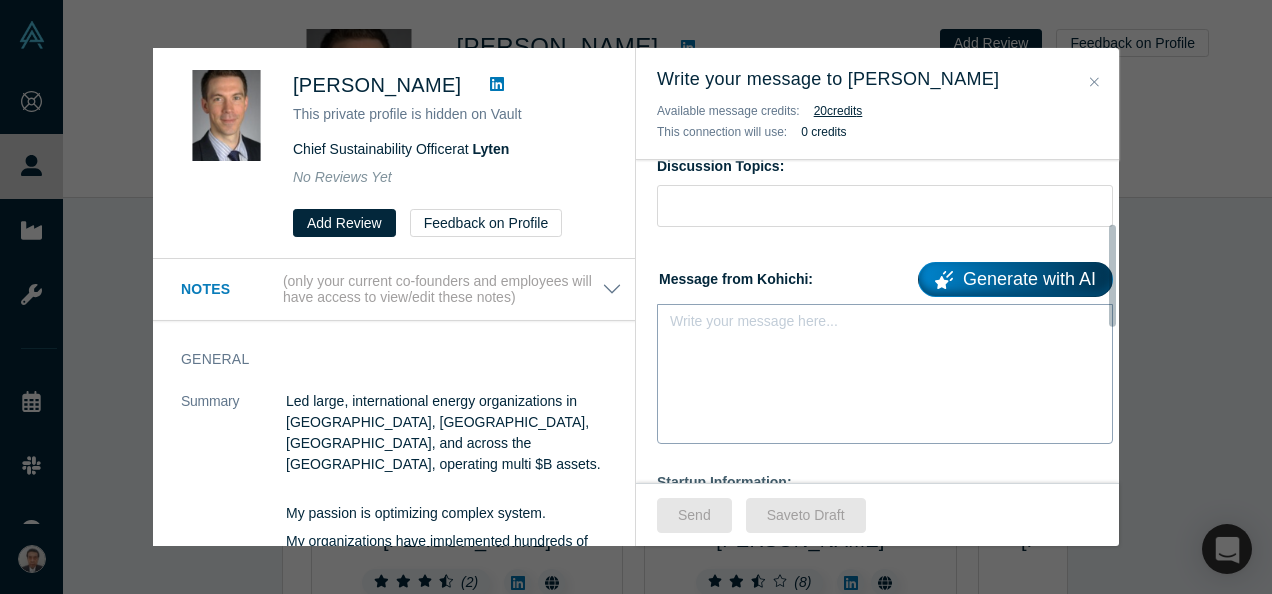 click on "Write your message here..." at bounding box center [885, 374] 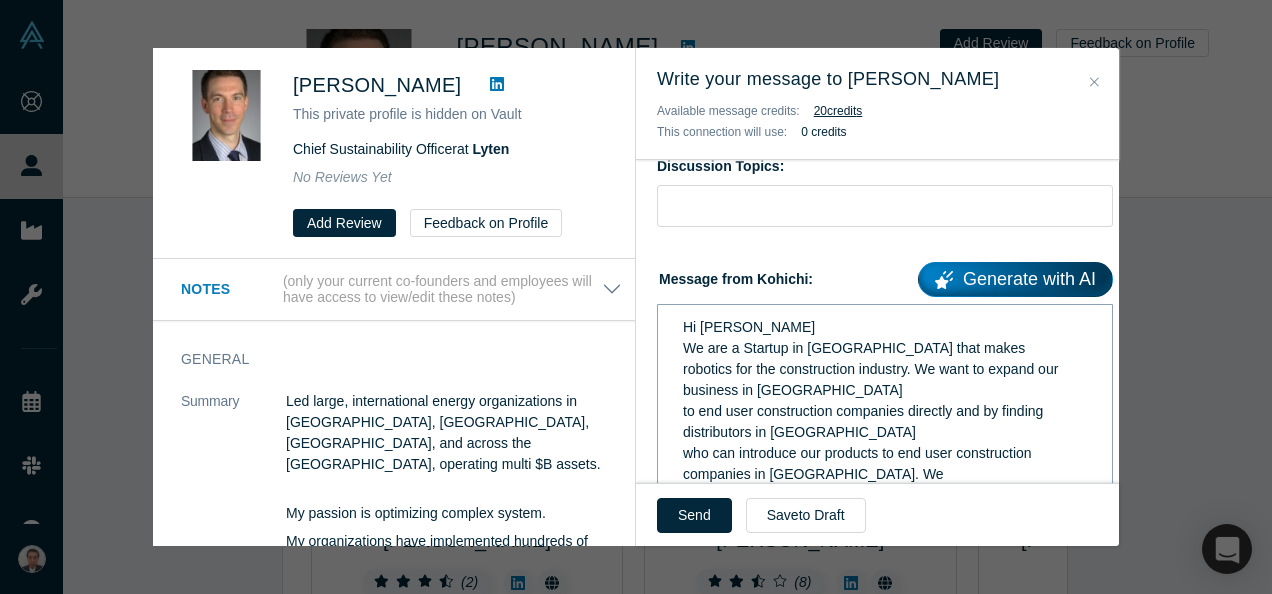 click on "Hi Matt We are a Startup in Japan that makes robotics for the construction industry. We want to expand our business in USA to end user construction companies directly and by finding distributors in USA who can introduce our products to end user construction companies in USA. We are struggling to succeed in our approach and need your esteemed advise. Herewith below are videos of our robots for your perusal. Rebar Tying Robot- Tomorobo https://www.youtube.com/watch?v=Z_4Z9ZLRkAI 2)Transport Robot https://www.youtube.com/watch?v=PYns2TVZ3nY 3)Rebar Tying Robot for Tunnel https://youtu.be/ZKbjyBtvYLE 4)Electric Crawler Transport Tool https://youtu.be/85PZ8I1agzs" at bounding box center (885, 532) 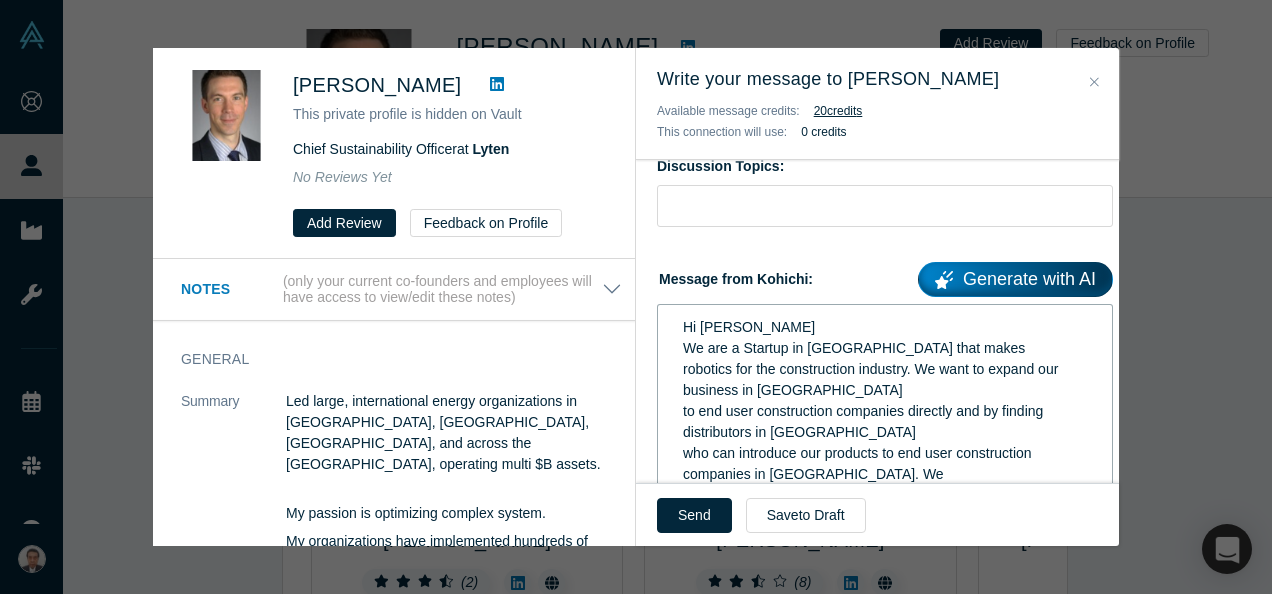 click on "Hi Matt We are a Startup in Japan that makes robotics for the construction industry. We want to expand our business in USA to end user construction companies directly and by finding distributors in USA who can introduce our products to end user construction companies in USA. We are struggling to succeed in our approach and need your esteemed advise. Herewith below are videos of our robots for your perusal. Rebar Tying Robot- Tomorobo https://www.youtube.com/watch?v=Z_4Z9ZLRkAI 2)Transport Robot https://www.youtube.com/watch?v=PYns2TVZ3nY 3)Rebar Tying Robot for Tunnel https://youtu.be/ZKbjyBtvYLE 4)Electric Crawler Transport Tool https://youtu.be/85PZ8I1agzs" at bounding box center (885, 532) 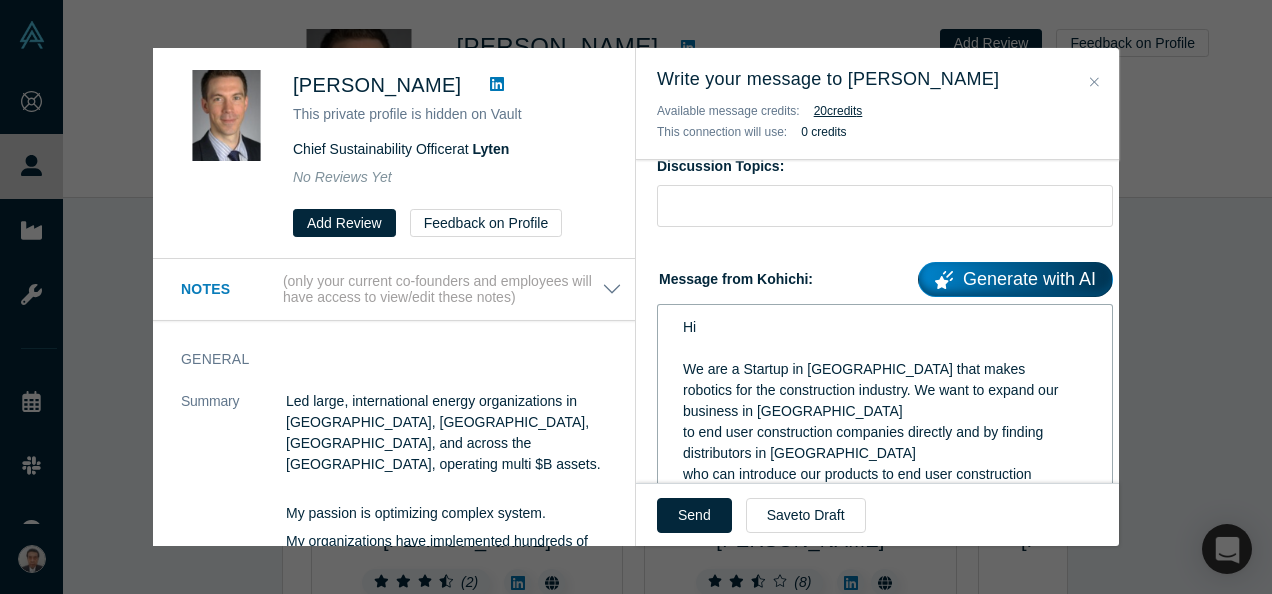 type 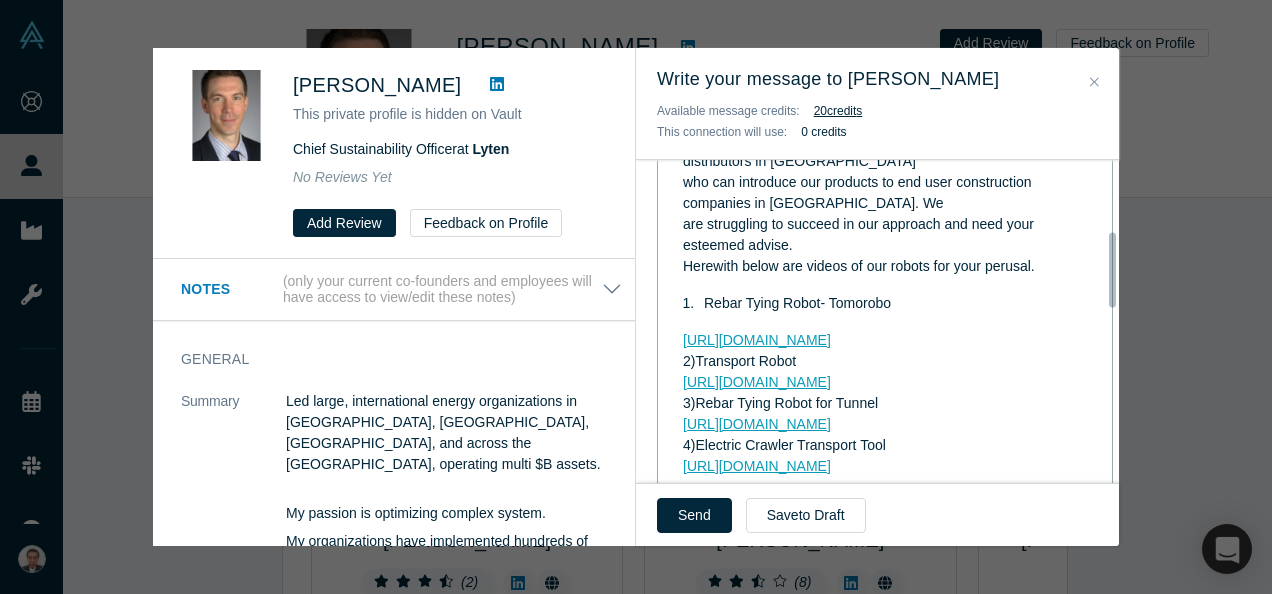 scroll, scrollTop: 200, scrollLeft: 0, axis: vertical 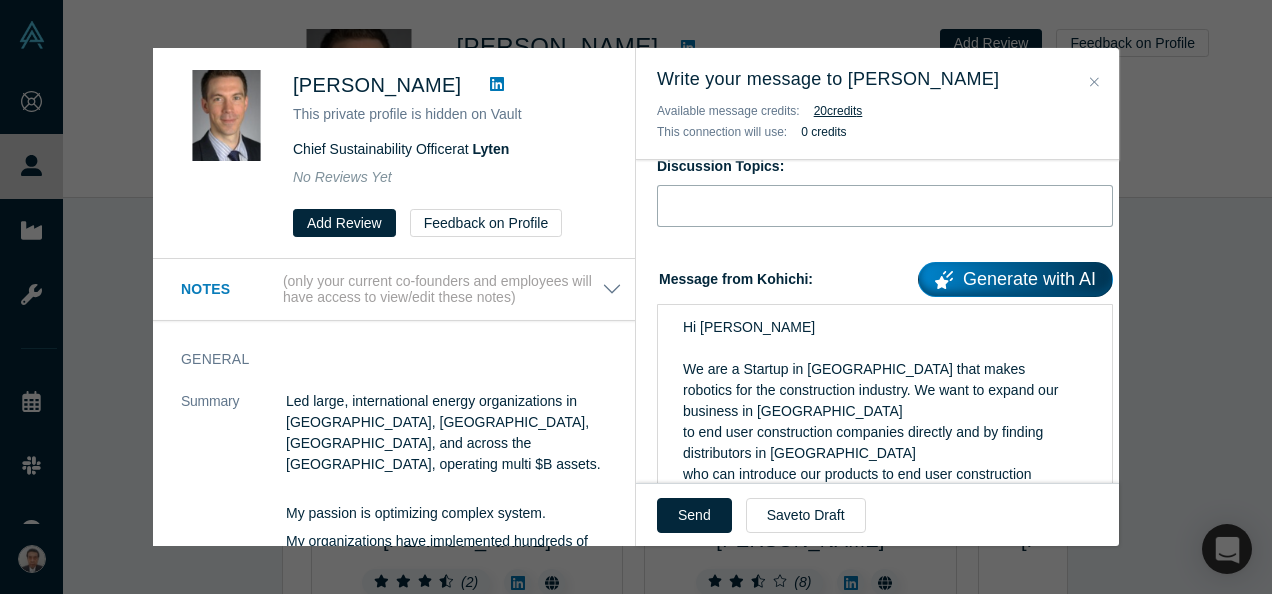 click at bounding box center [885, 206] 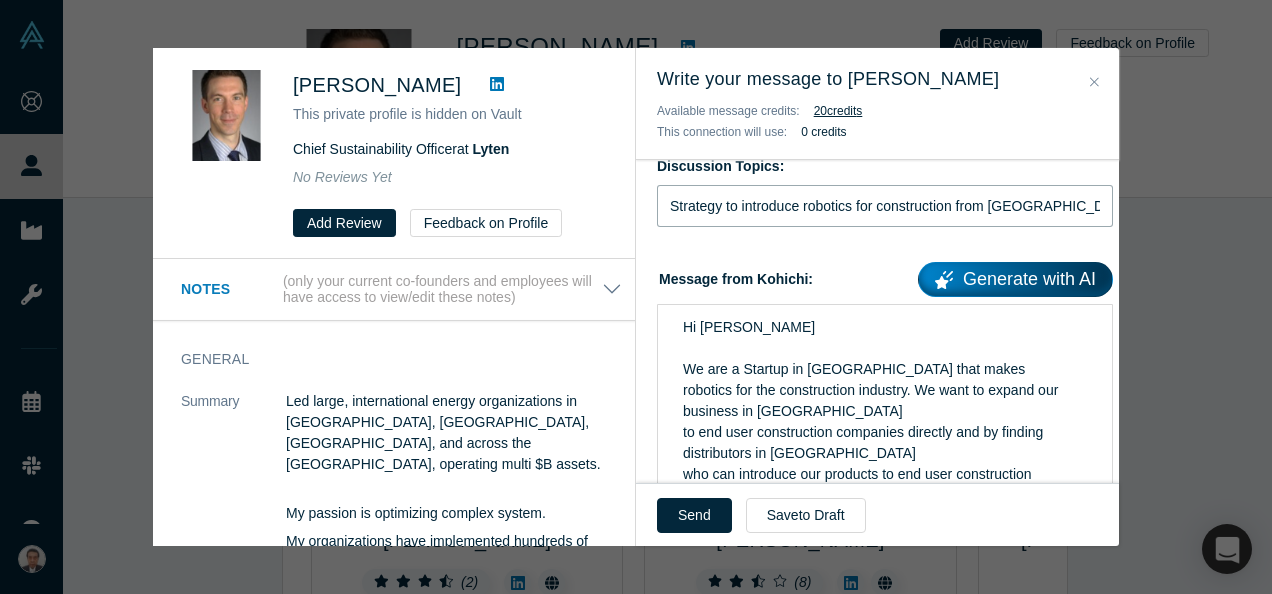 scroll, scrollTop: 0, scrollLeft: 17, axis: horizontal 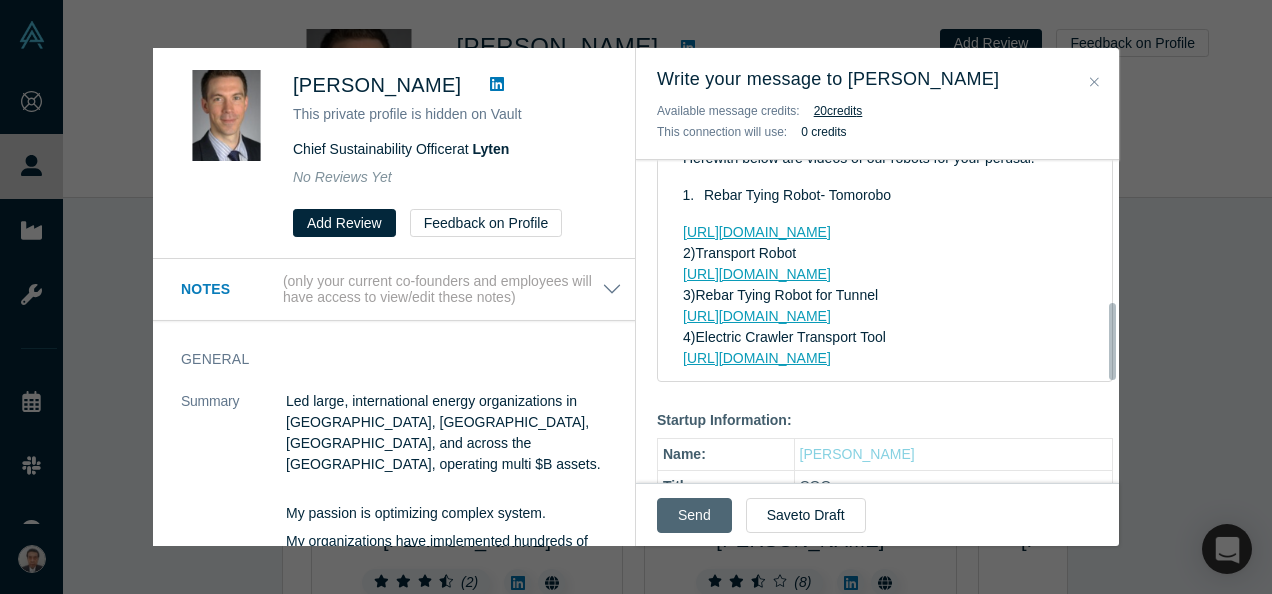 type on "Strategy to introduce robotics for construction from [GEOGRAPHIC_DATA] to overseas" 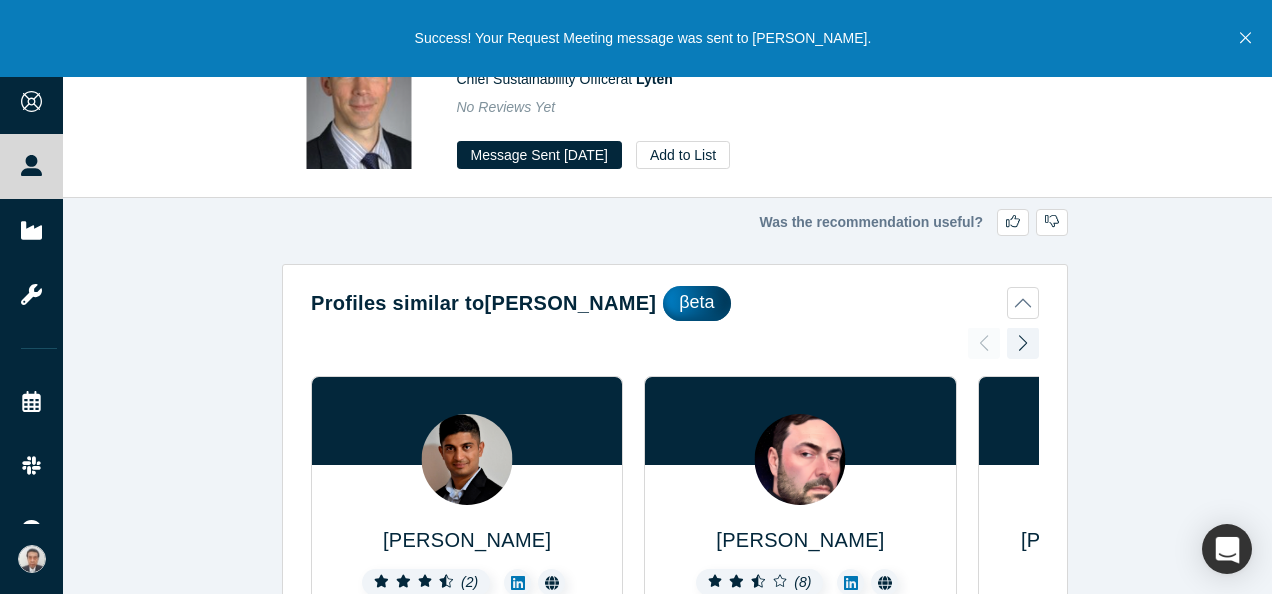type 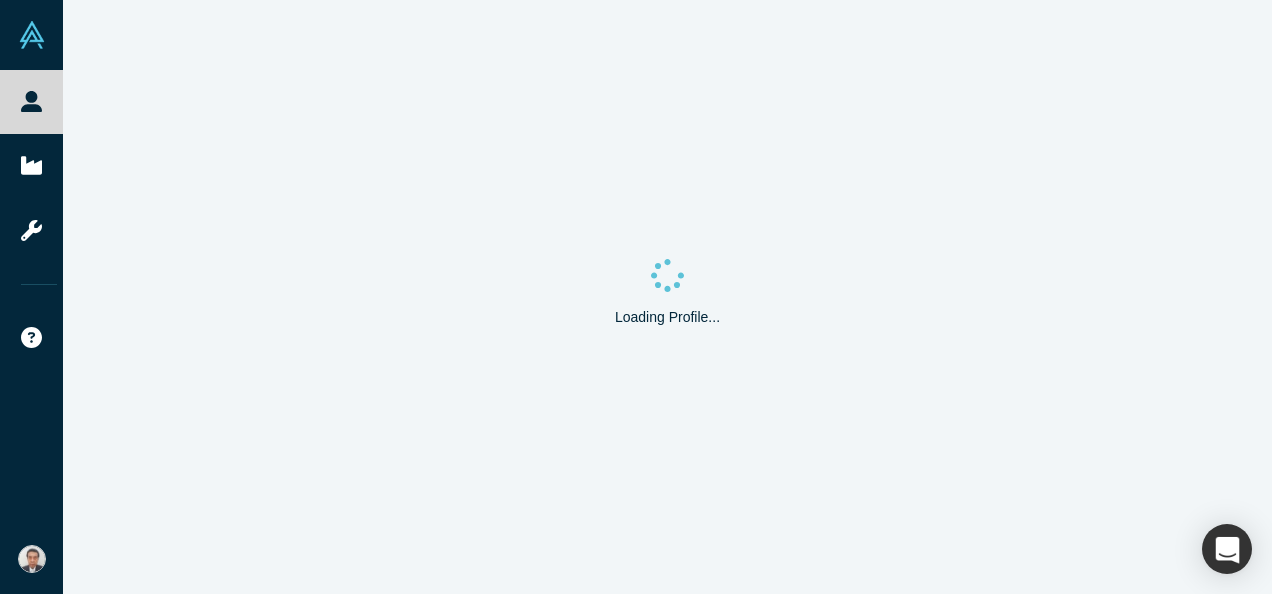 scroll, scrollTop: 0, scrollLeft: 0, axis: both 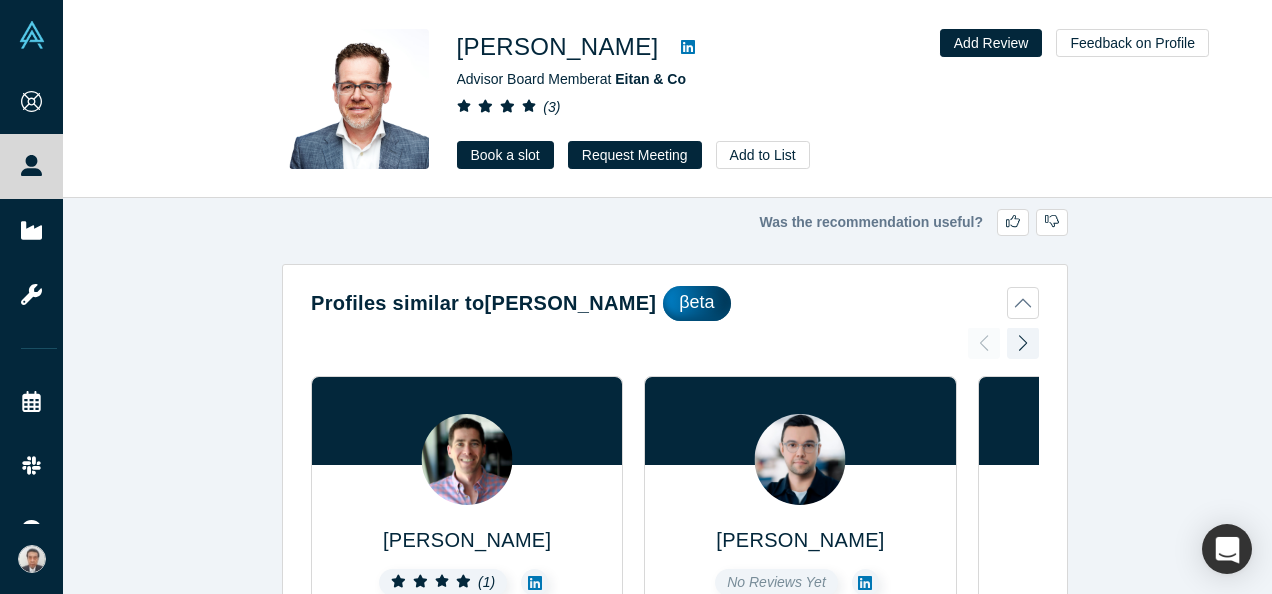 click 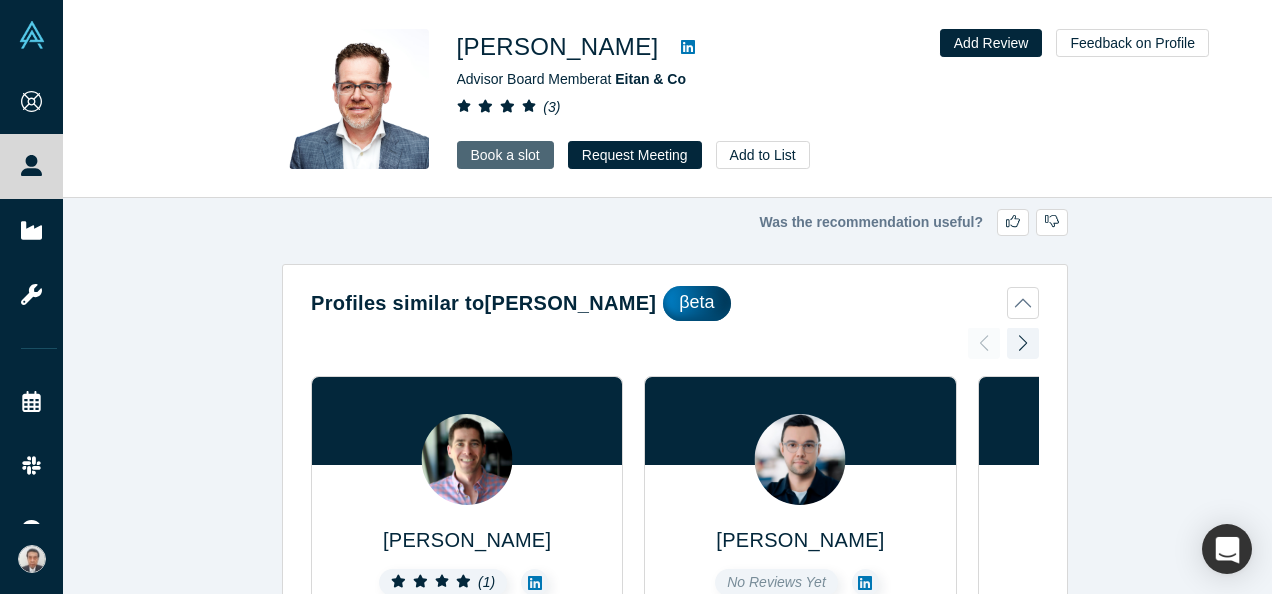 click on "Book a slot" at bounding box center (505, 155) 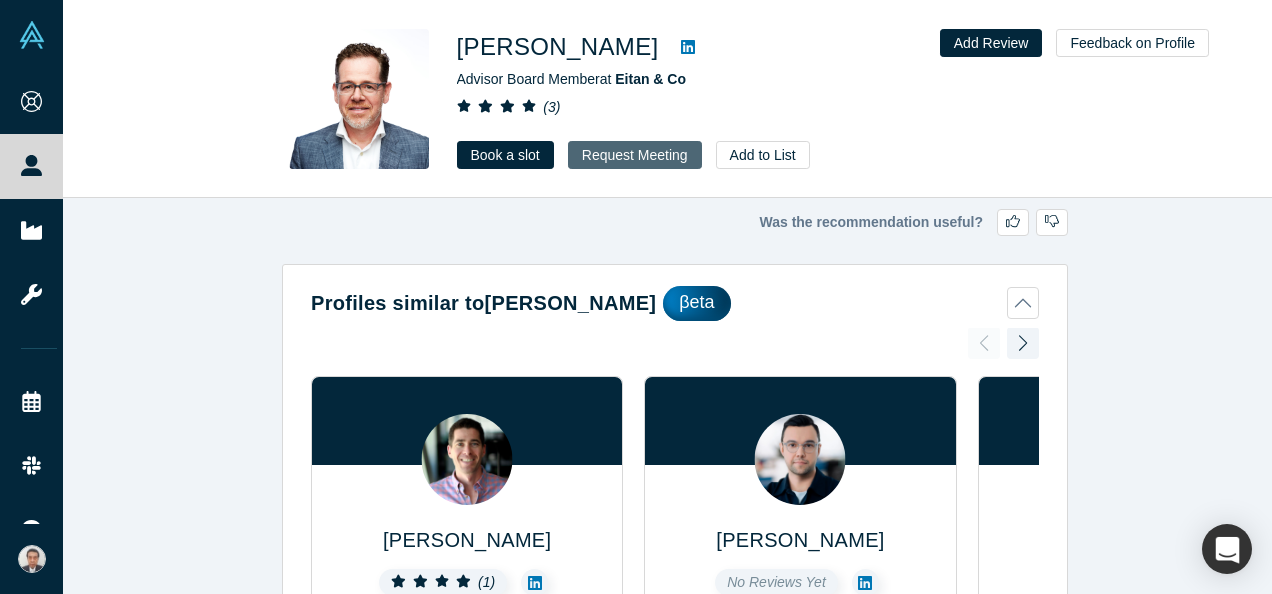 click on "Request Meeting" at bounding box center (635, 155) 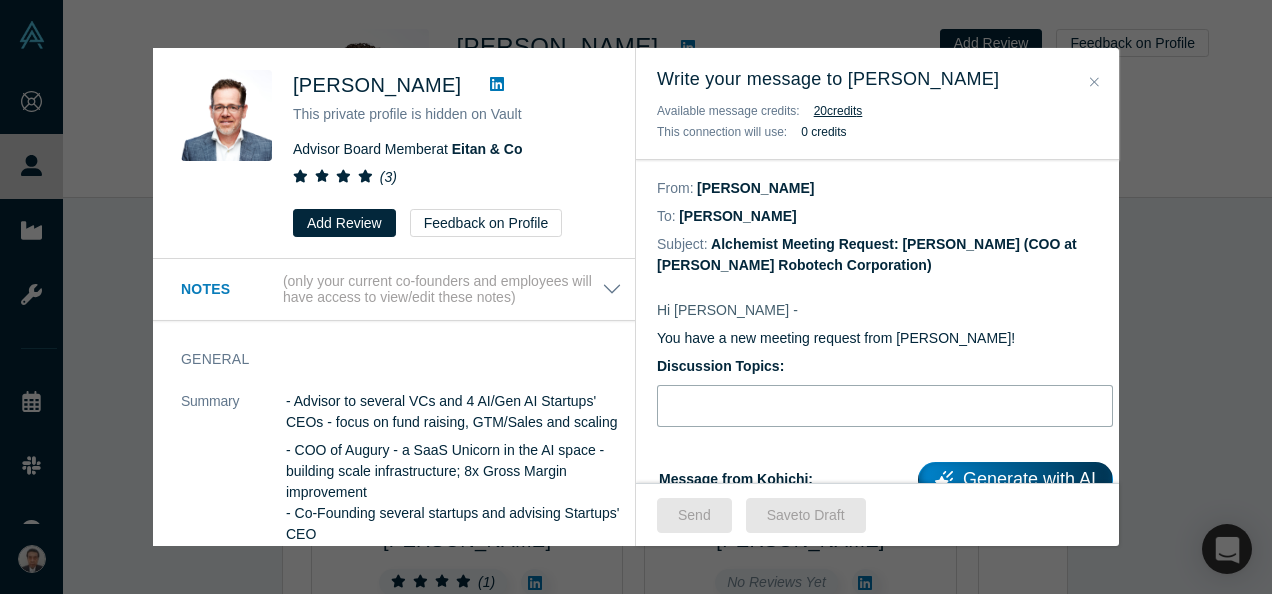 click at bounding box center (885, 406) 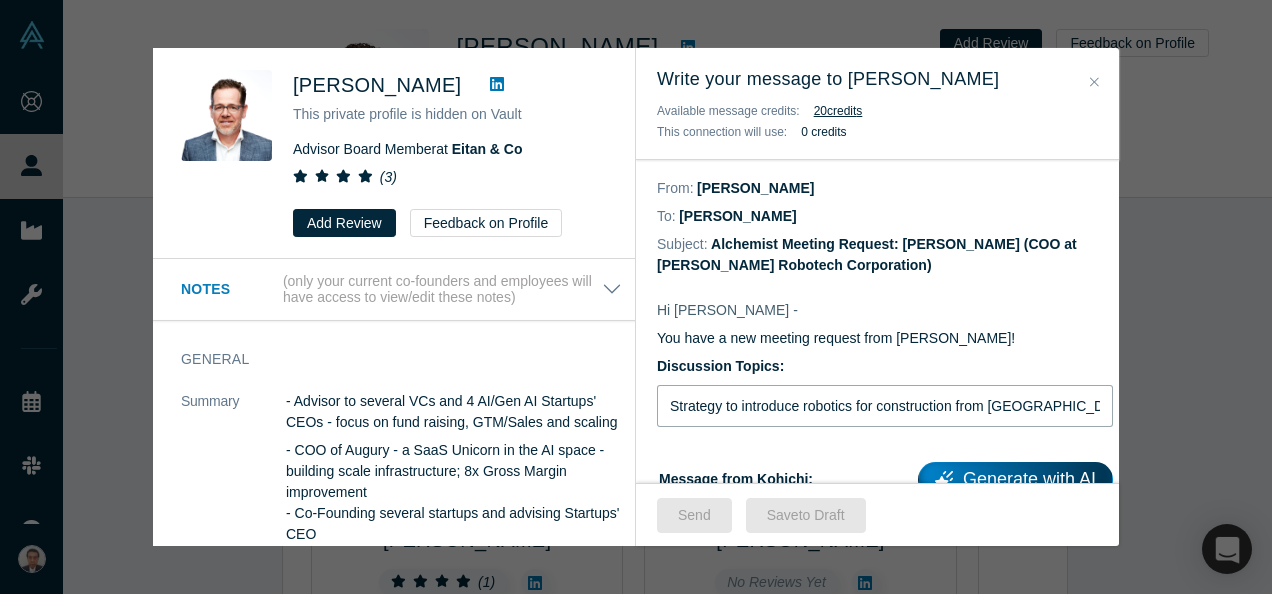 scroll, scrollTop: 0, scrollLeft: 17, axis: horizontal 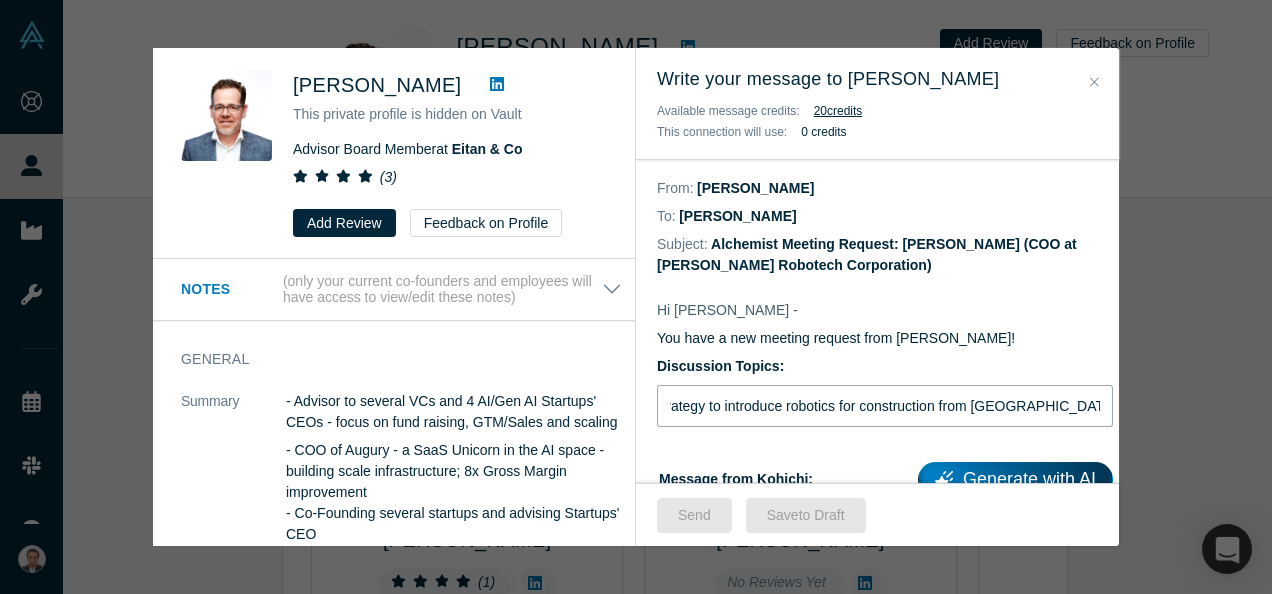 type on "Strategy to introduce robotics for construction from [GEOGRAPHIC_DATA] to overseas" 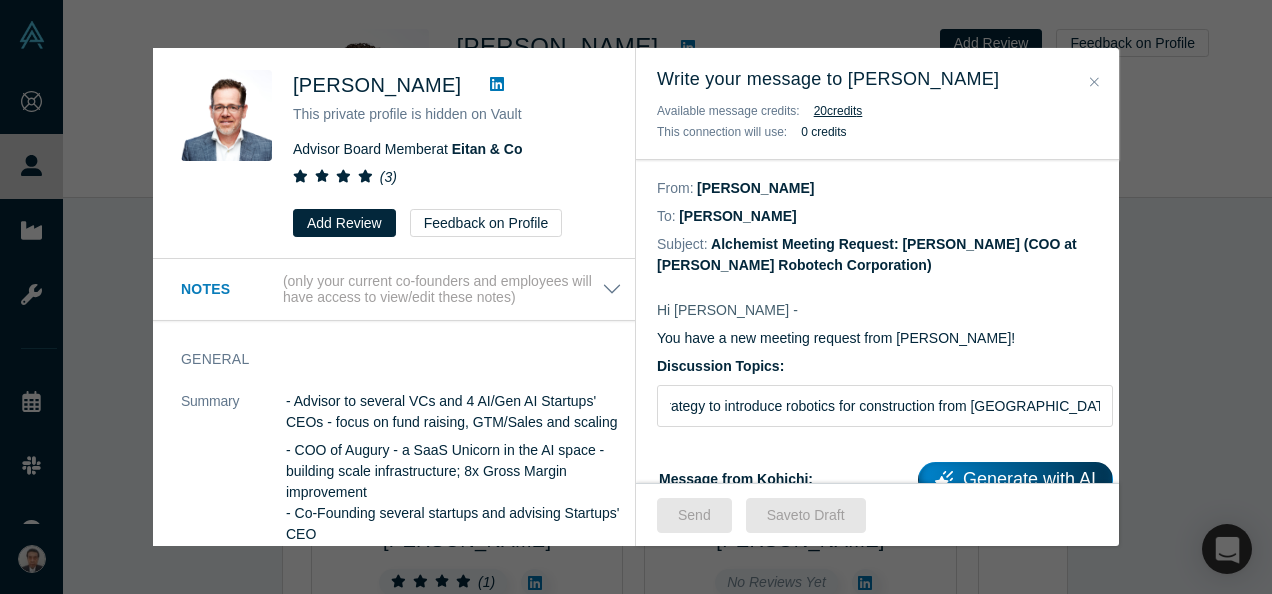 scroll, scrollTop: 0, scrollLeft: 0, axis: both 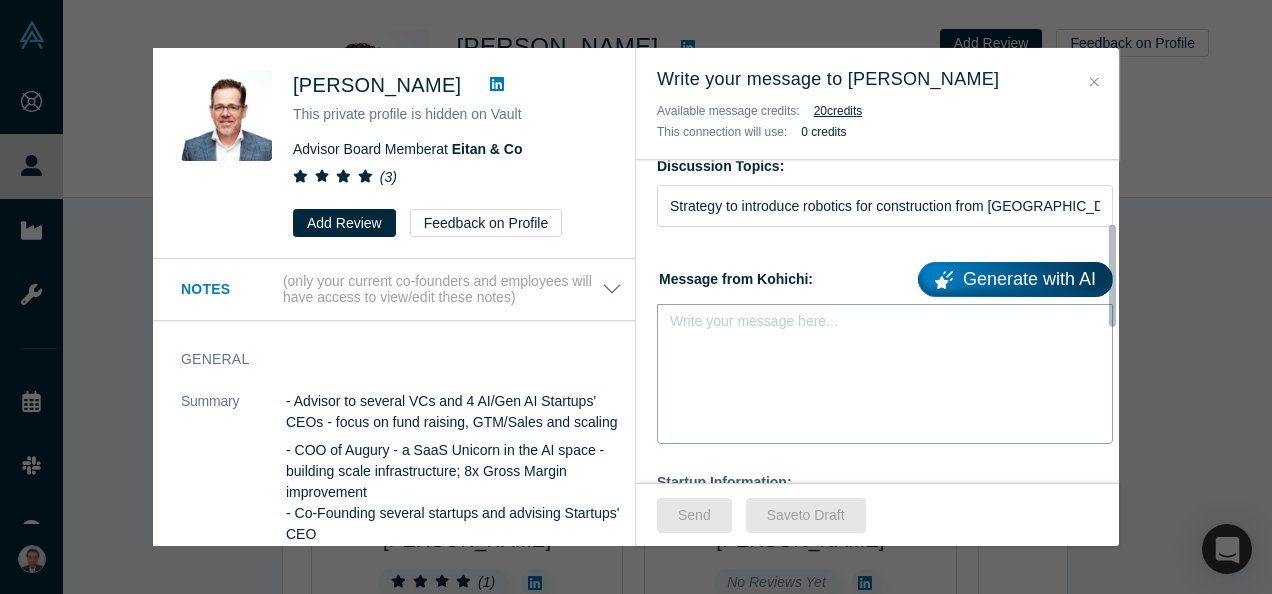 click at bounding box center [885, 327] 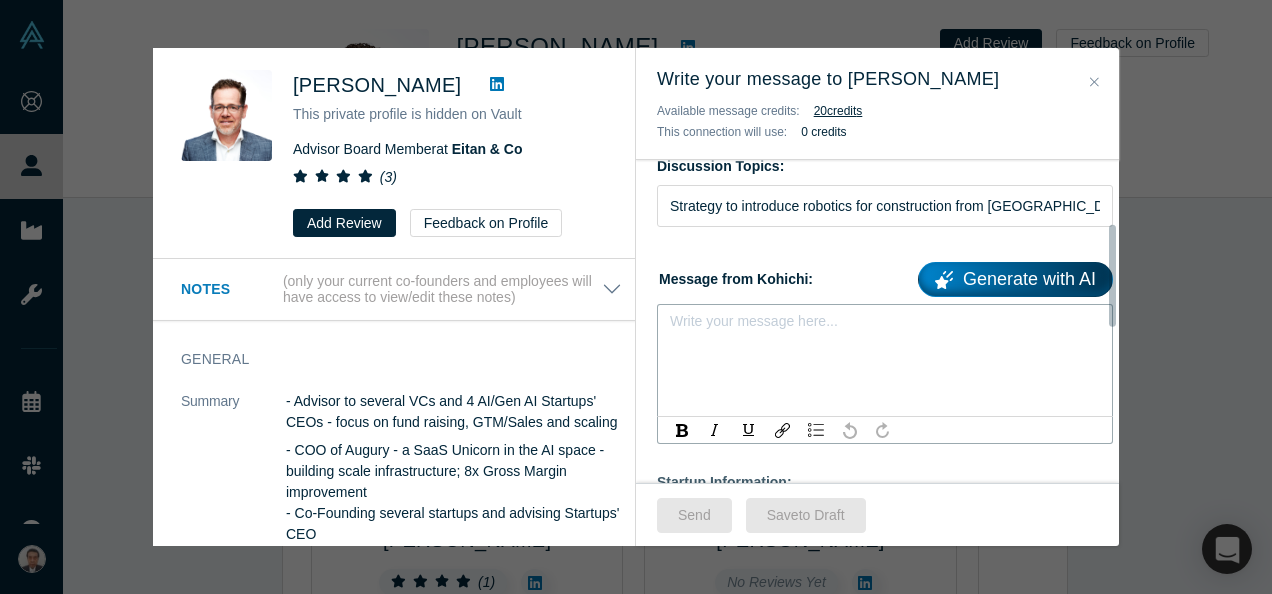 paste 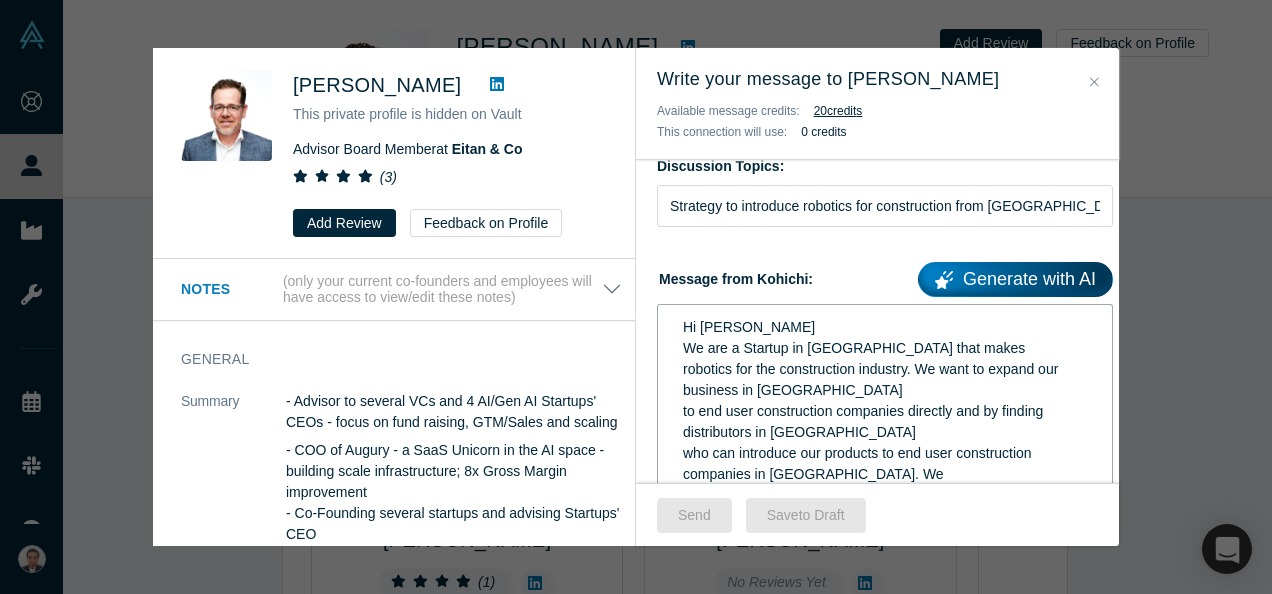 click on "Hi [PERSON_NAME]" at bounding box center [885, 327] 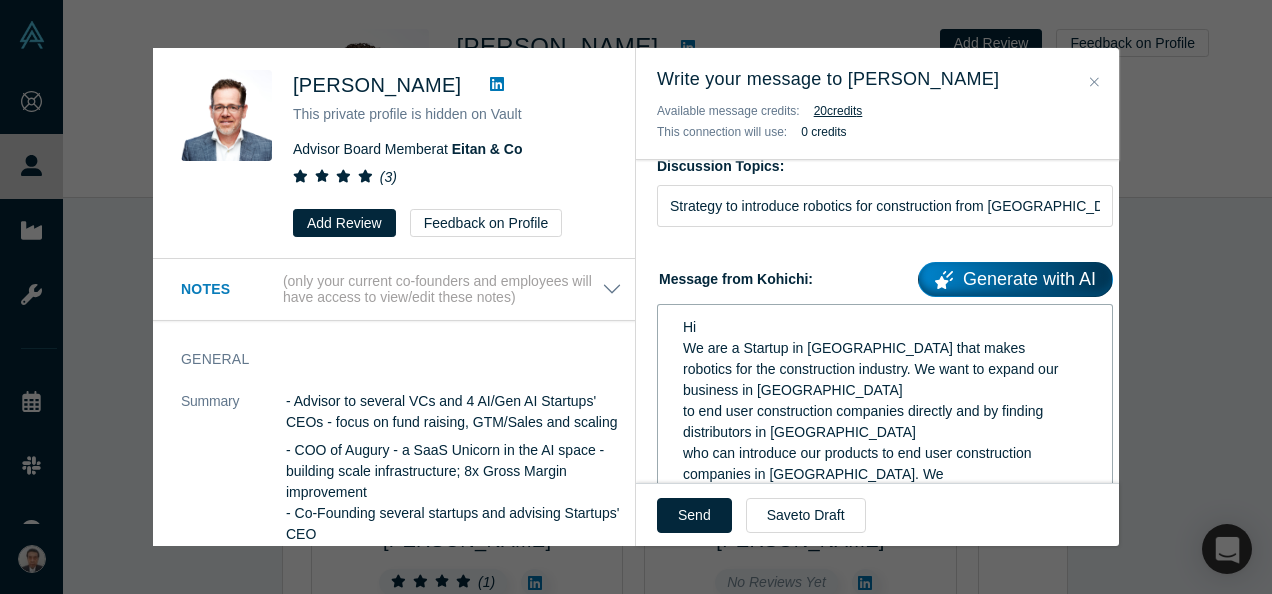 type 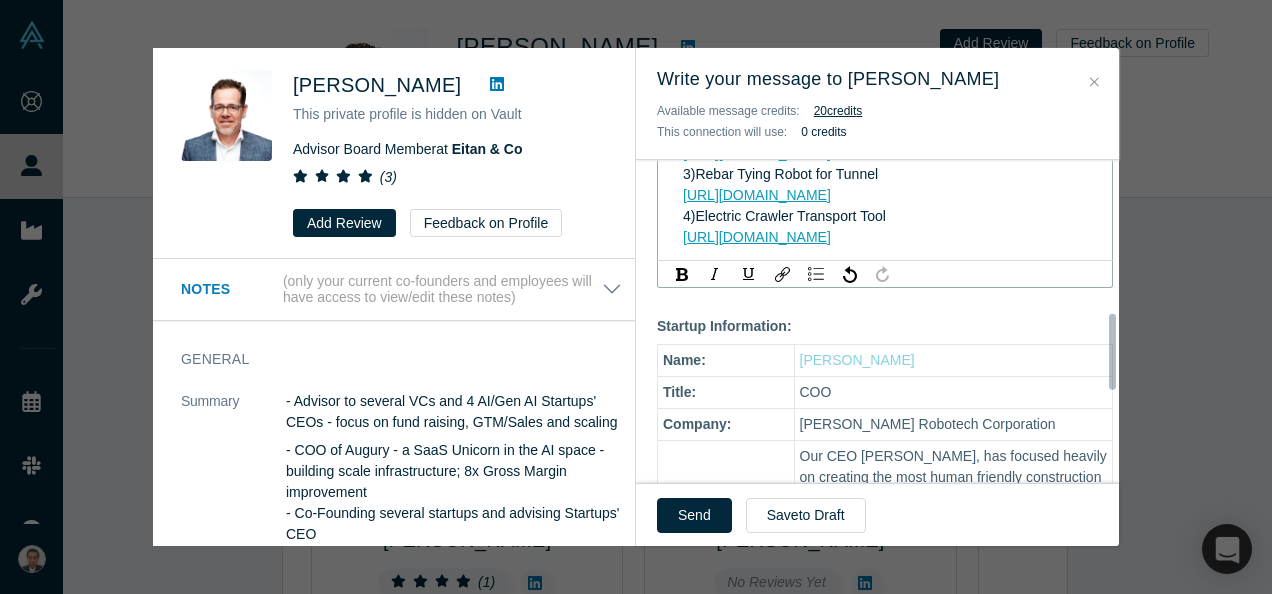 scroll, scrollTop: 600, scrollLeft: 0, axis: vertical 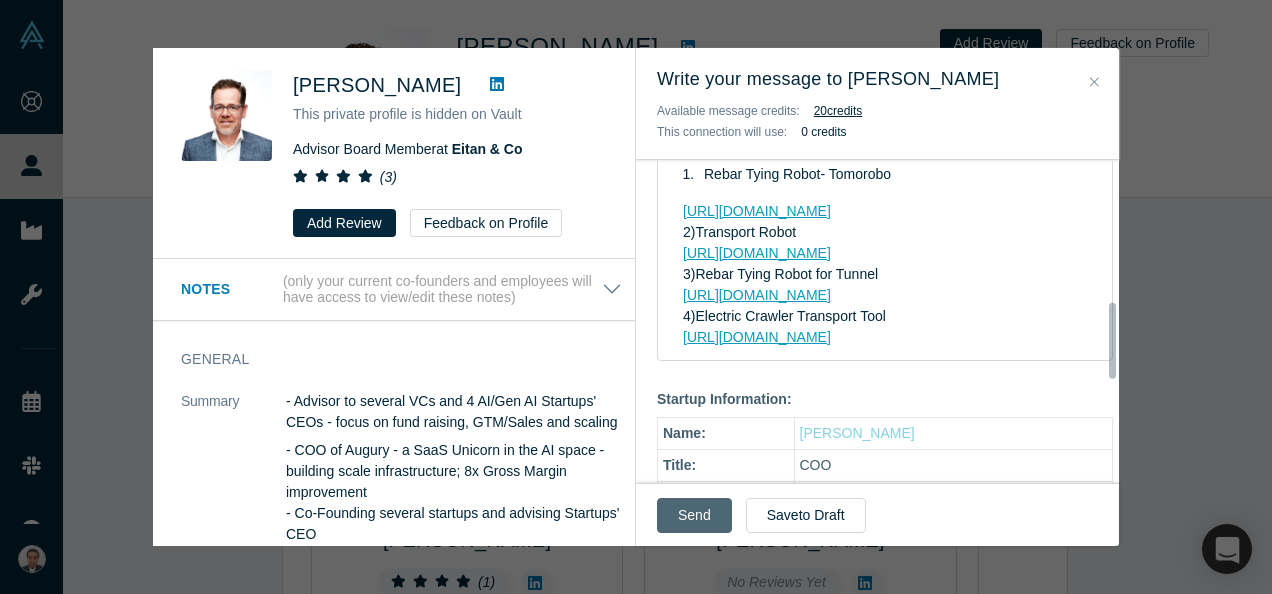 click on "Send" at bounding box center [694, 515] 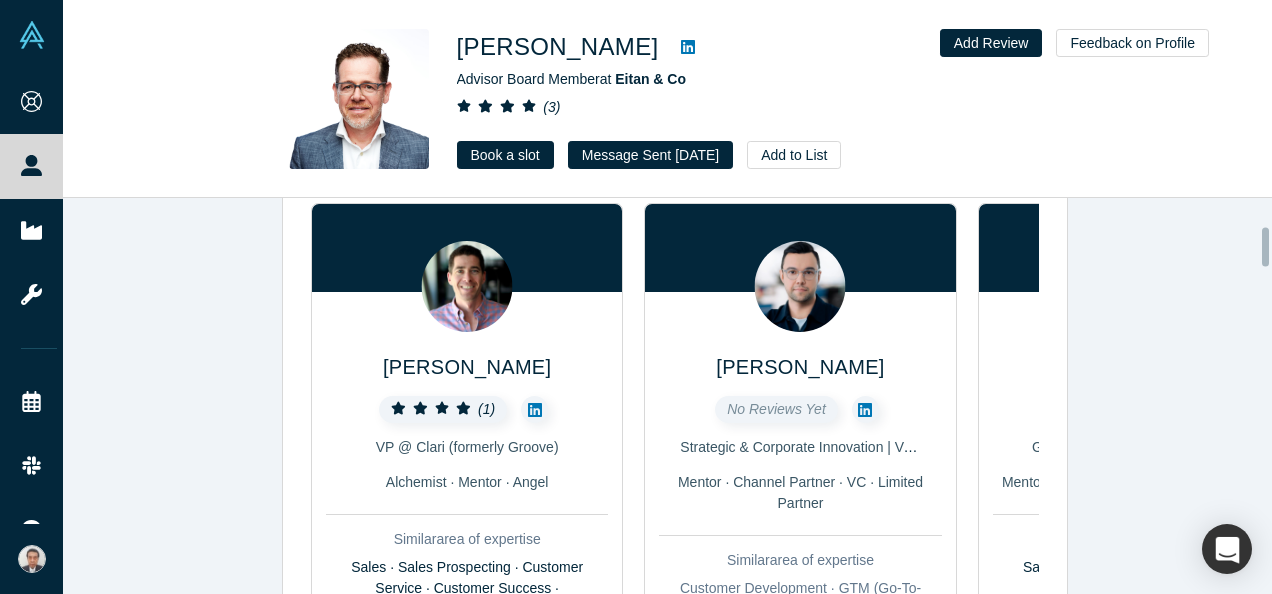 scroll, scrollTop: 100, scrollLeft: 0, axis: vertical 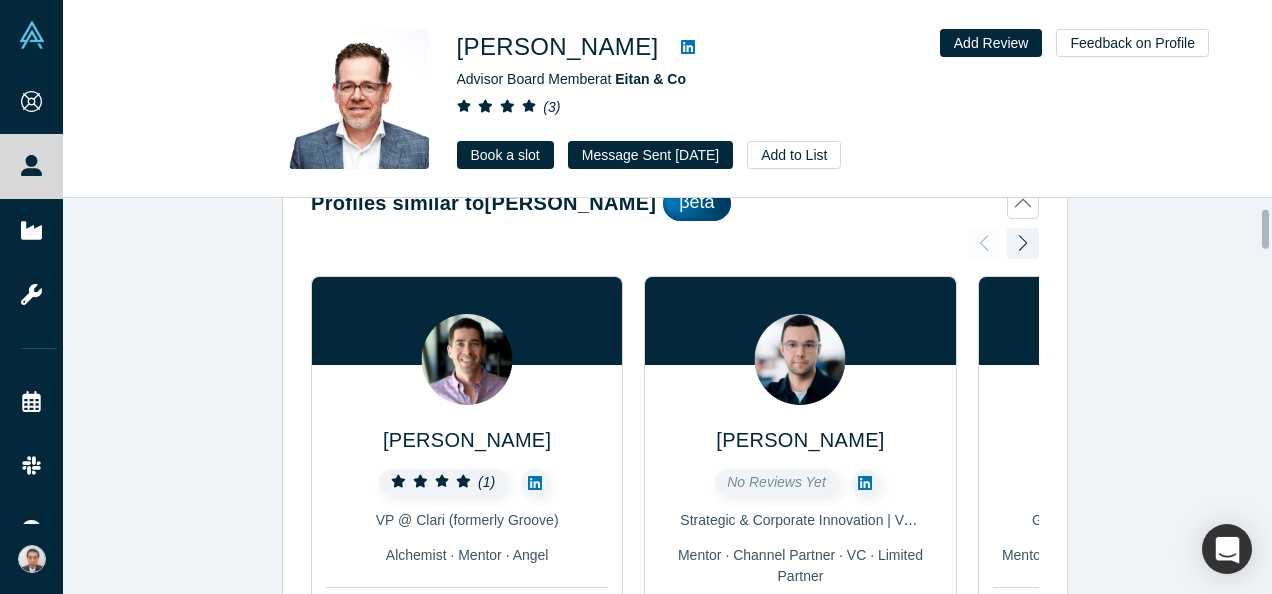 type 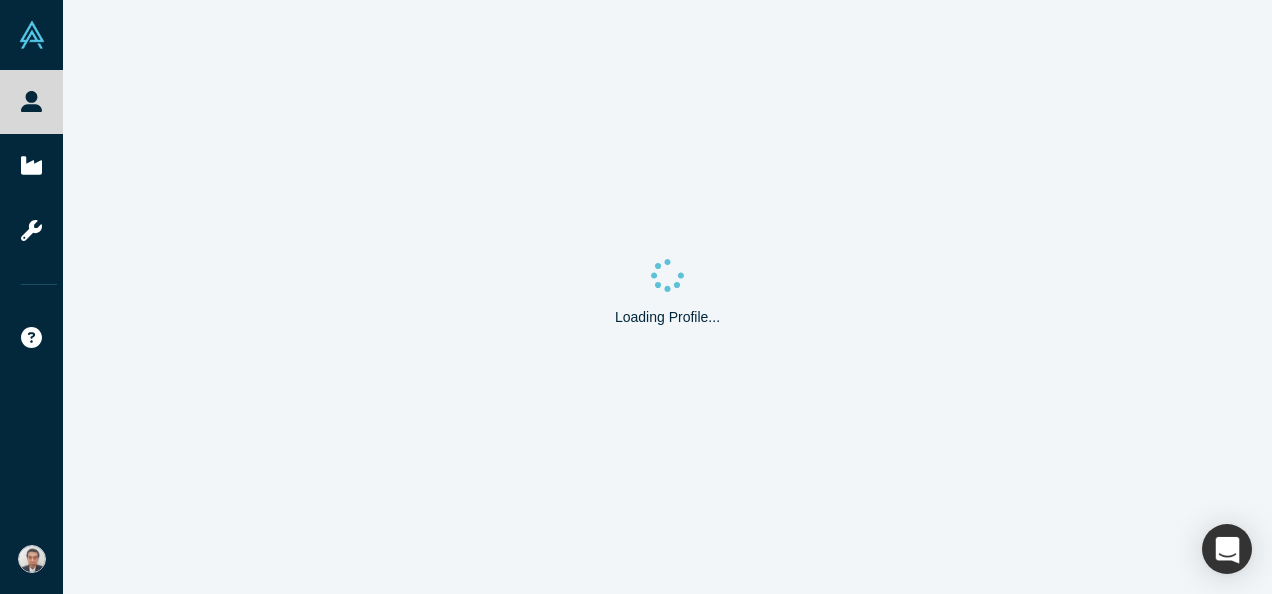 scroll, scrollTop: 0, scrollLeft: 0, axis: both 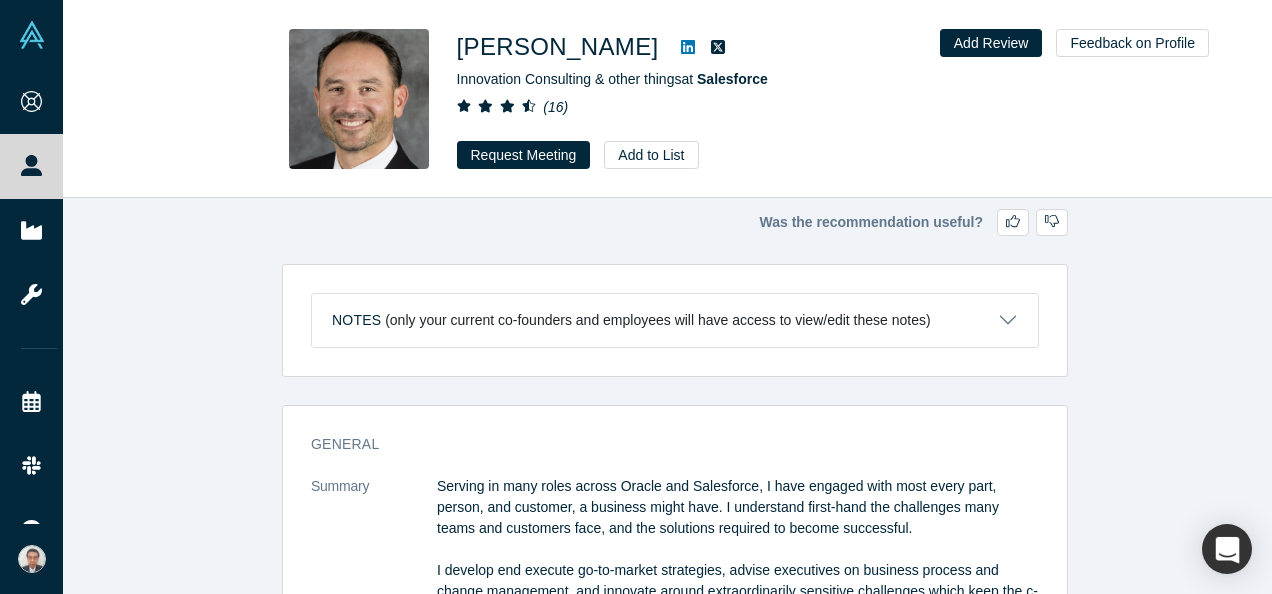 click 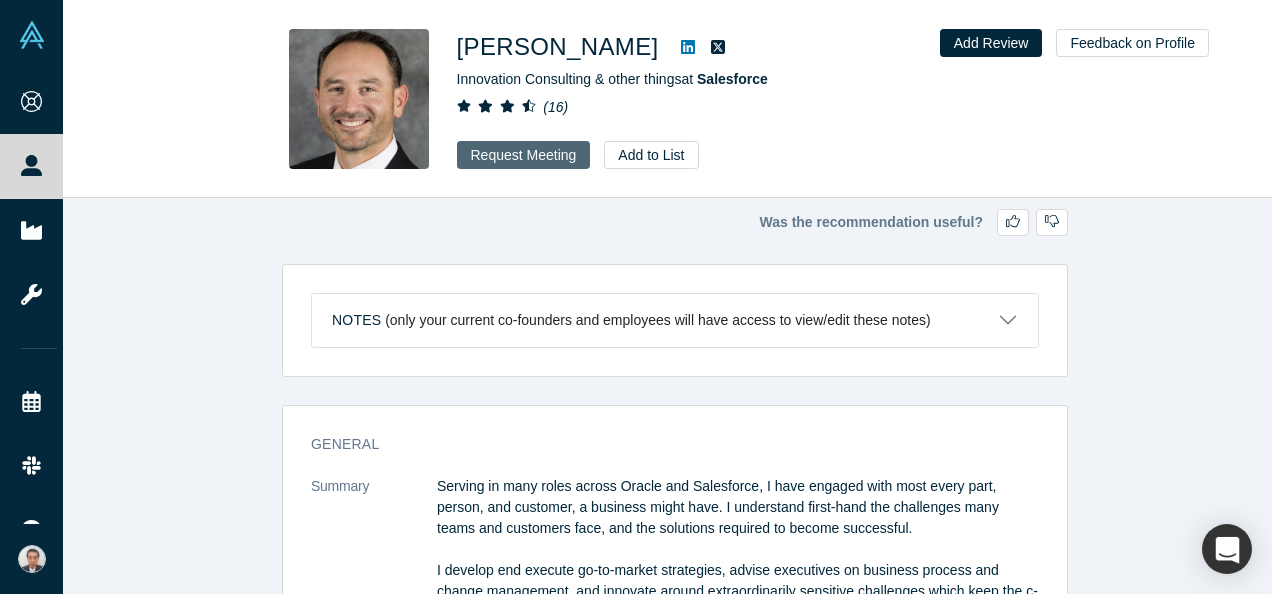 click on "Request Meeting" at bounding box center (524, 155) 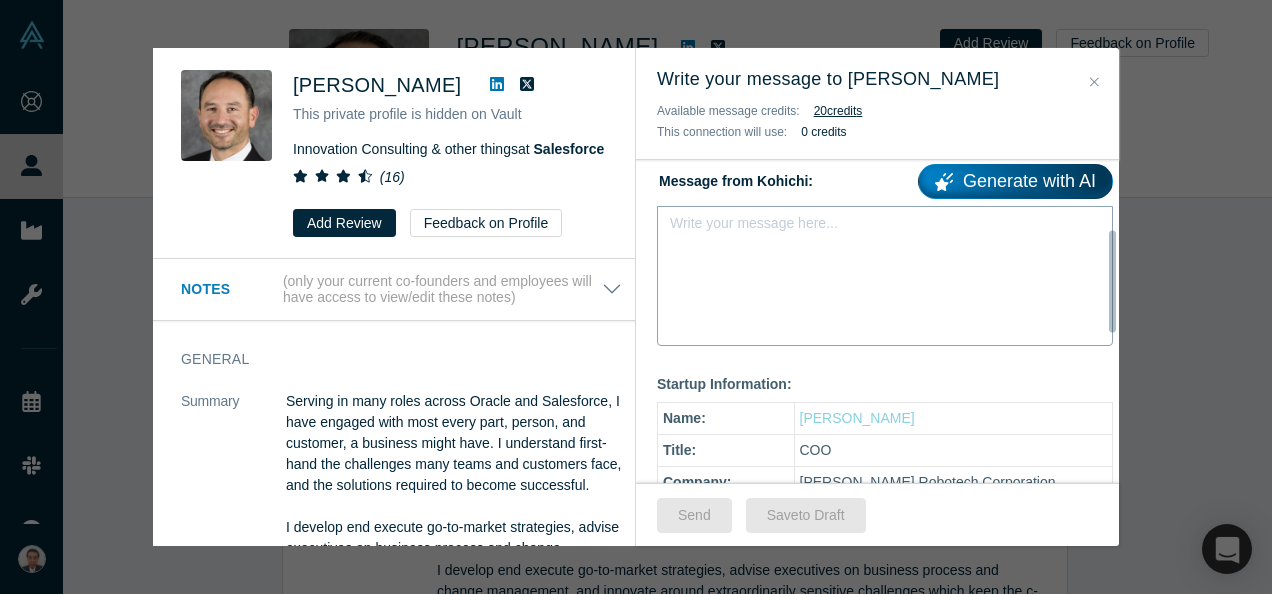 scroll, scrollTop: 300, scrollLeft: 0, axis: vertical 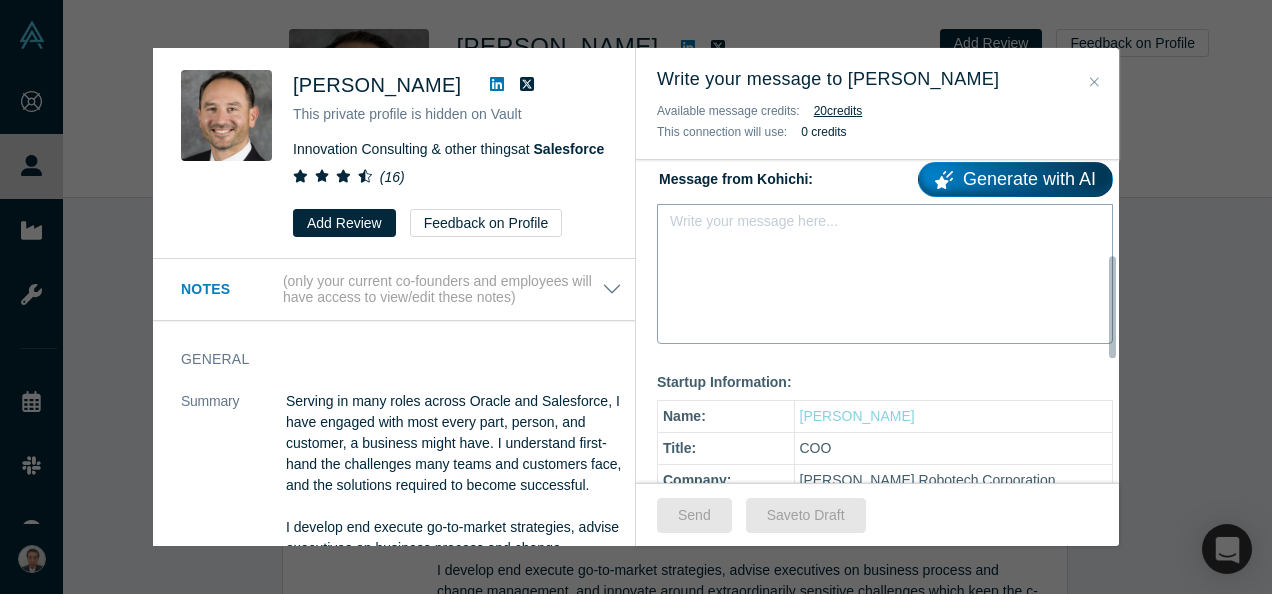 click on "Write your message here..." at bounding box center (885, 274) 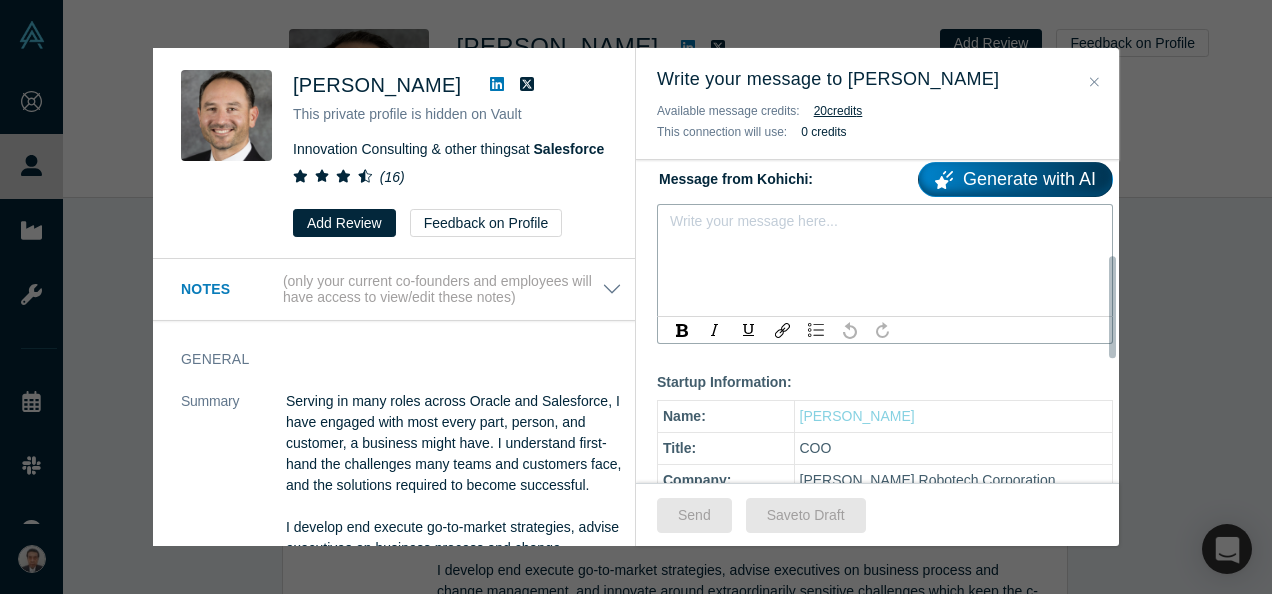paste 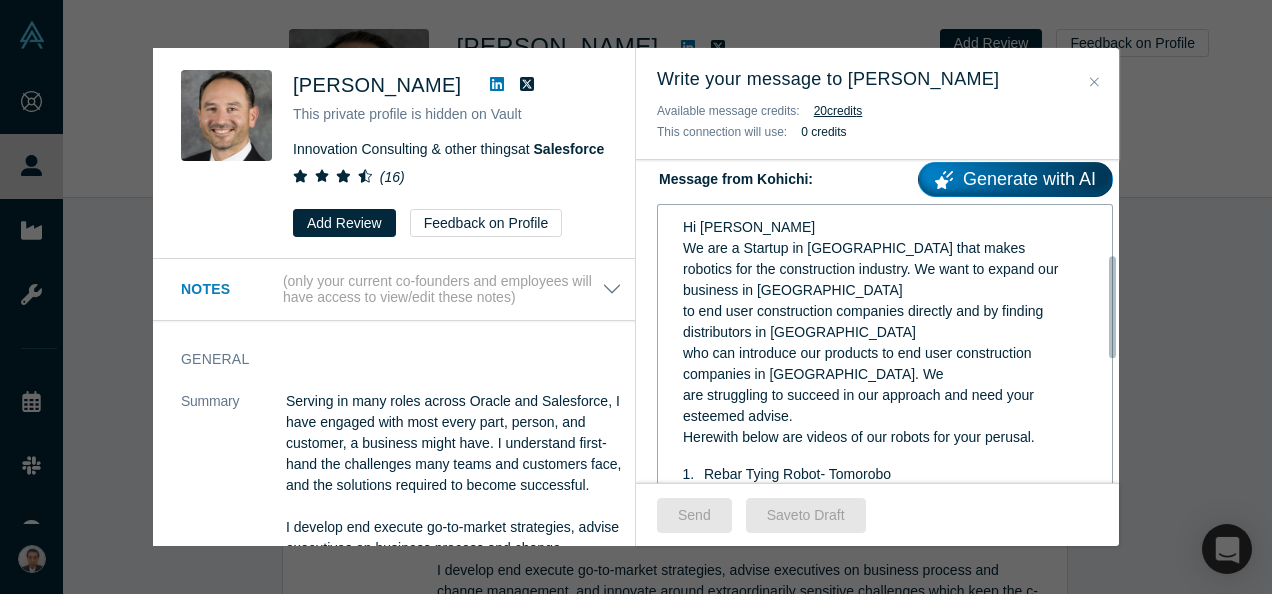 click on "Hi [PERSON_NAME]" at bounding box center (885, 227) 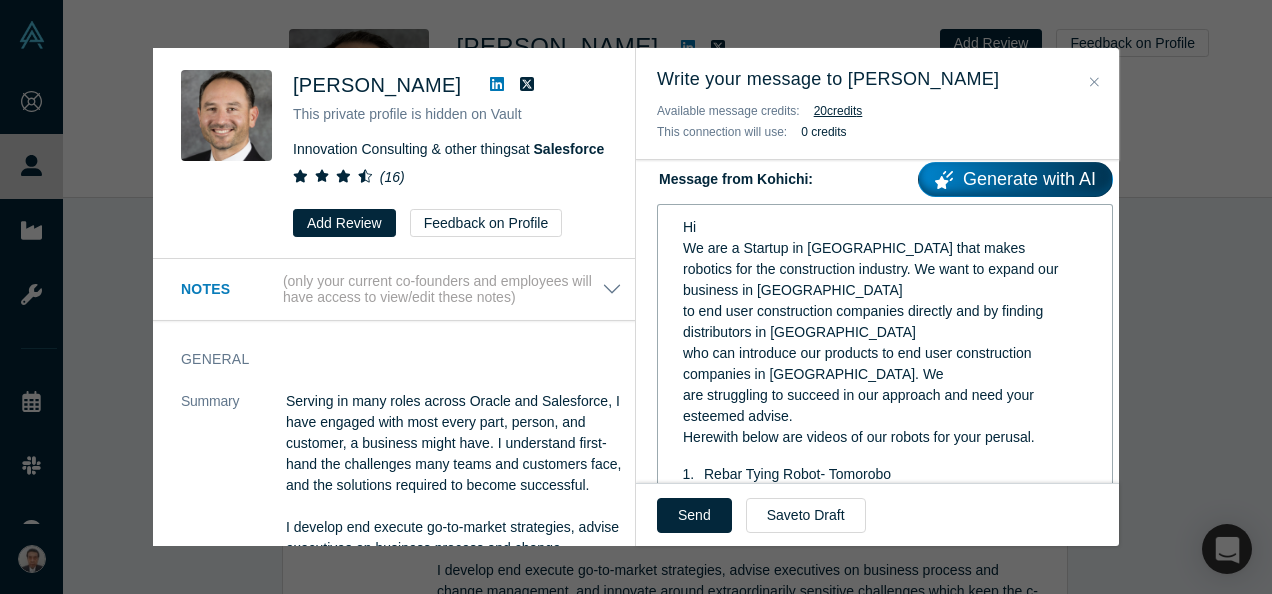 type 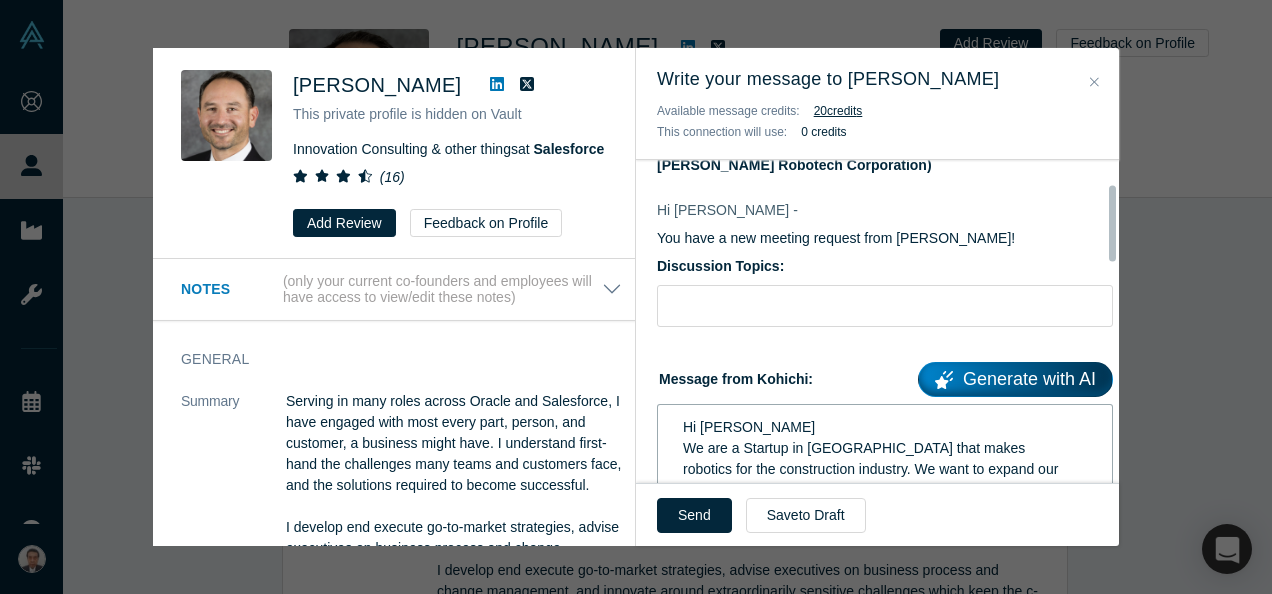 scroll, scrollTop: 100, scrollLeft: 0, axis: vertical 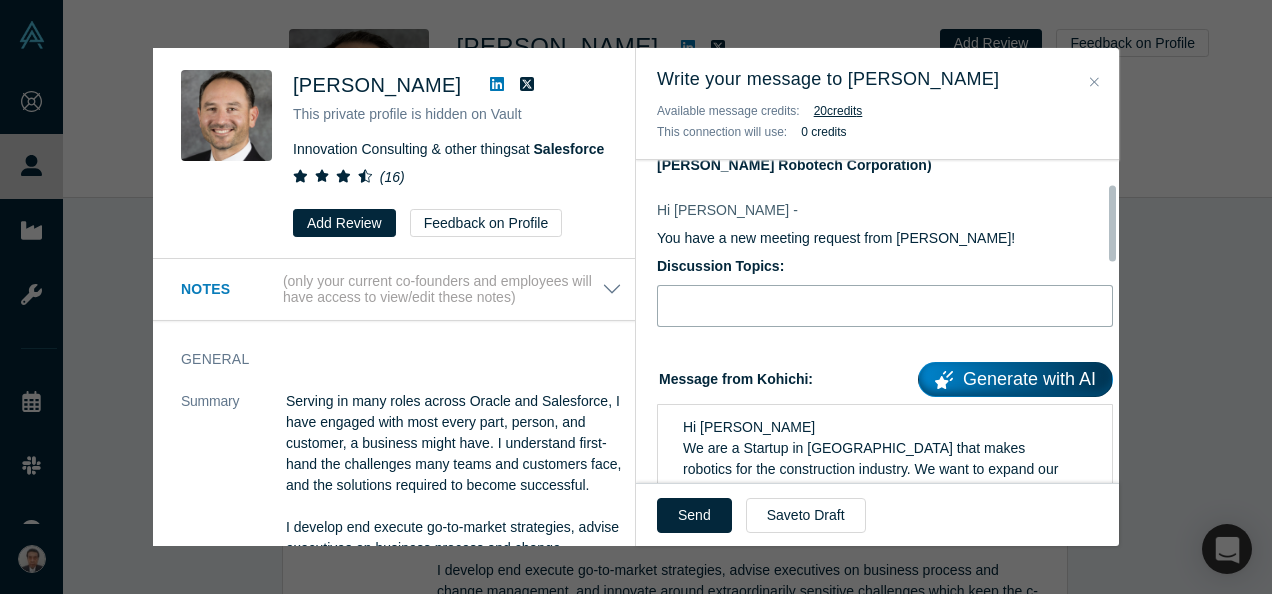 click at bounding box center [885, 306] 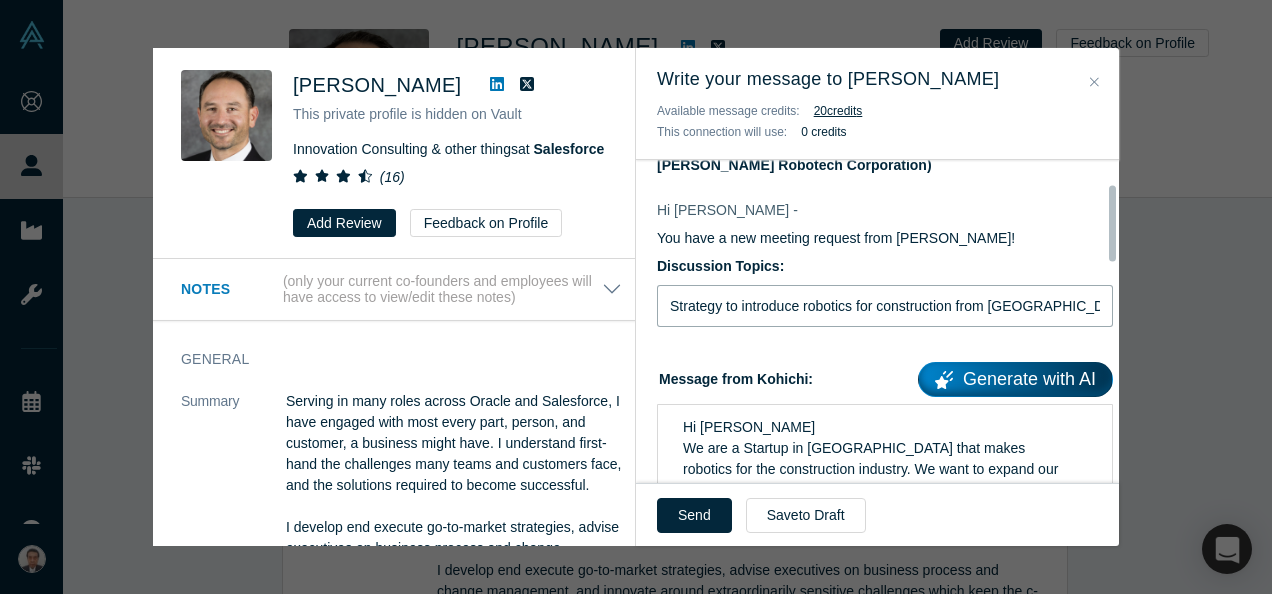 scroll, scrollTop: 0, scrollLeft: 17, axis: horizontal 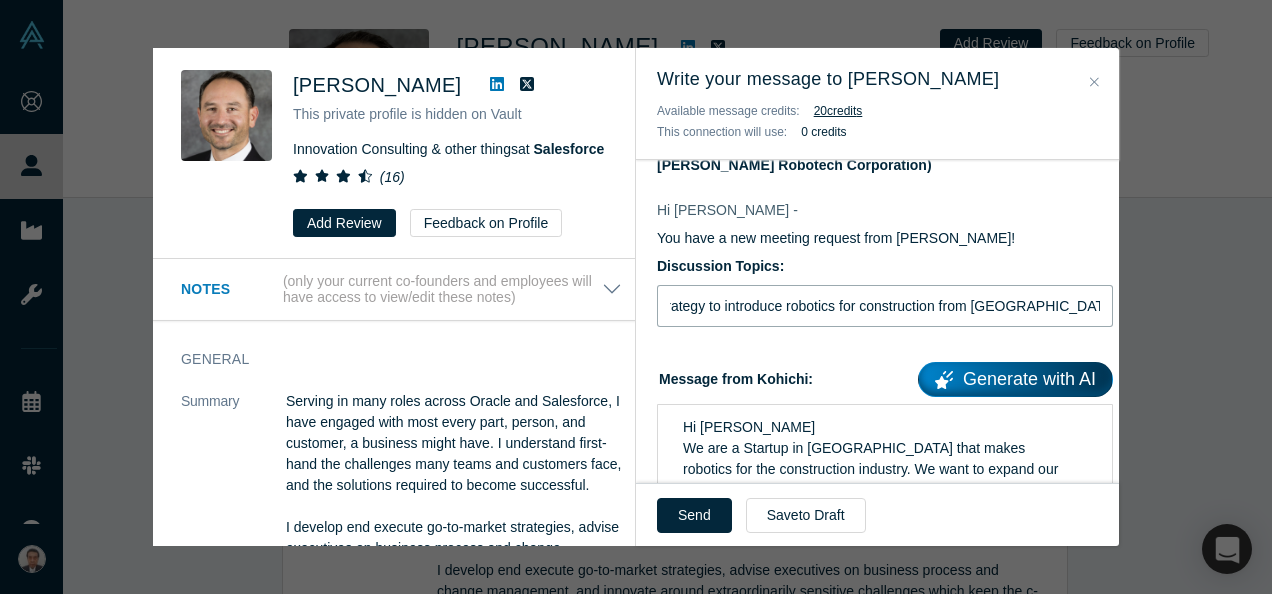 type on "Strategy to introduce robotics for construction from [GEOGRAPHIC_DATA] to overseas" 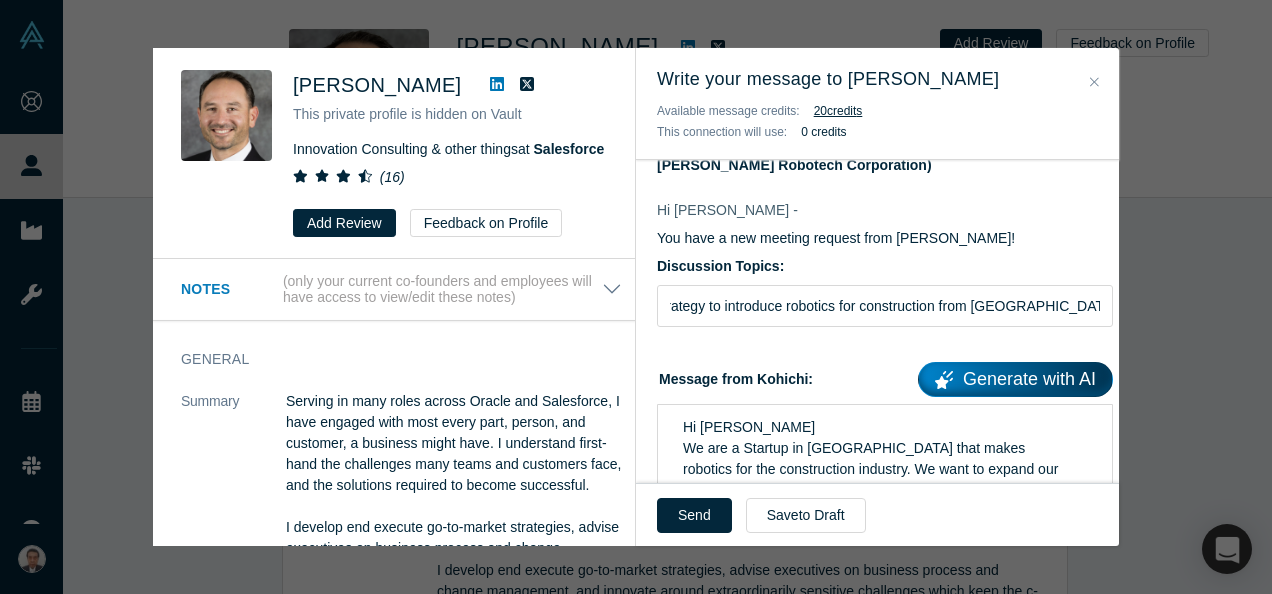 click on "Discussion Topics: Strategy to introduce robotics for construction from [GEOGRAPHIC_DATA] to overseas Message from Kohichi: Generate with AI Hi [PERSON_NAME] We are a Startup in [GEOGRAPHIC_DATA] that makes robotics for the construction industry. We want to expand our business in [GEOGRAPHIC_DATA] to end user construction companies directly and by finding distributors in [GEOGRAPHIC_DATA] who can introduce our products to end user construction companies in [GEOGRAPHIC_DATA]. We are struggling to succeed in our approach and need your esteemed advise. Herewith below are videos of our robots for your perusal. Rebar Tying Robot- Tomorobo [URL][DOMAIN_NAME] 2)Transport Robot [URL][DOMAIN_NAME] 3)Rebar Tying Robot for Tunnel [URL][DOMAIN_NAME] 4)Electric Crawler Transport Tool [URL][DOMAIN_NAME]" at bounding box center (885, 558) 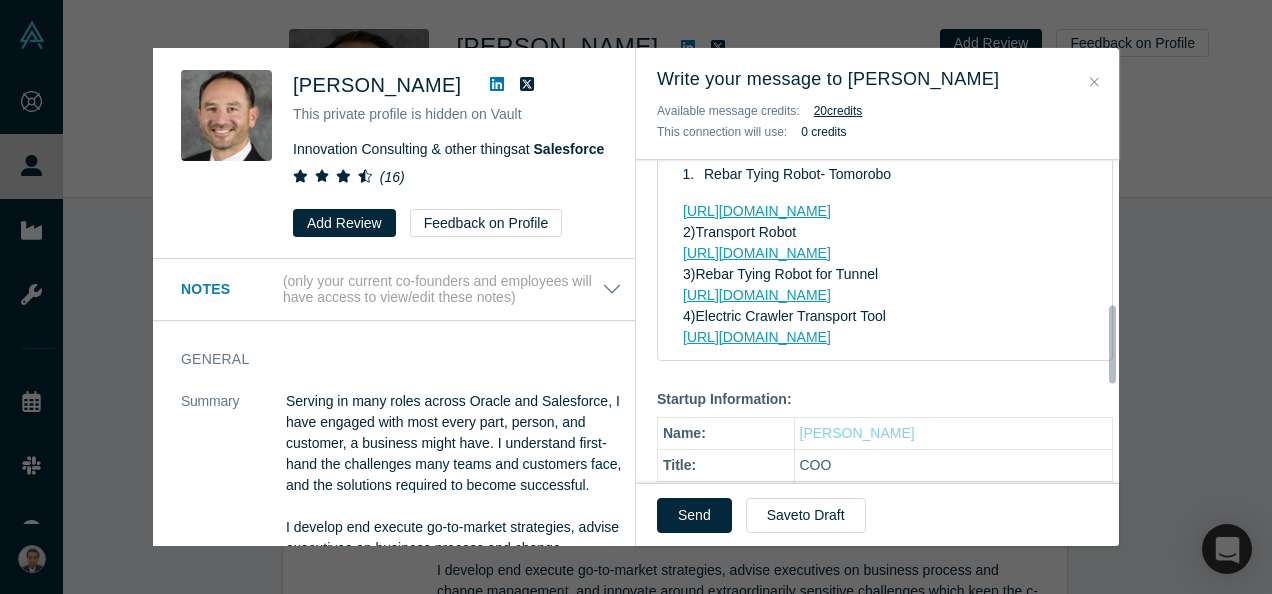 scroll, scrollTop: 500, scrollLeft: 0, axis: vertical 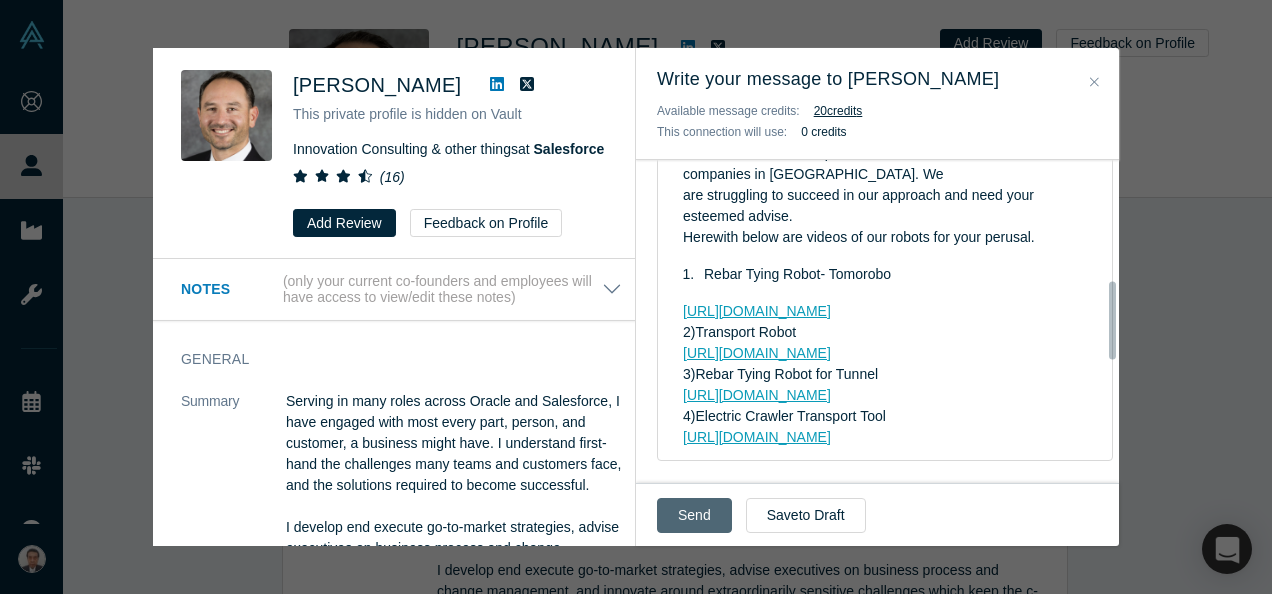 click on "Send" at bounding box center (694, 515) 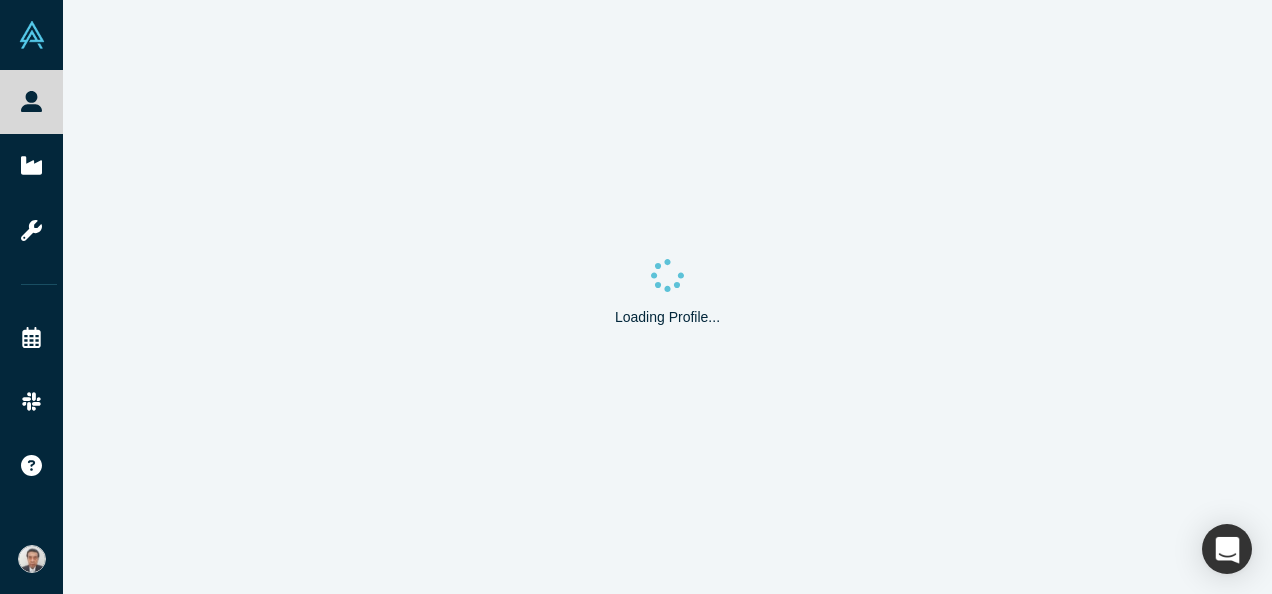 scroll, scrollTop: 0, scrollLeft: 0, axis: both 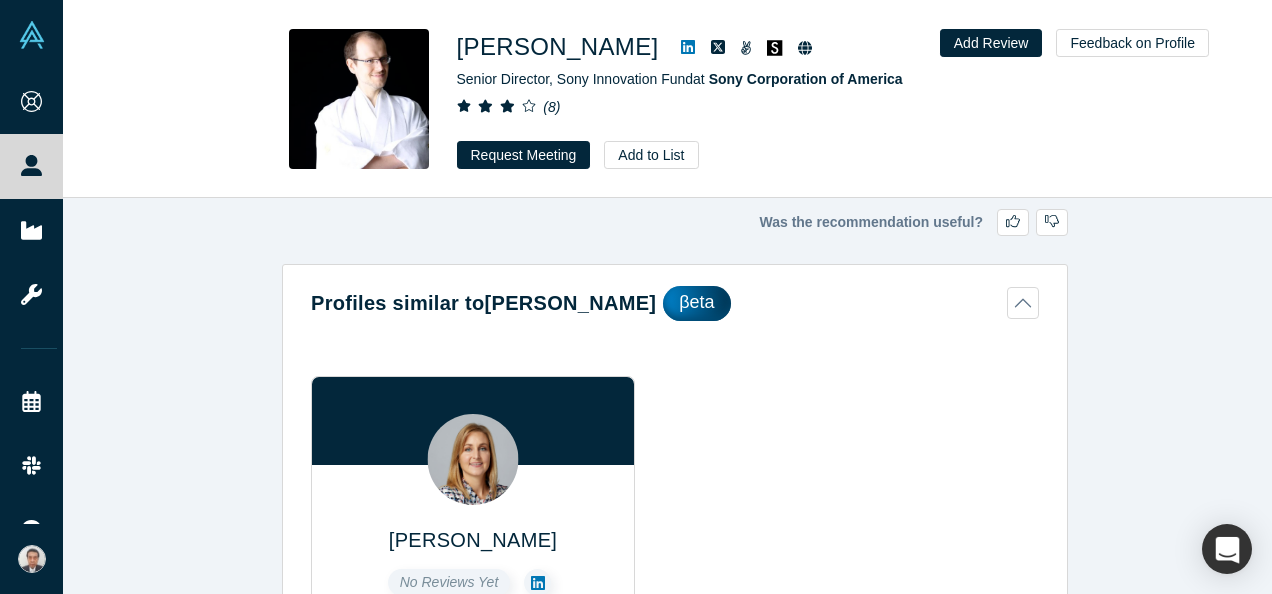 click 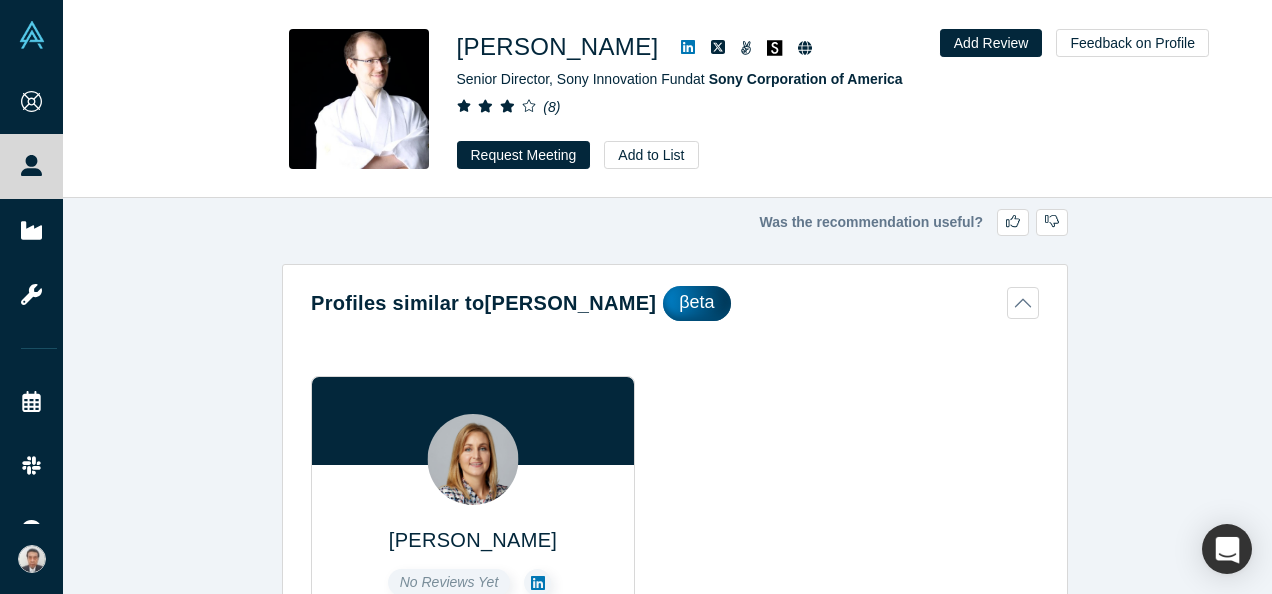 drag, startPoint x: 454, startPoint y: 42, endPoint x: 622, endPoint y: 43, distance: 168.00298 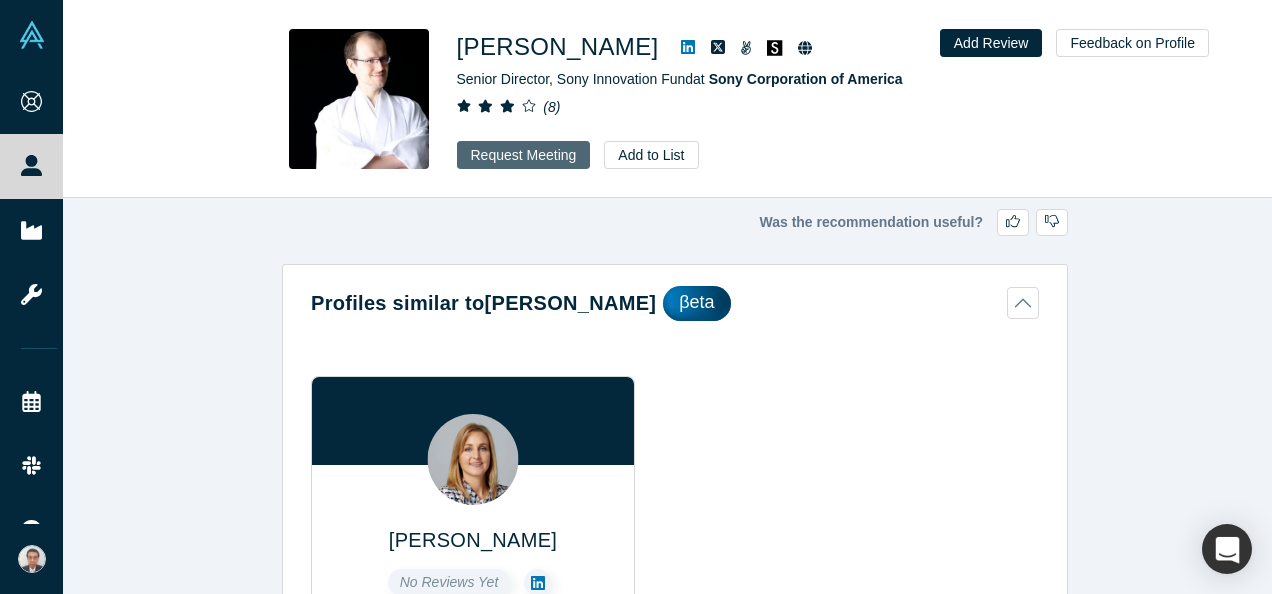 click on "Request Meeting" at bounding box center [524, 155] 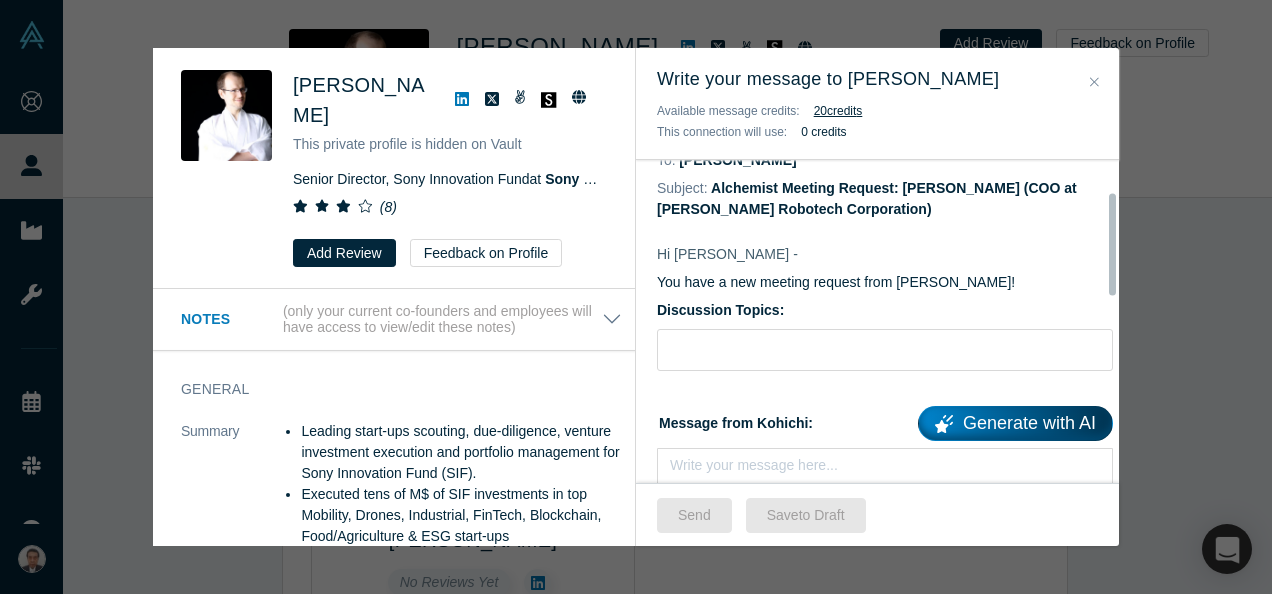 scroll, scrollTop: 100, scrollLeft: 0, axis: vertical 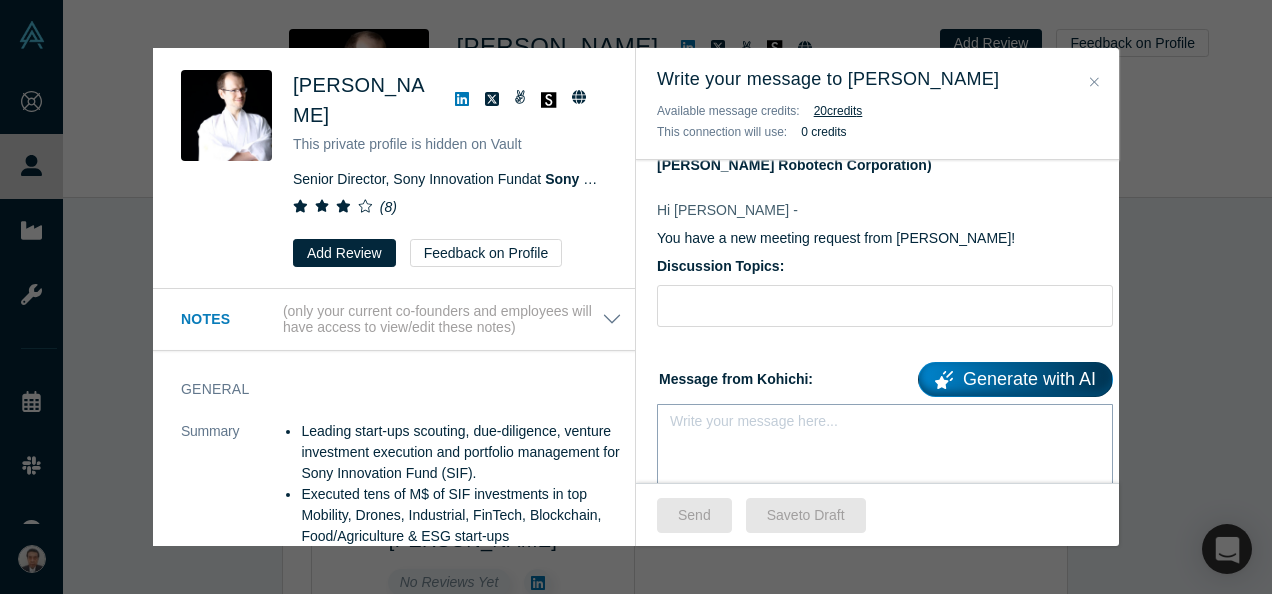 click at bounding box center (885, 427) 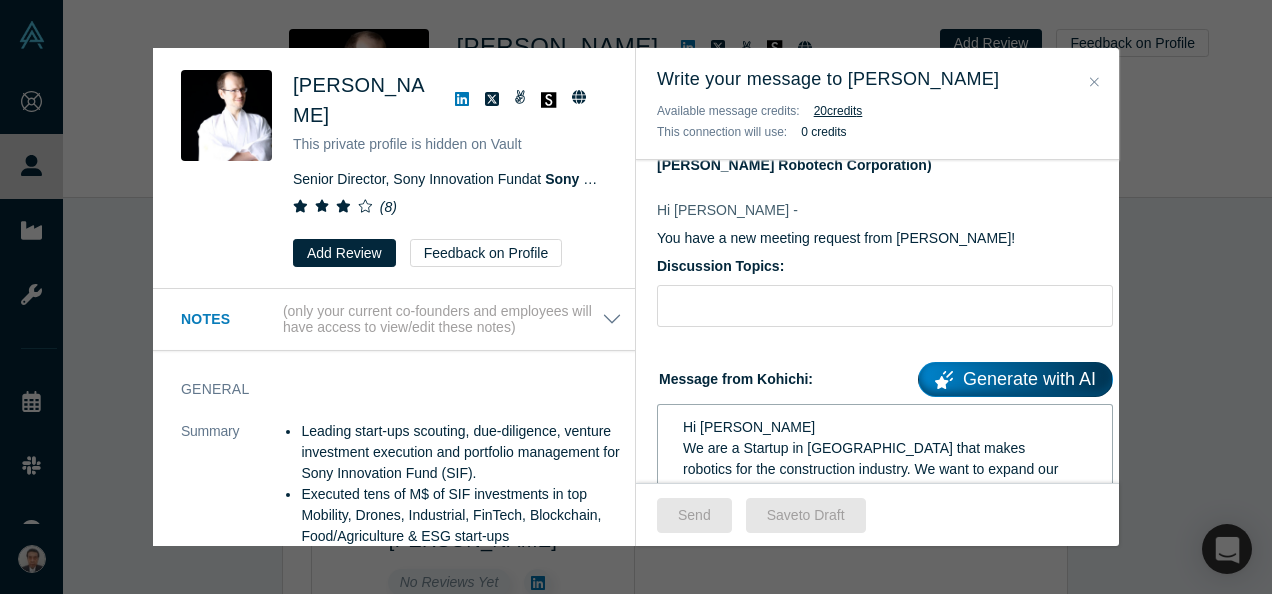 click on "Hi [PERSON_NAME] We are a Startup in [GEOGRAPHIC_DATA] that makes robotics for the construction industry. We want to expand our business in [GEOGRAPHIC_DATA] to end user construction companies directly and by finding distributors in [GEOGRAPHIC_DATA] who can introduce our products to end user construction companies in [GEOGRAPHIC_DATA]. We are struggling to succeed in our approach and need your esteemed advise. Herewith below are videos of our robots for your perusal. Rebar Tying Robot- Tomorobo [URL][DOMAIN_NAME] 2)Transport Robot [URL][DOMAIN_NAME] 3)Rebar Tying Robot for Tunnel [URL][DOMAIN_NAME] 4)Electric Crawler Transport Tool [URL][DOMAIN_NAME]" at bounding box center (885, 632) 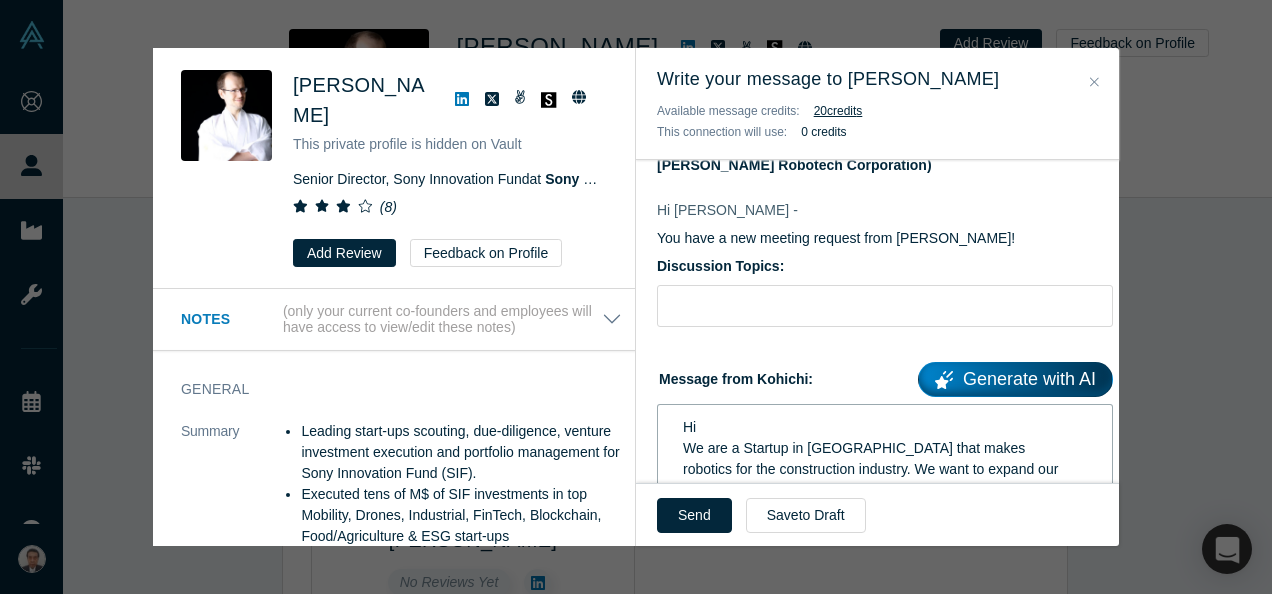 type 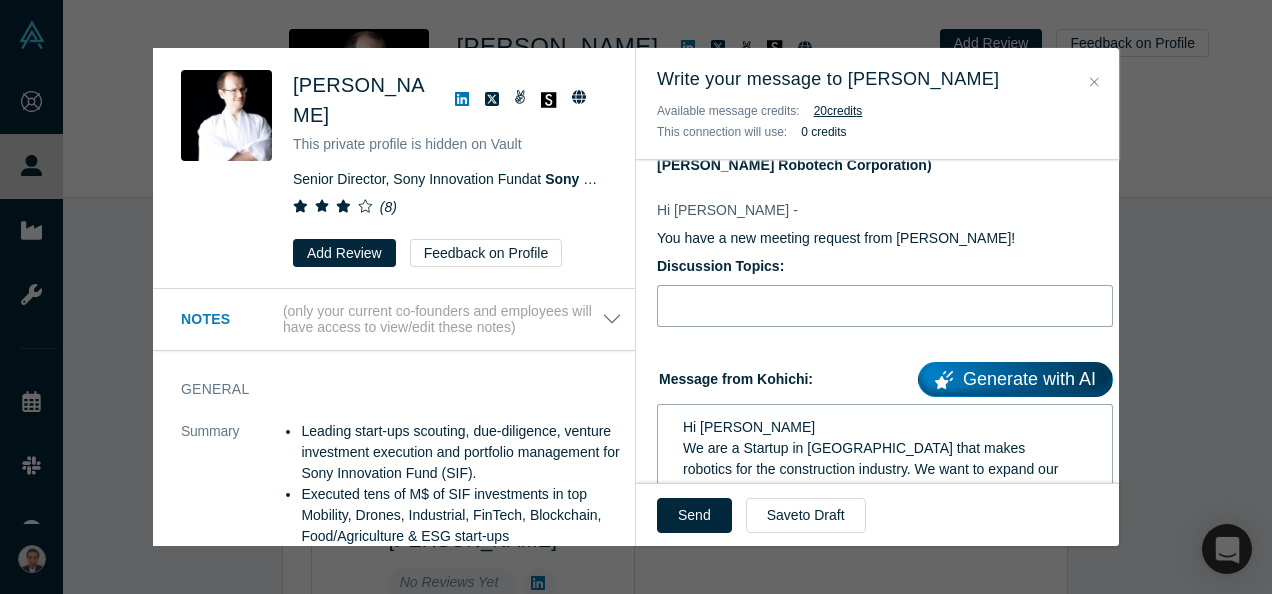 click at bounding box center [885, 306] 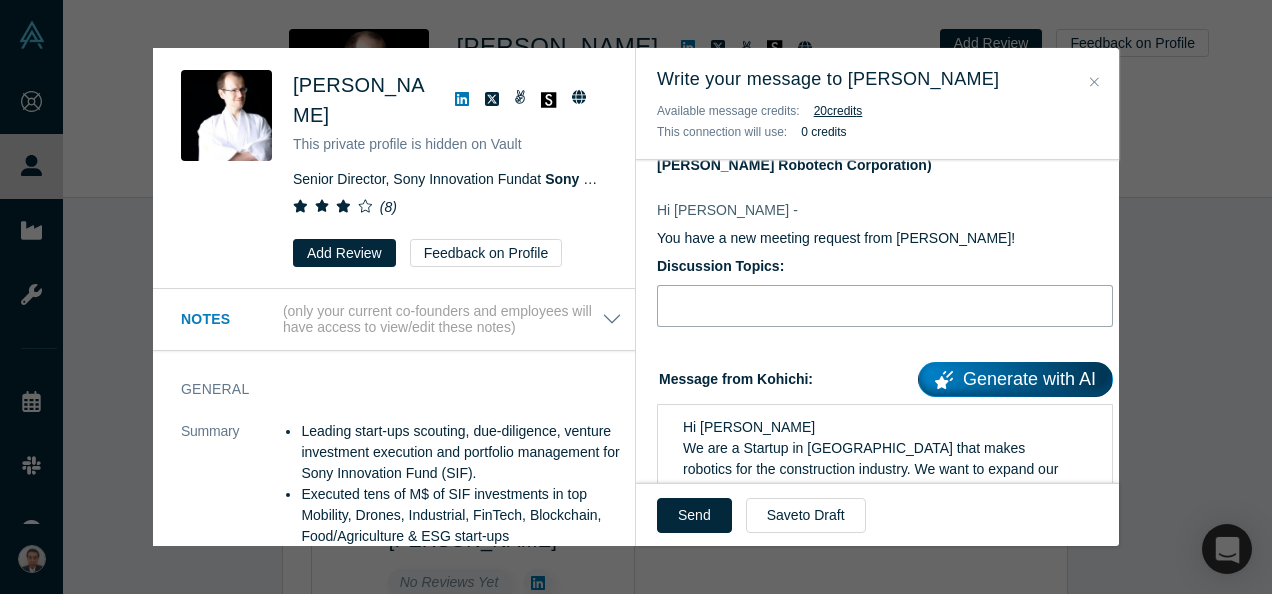 paste on "Strategy to introduce robotics for construction from [GEOGRAPHIC_DATA] to overseas" 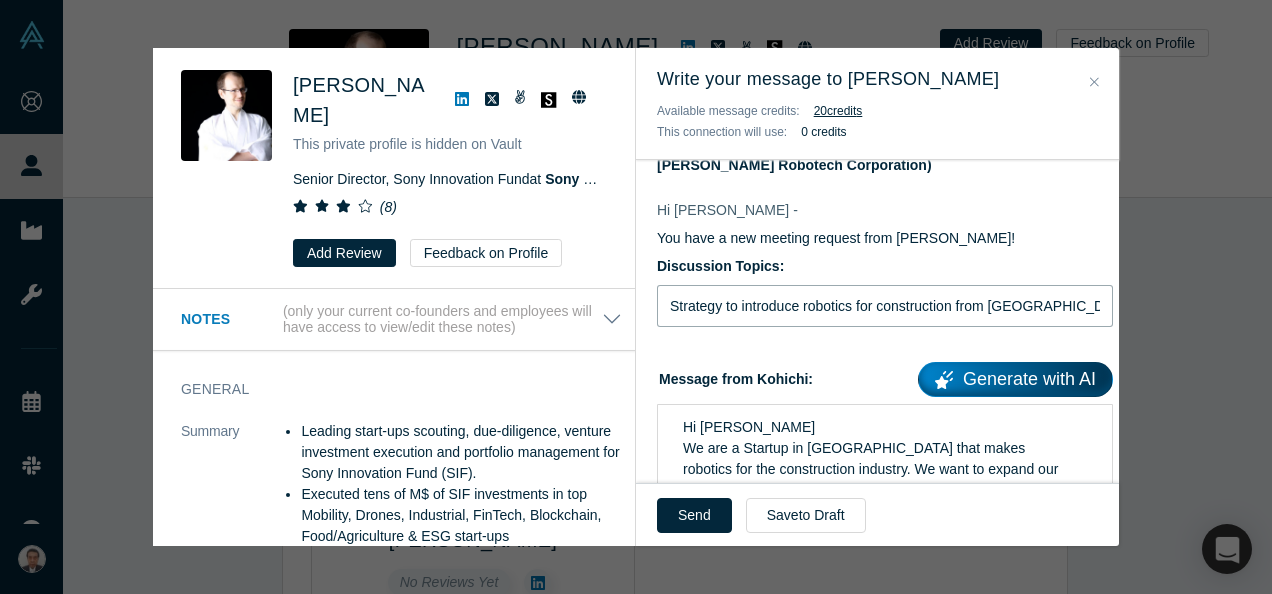 scroll, scrollTop: 0, scrollLeft: 17, axis: horizontal 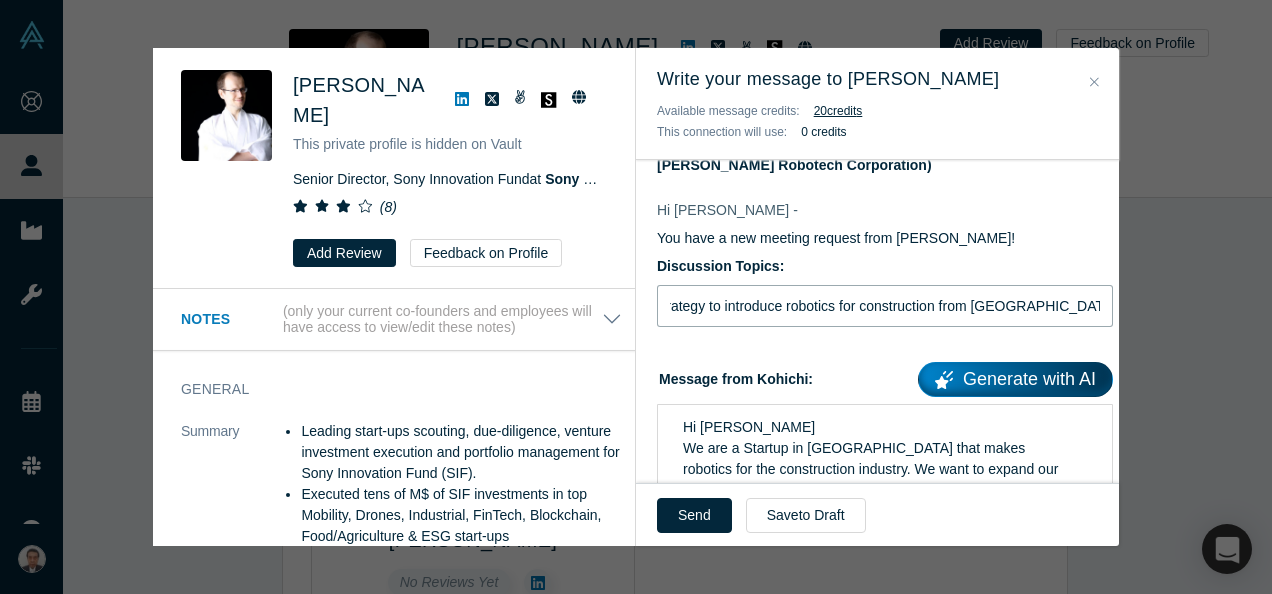 click on "Strategy to introduce robotics for construction from [GEOGRAPHIC_DATA] to overseas" at bounding box center (885, 306) 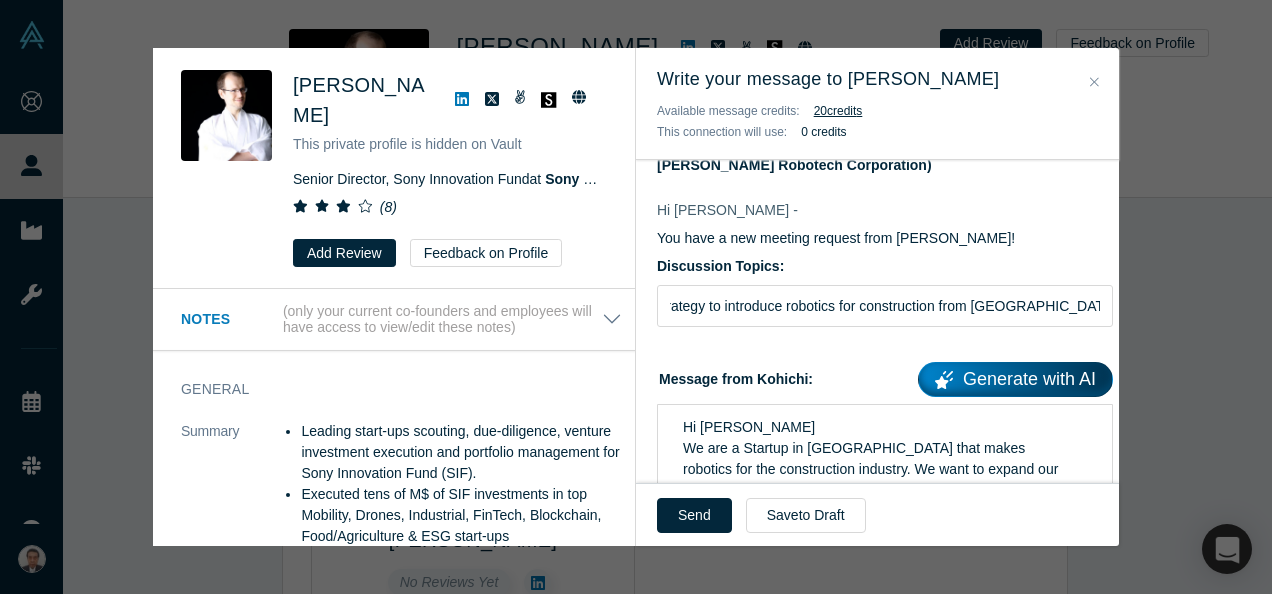 click on "Discussion Topics: Strategy to introduce robotics for construction from [GEOGRAPHIC_DATA] to overseas Message from Kohichi: Generate with AI Hi [PERSON_NAME] We are a Startup in [GEOGRAPHIC_DATA] that makes robotics for the construction industry. We want to expand our business in [GEOGRAPHIC_DATA] to end user construction companies directly and by finding distributors in [GEOGRAPHIC_DATA] who can introduce our products to end user construction companies in [GEOGRAPHIC_DATA]. We are struggling to succeed in our approach and need your esteemed advise. Herewith below are videos of our robots for your perusal. Rebar Tying Robot- Tomorobo [URL][DOMAIN_NAME] 2)Transport Robot [URL][DOMAIN_NAME] 3)Rebar Tying Robot for Tunnel [URL][DOMAIN_NAME] 4)Electric Crawler Transport Tool [URL][DOMAIN_NAME]" at bounding box center [885, 558] 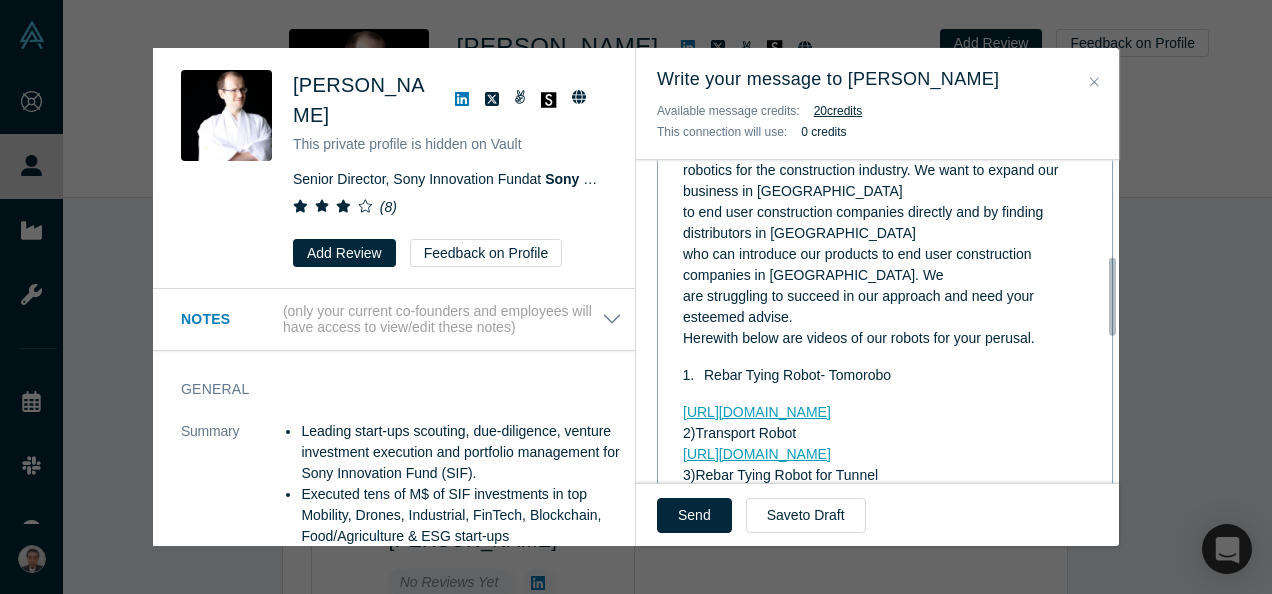 scroll, scrollTop: 400, scrollLeft: 0, axis: vertical 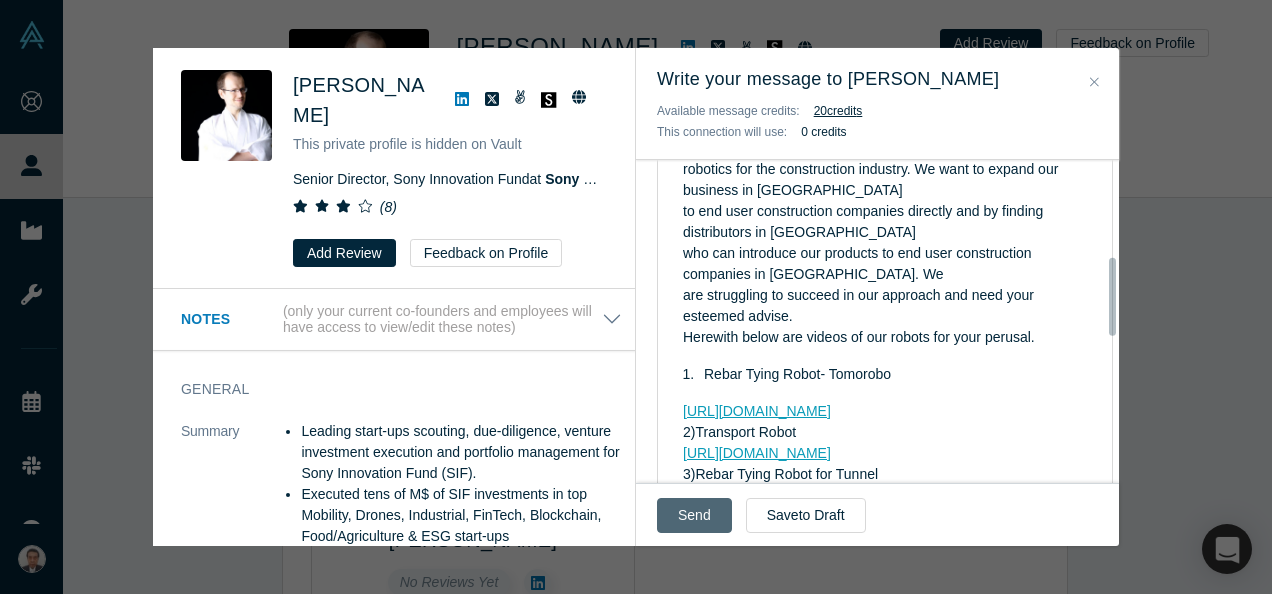 click on "Send" at bounding box center (694, 515) 